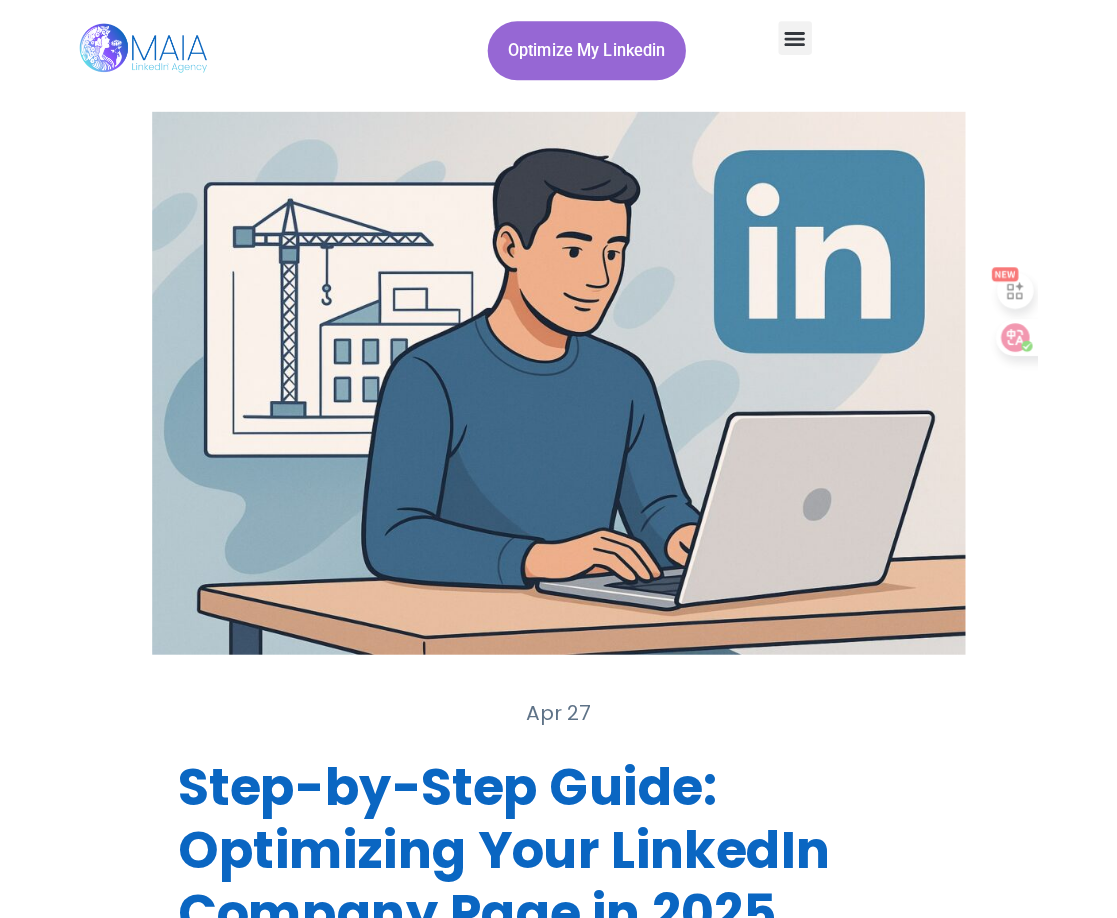 scroll, scrollTop: 900, scrollLeft: 0, axis: vertical 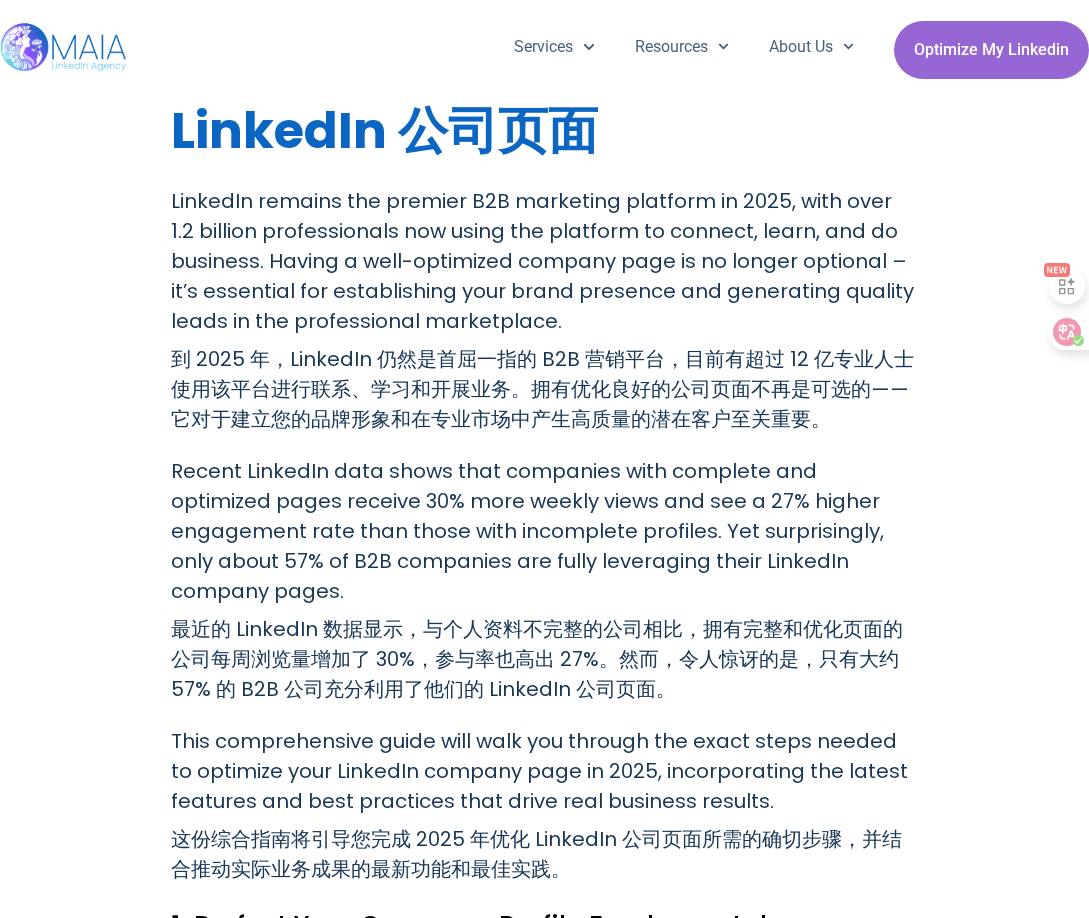 click on "到 2025 年，LinkedIn 仍然是首屈一指的 B2B 营销平台，目前有超过 12 亿专业人士使用该平台进行联系、学习和开展业务。拥有优化良好的公司页面不再是可选的——它对于建立您的品牌形象和在专业市场中产生高质量的潜在客户至关重要。" at bounding box center [542, 389] 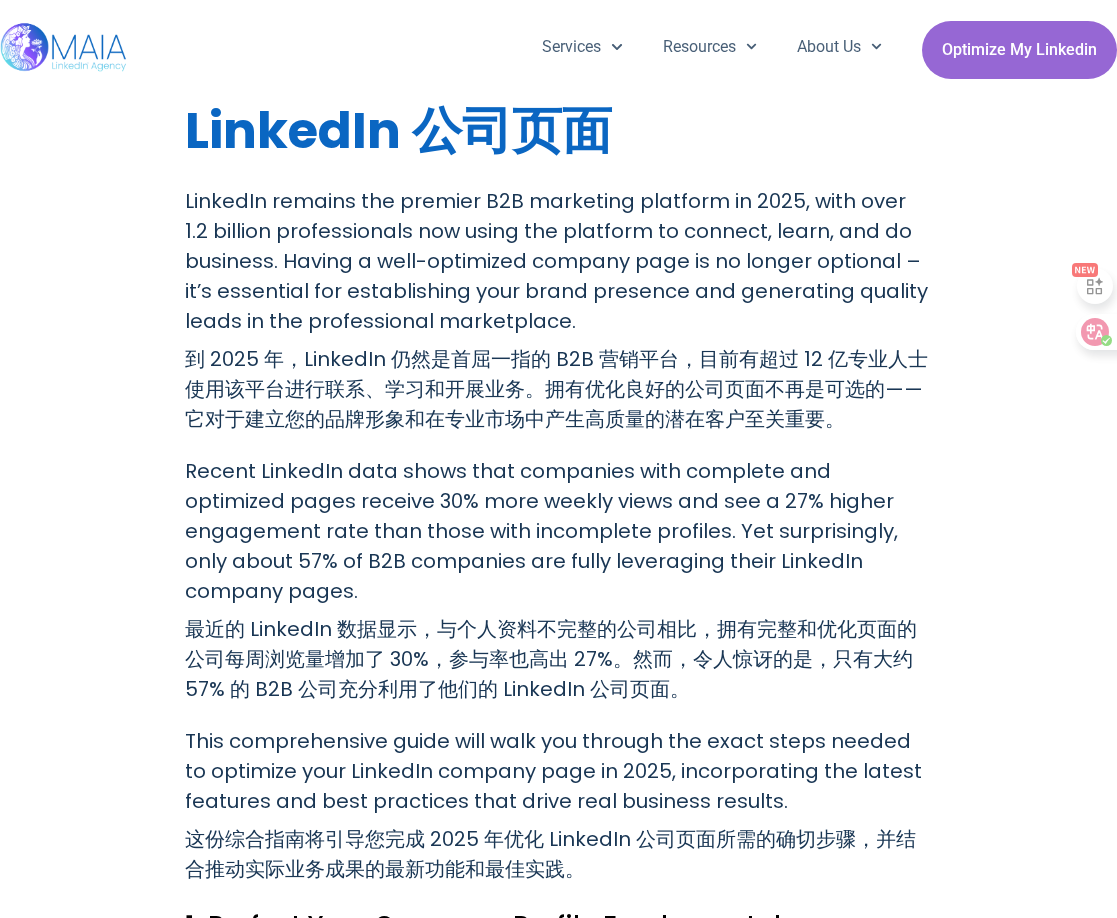 click on "Recent LinkedIn data shows that companies with complete and optimized pages receive 30% more weekly views and see a 27% higher engagement rate than those with incomplete profiles. Yet surprisingly, only about 57% of B2B companies are fully leveraging their LinkedIn company pages. 最近的 LinkedIn 数据显示，与个人资料不完整的公司相比，拥有完整和优化页面的公司每周浏览量增加了 30%，参与率也高出 27%。然而，令人惊讶的是，只有大约 57% 的 B2B 公司充分利用了他们的 LinkedIn 公司页面。" at bounding box center [559, 584] 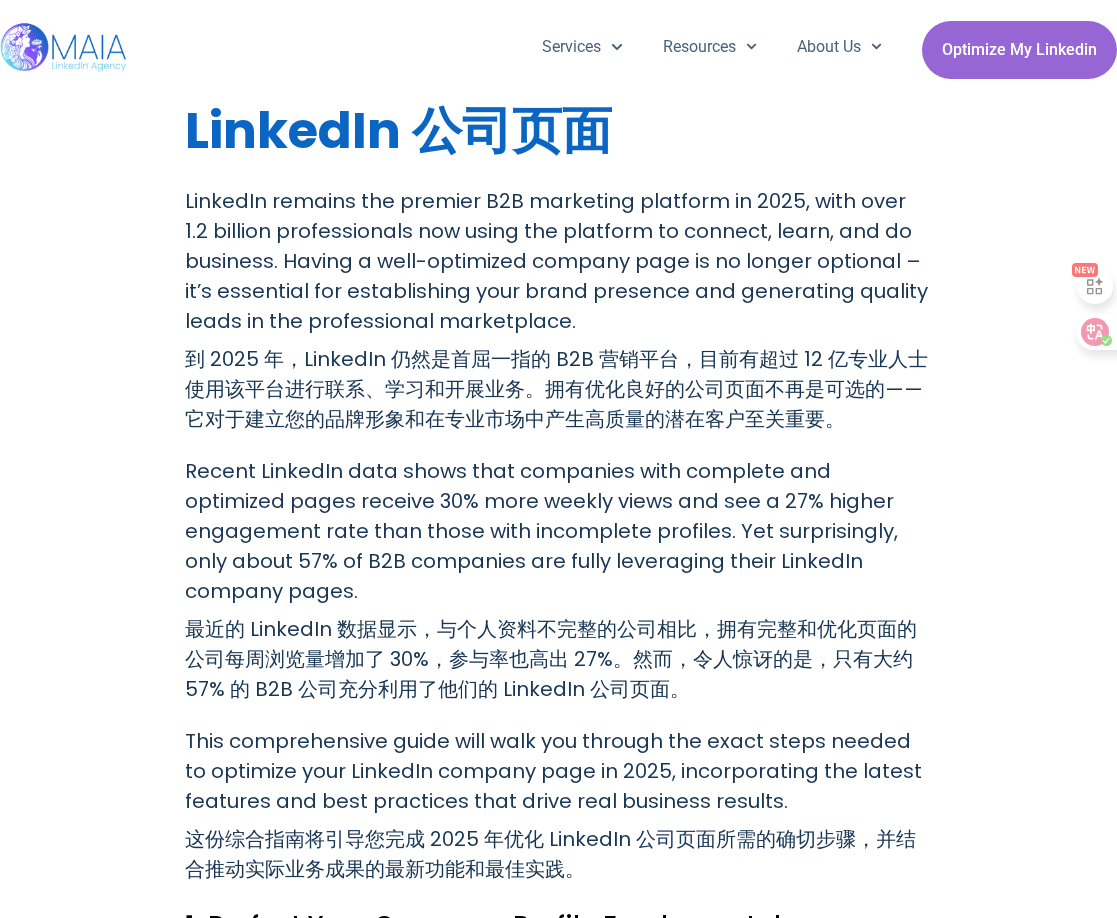 click on "到 2025 年，LinkedIn 仍然是首屈一指的 B2B 营销平台，目前有超过 12 亿专业人士使用该平台进行联系、学习和开展业务。拥有优化良好的公司页面不再是可选的——它对于建立您的品牌形象和在专业市场中产生高质量的潜在客户至关重要。" at bounding box center (556, 389) 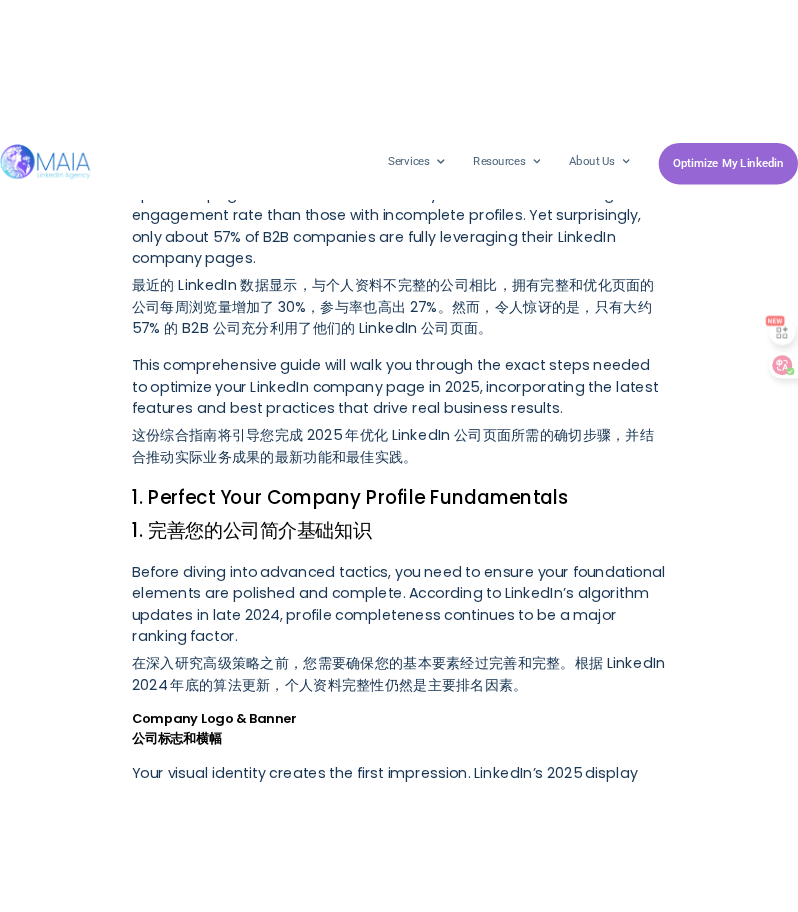 scroll, scrollTop: 1500, scrollLeft: 0, axis: vertical 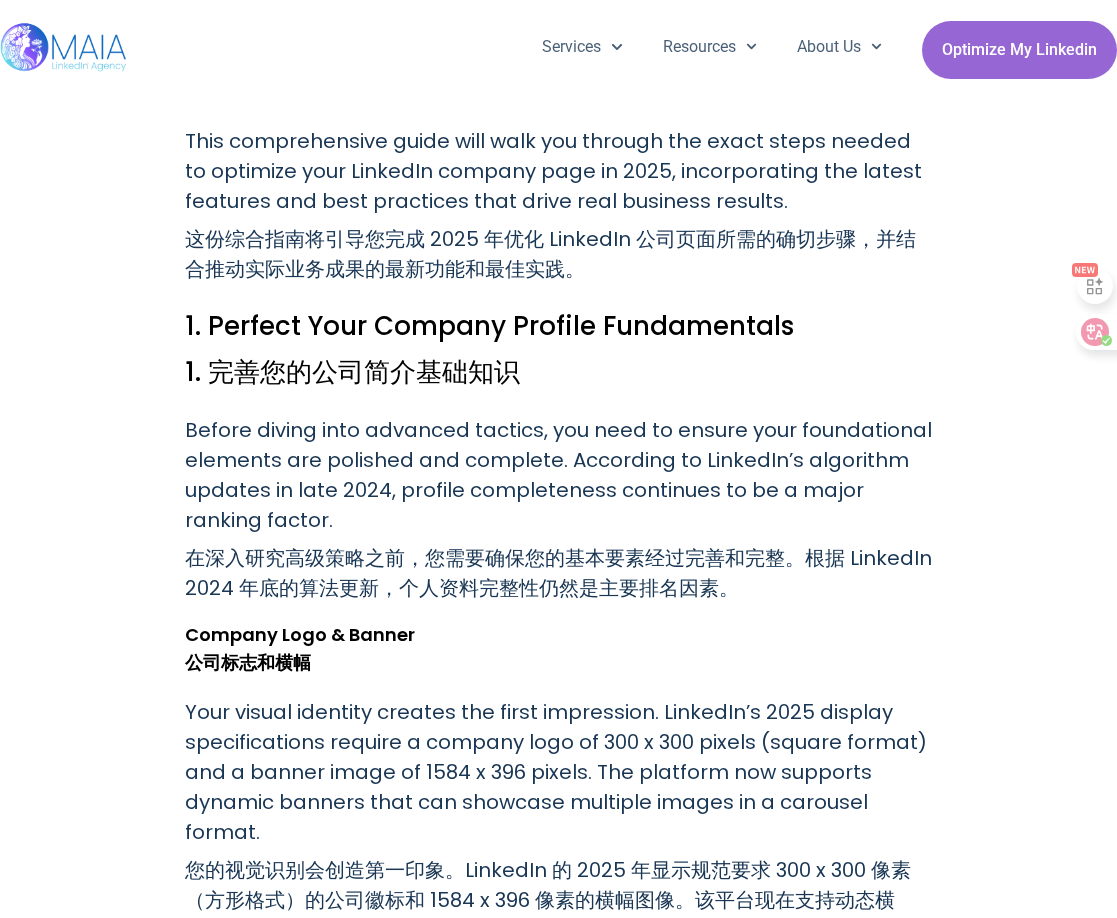 click on "在深入研究高级策略之前，您需要确保您的基本要素经过完善和完整。根据 LinkedIn 2024 年底的算法更新，个人资料完整性仍然是主要排名因素。" at bounding box center (559, 573) 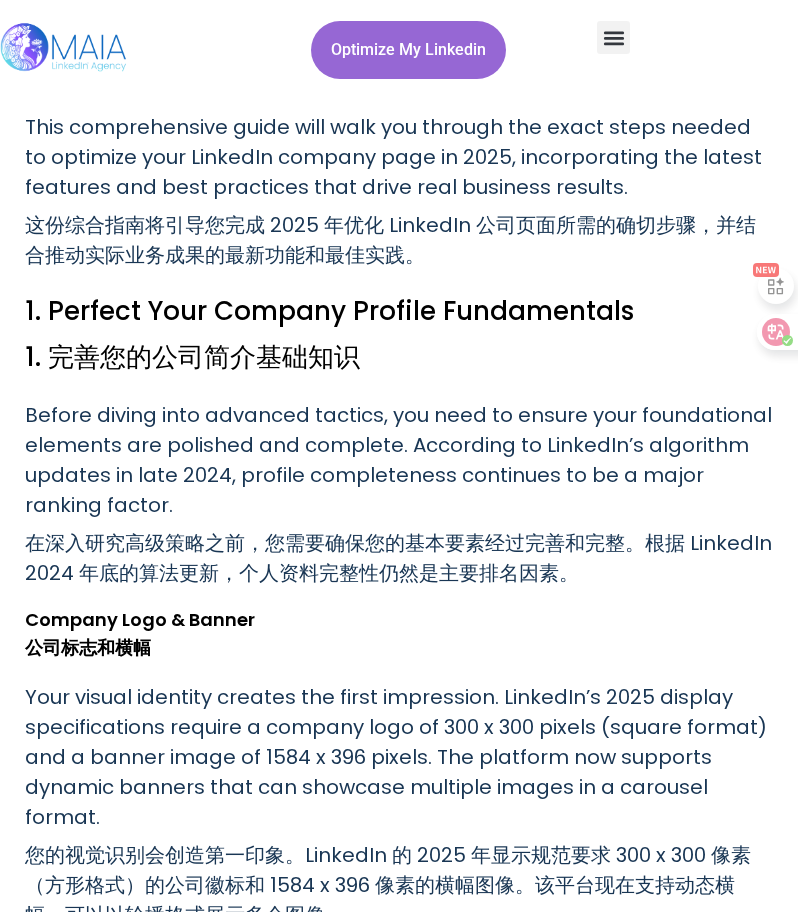 drag, startPoint x: 134, startPoint y: 311, endPoint x: 122, endPoint y: 298, distance: 17.691807 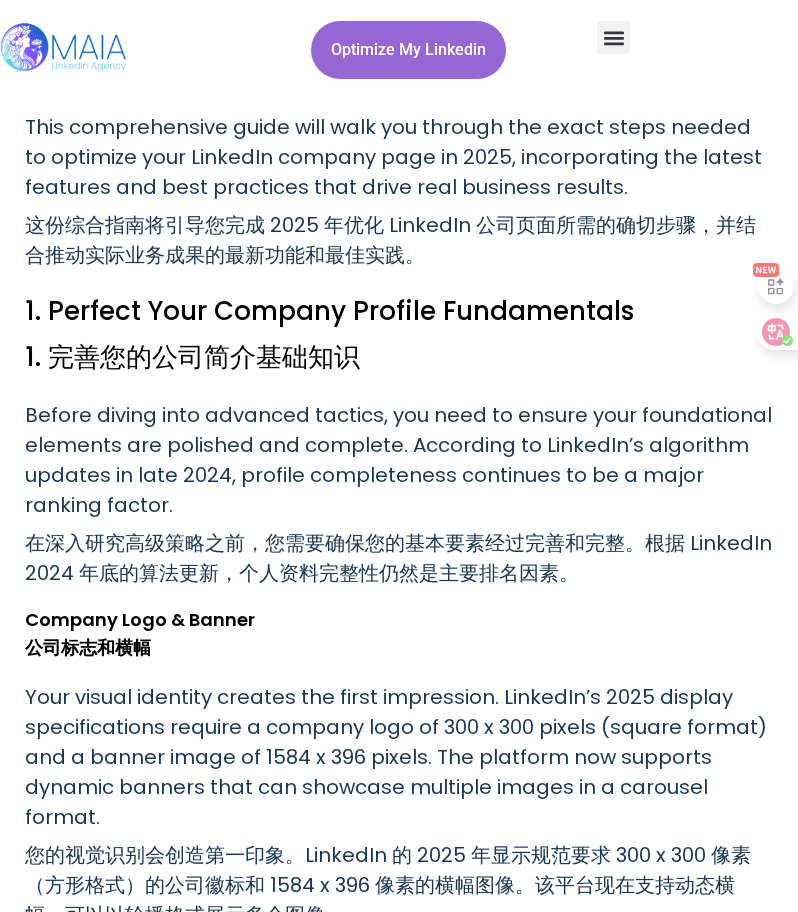 click on "这份综合指南将引导您完成 2025 年优化 LinkedIn 公司页面所需的确切步骤，并结合推动实际业务成果的最新功能和最佳实践。" at bounding box center [390, 240] 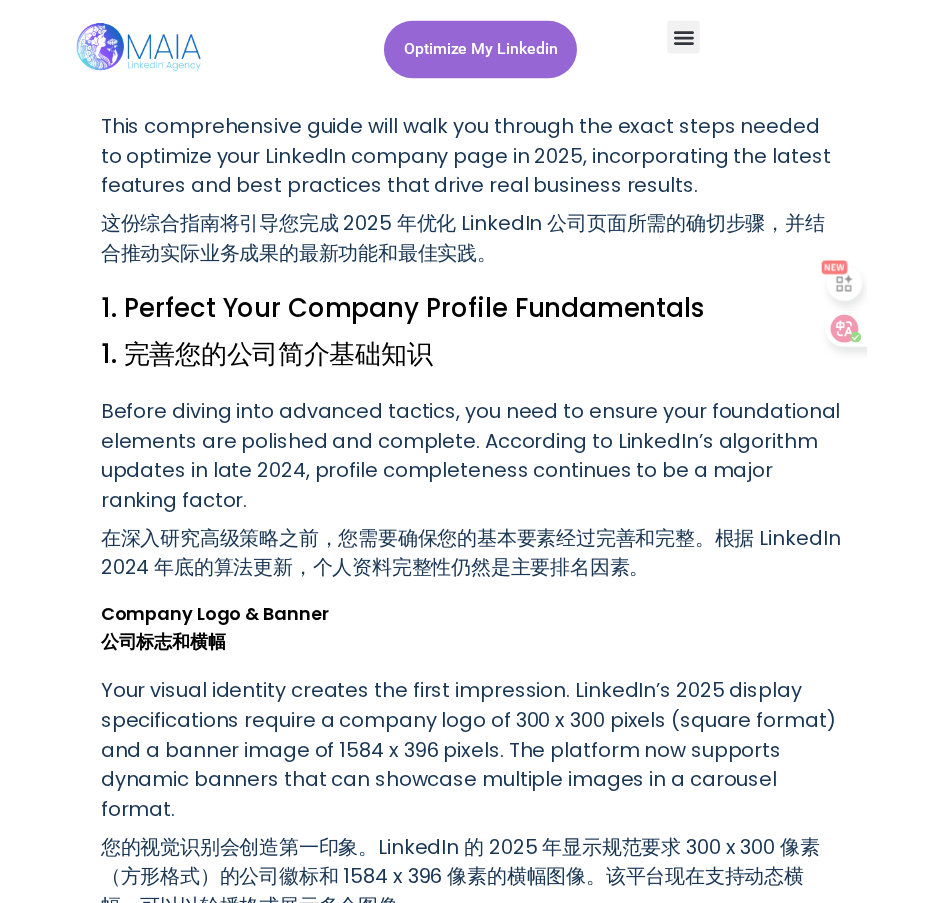 scroll, scrollTop: 1515, scrollLeft: 0, axis: vertical 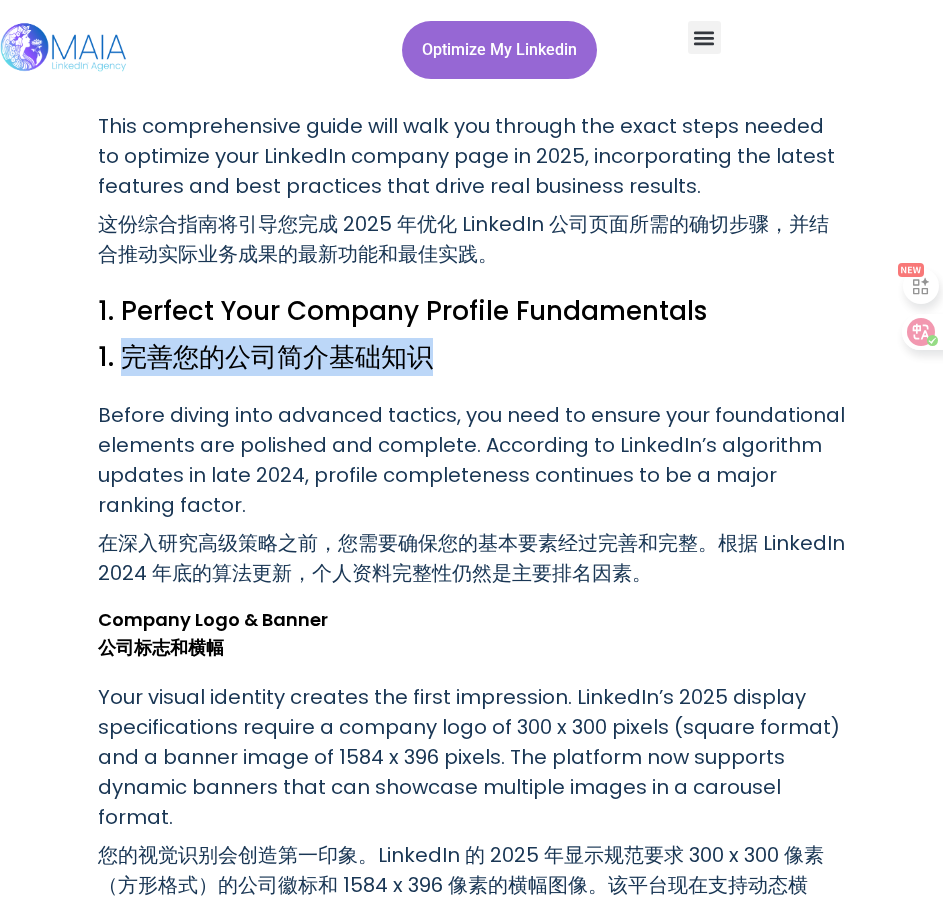 drag, startPoint x: 124, startPoint y: 321, endPoint x: 440, endPoint y: 331, distance: 316.1582 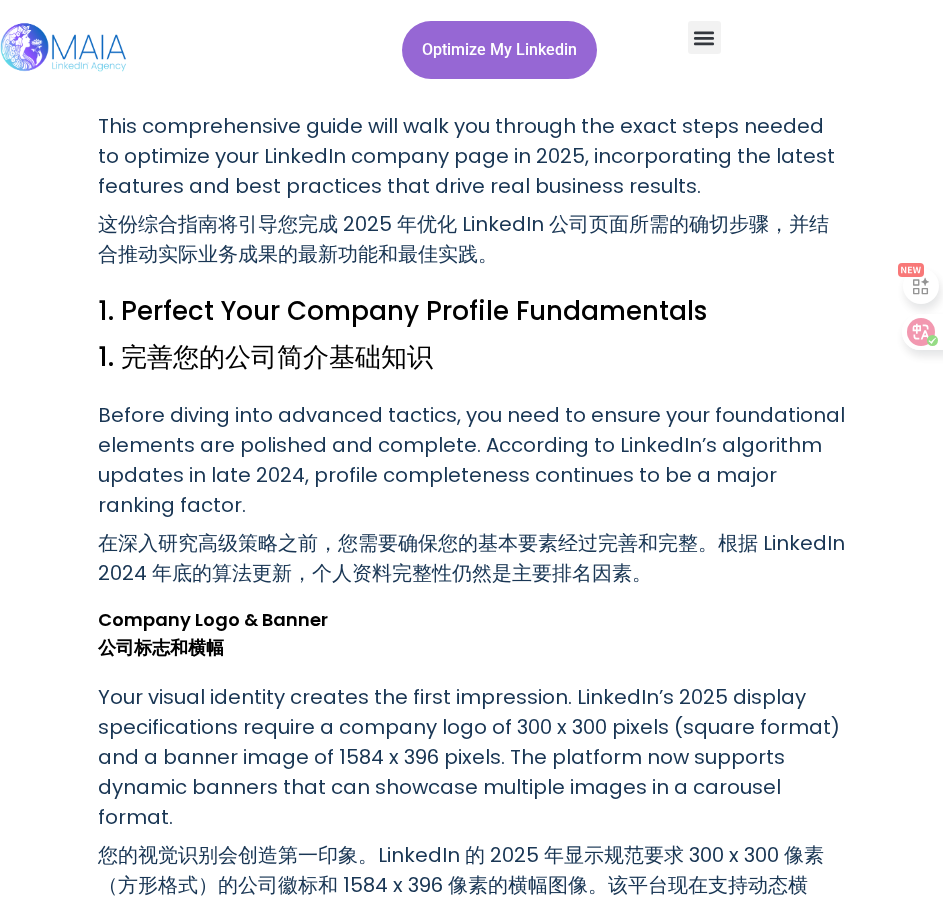 click on "在深入研究高级策略之前，您需要确保您的基本要素经过完善和完整。根据 LinkedIn 2024 年底的算法更新，个人资料完整性仍然是主要排名因素。" at bounding box center (471, 558) 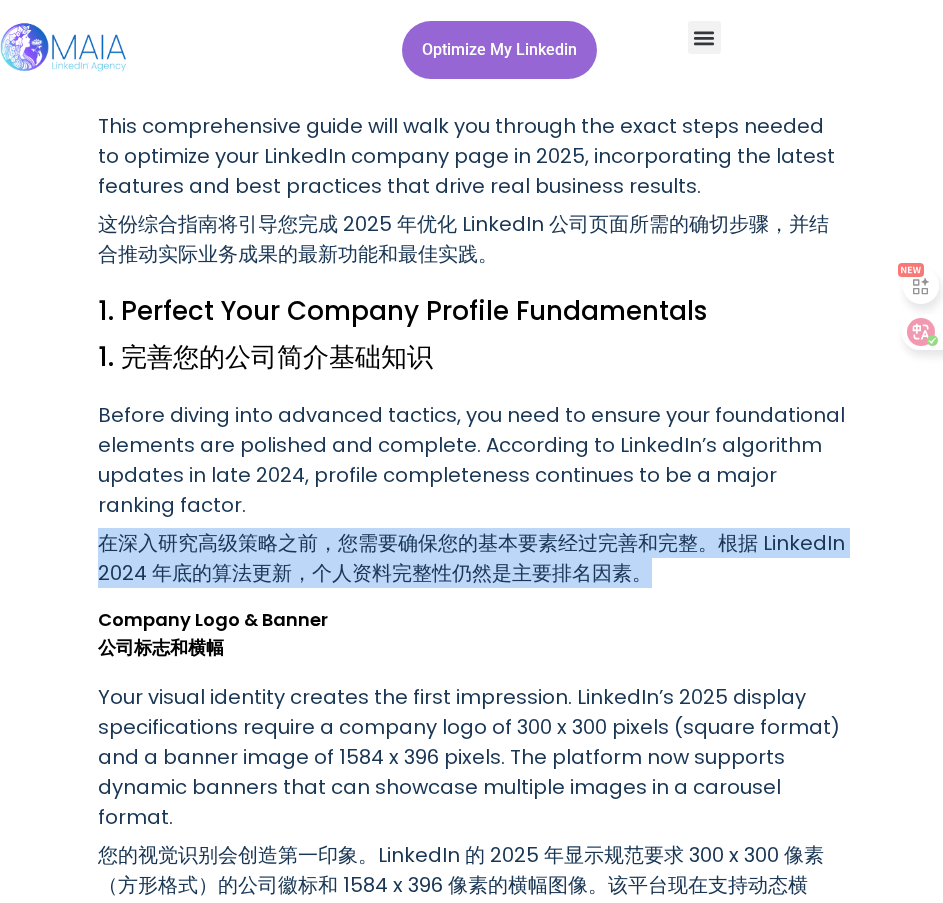drag, startPoint x: 646, startPoint y: 547, endPoint x: 67, endPoint y: 528, distance: 579.31165 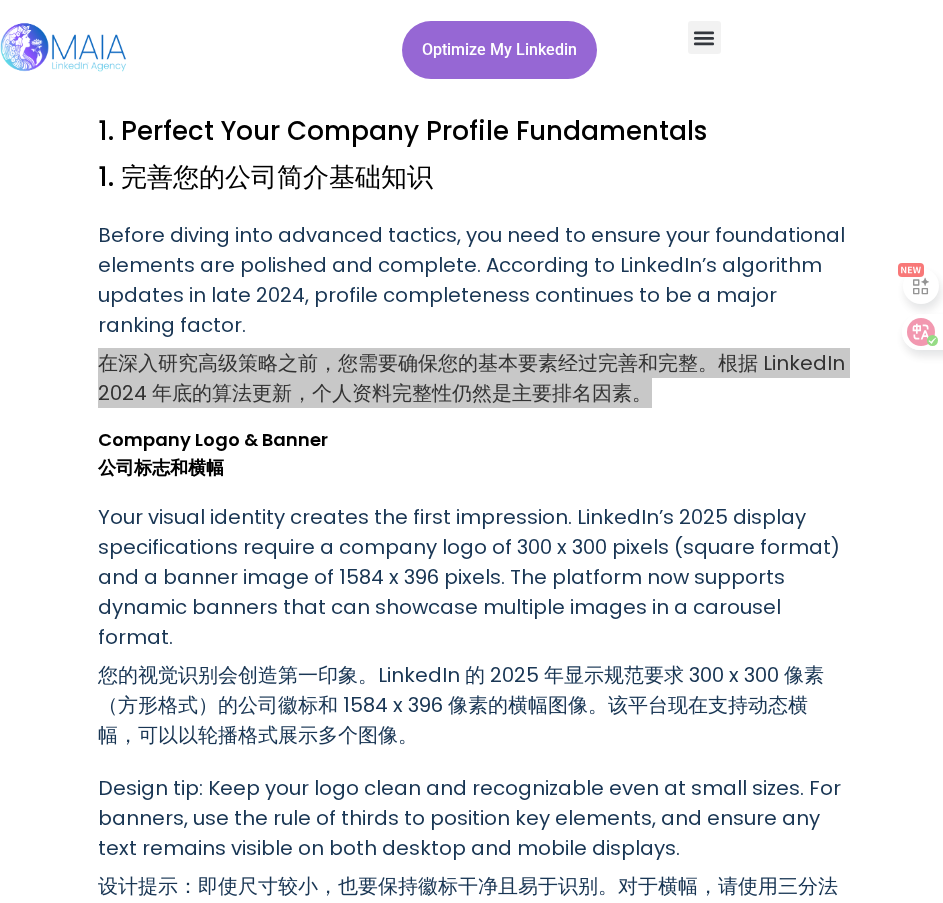scroll, scrollTop: 1915, scrollLeft: 0, axis: vertical 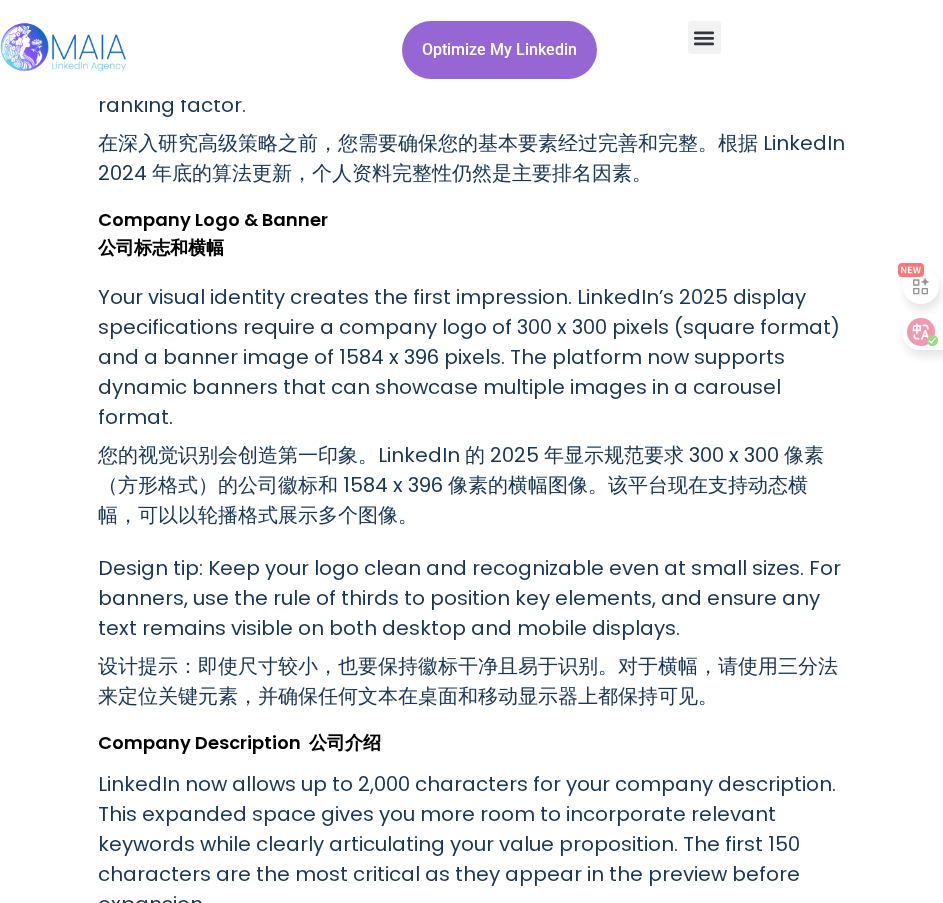 click on "您的视觉识别会创造第一印象。LinkedIn 的 2025 年显示规范要求 300 x 300 像素（方形格式）的公司徽标和 1584 x 396 像素的横幅图像。该平台现在支持动态横幅，可以以轮播格式展示多个图像。" at bounding box center (461, 485) 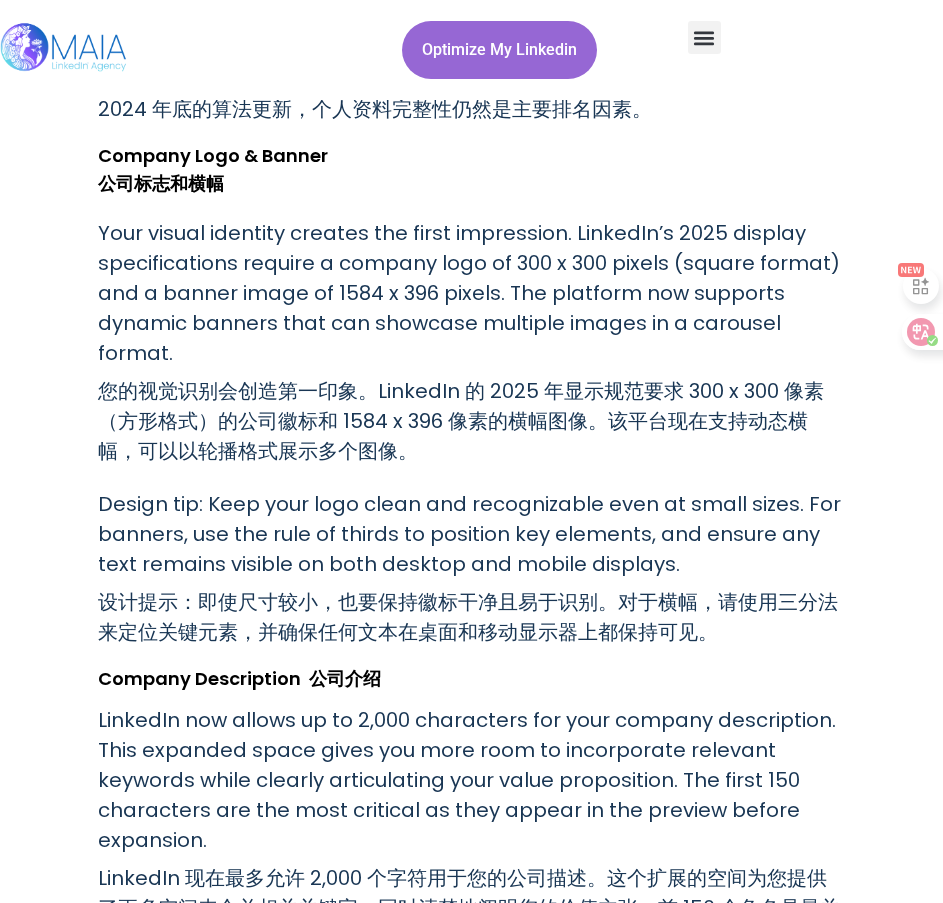 scroll, scrollTop: 2015, scrollLeft: 0, axis: vertical 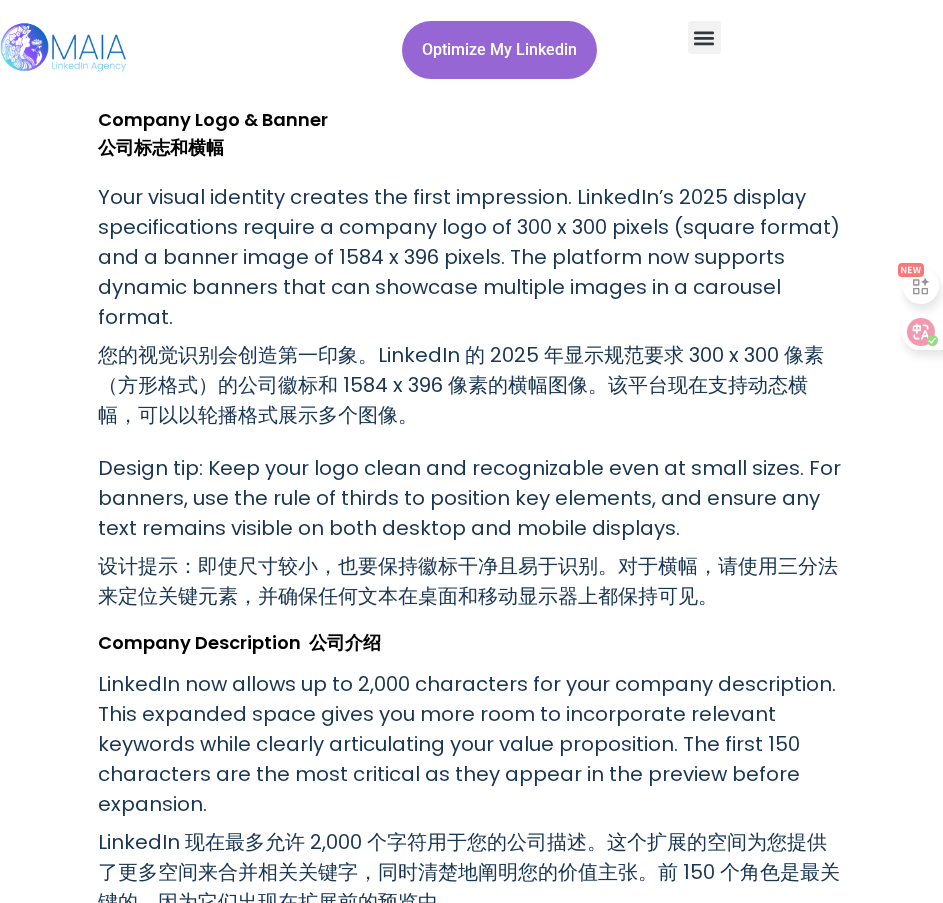 click on "设计提示：即使尺寸较小，也要保持徽标干净且易于识别。对于横幅，请使用三分法来定位关键元素，并确保任何文本在桌面和移动显示器上都保持可见。" at bounding box center [472, 581] 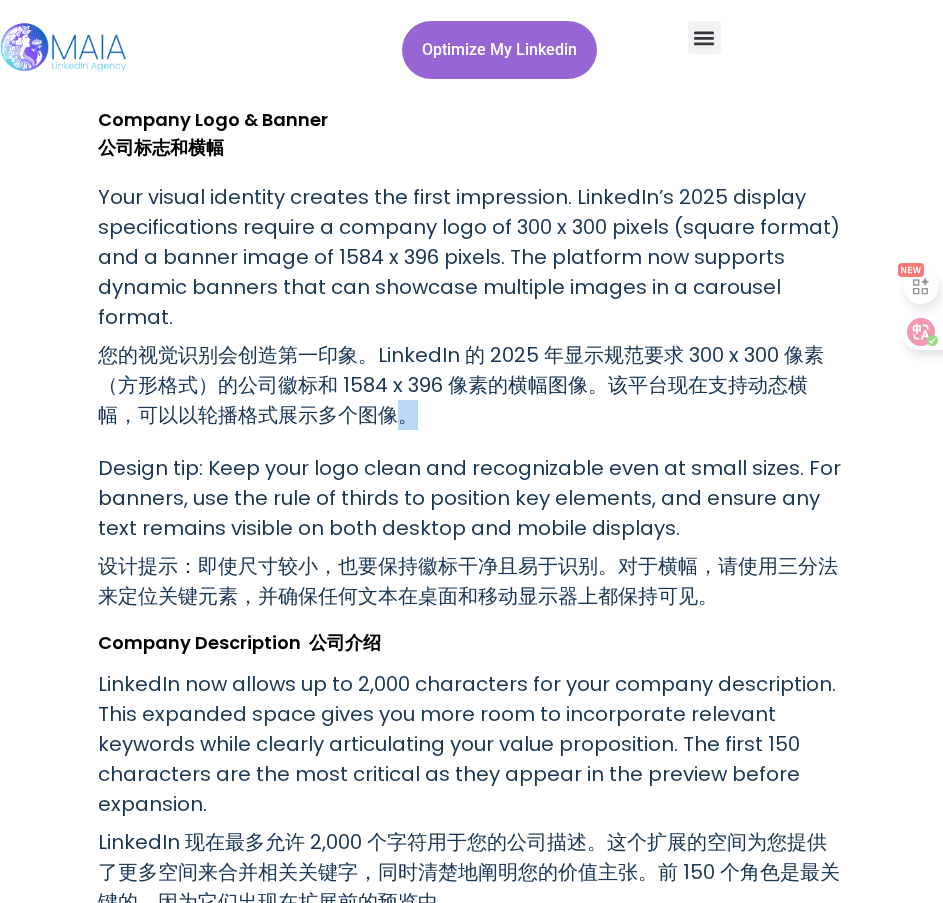 click on "您的视觉识别会创造第一印象。LinkedIn 的 2025 年显示规范要求 300 x 300 像素（方形格式）的公司徽标和 1584 x 396 像素的横幅图像。该平台现在支持动态横幅，可以以轮播格式展示多个图像。" at bounding box center (461, 385) 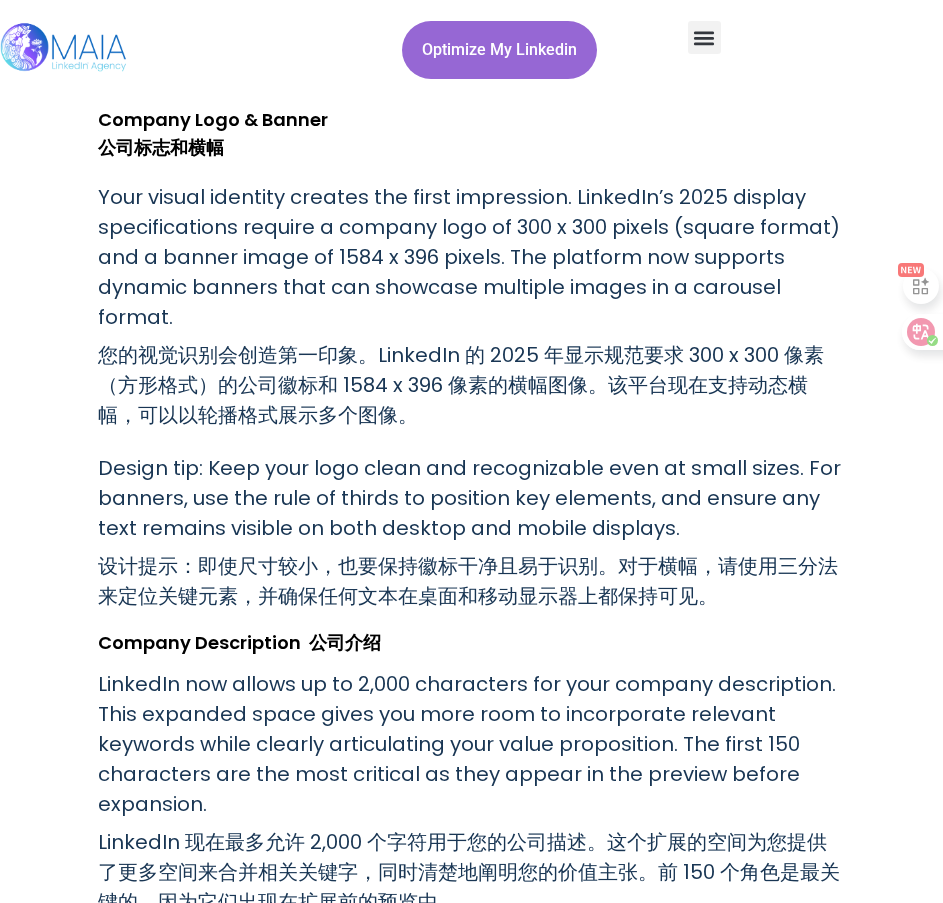 click on "您的视觉识别会创造第一印象。LinkedIn 的 2025 年显示规范要求 300 x 300 像素（方形格式）的公司徽标和 1584 x 396 像素的横幅图像。该平台现在支持动态横幅，可以以轮播格式展示多个图像。" at bounding box center (461, 385) 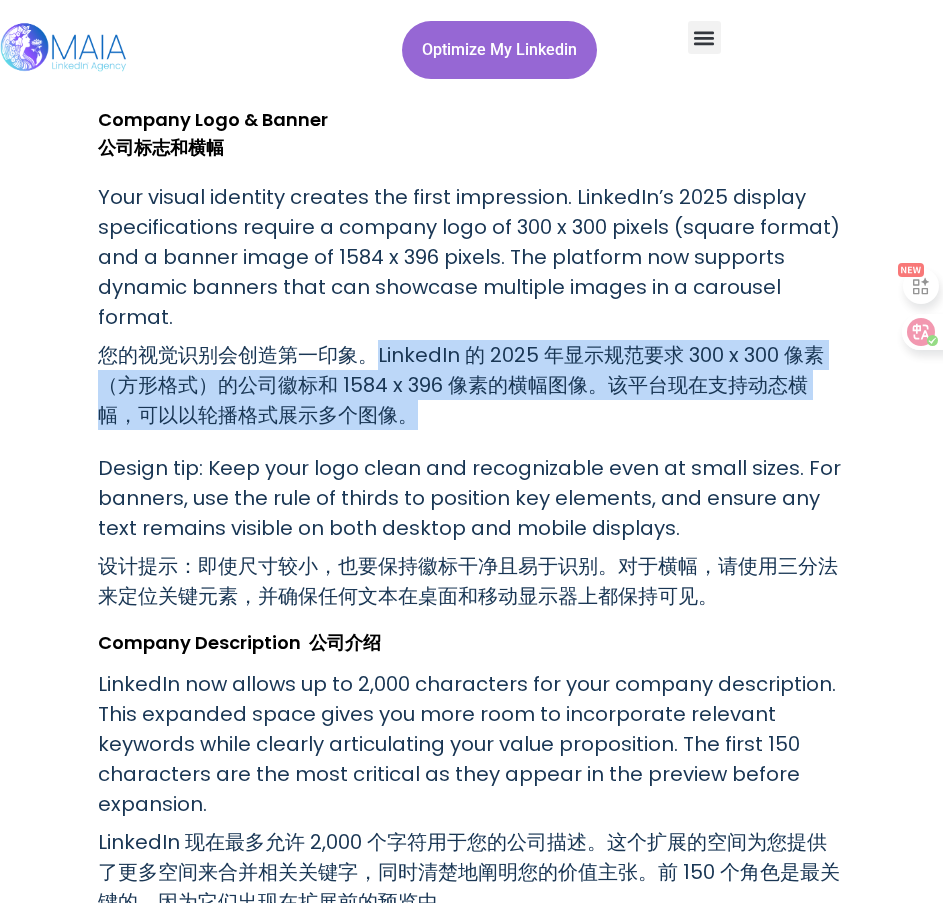 drag, startPoint x: 374, startPoint y: 329, endPoint x: 425, endPoint y: 376, distance: 69.354164 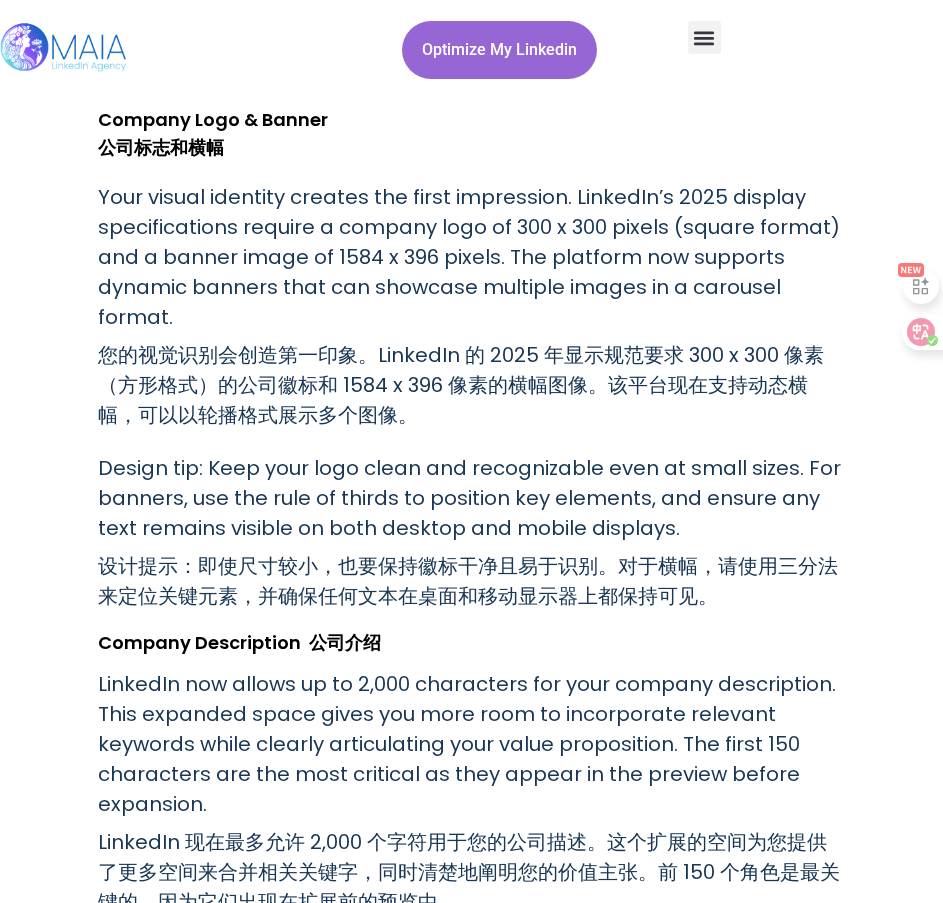 click on "Step-by-Step Guide: Optimizing Your LinkedIn Company Page in 2025 分步指南：2025 年优化您的 LinkedIn 公司页面
LinkedIn remains the premier B2B marketing platform in 2025, with over 1.2 billion professionals now using the platform to connect, learn, and do business. Having a well-optimized company page is no longer optional – it’s essential for establishing your brand presence and generating quality leads in the professional marketplace. 到 2025 年，LinkedIn 仍然是首屈一指的 B2B 营销平台，目前有超过 12 亿专业人士使用该平台进行联系、学习和开展业务。拥有优化良好的公司页面不再是可选的——它对于建立您的品牌形象和在专业市场中产生高质量的潜在客户至关重要。
This comprehensive guide will walk you through the exact steps needed to optimize your LinkedIn company page in 2025, incorporating the latest features and best practices that drive real business results.
Company Logo & Banner" at bounding box center [472, 3658] 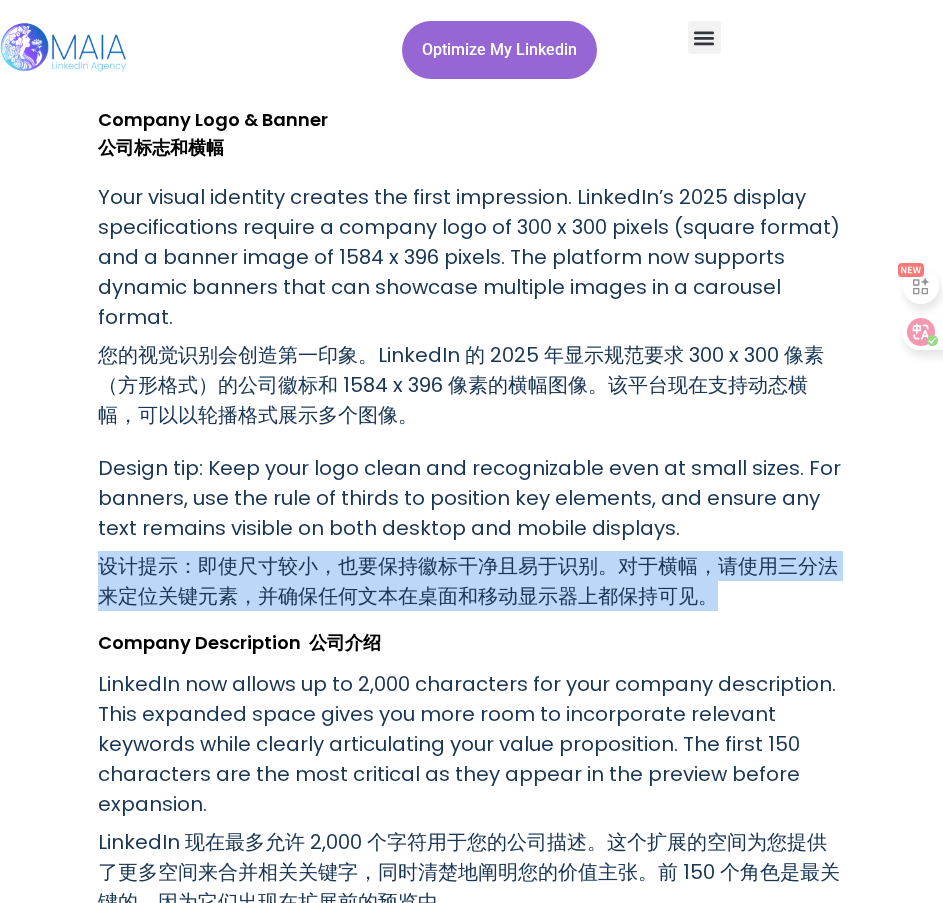 drag, startPoint x: 714, startPoint y: 563, endPoint x: 103, endPoint y: 538, distance: 611.5112 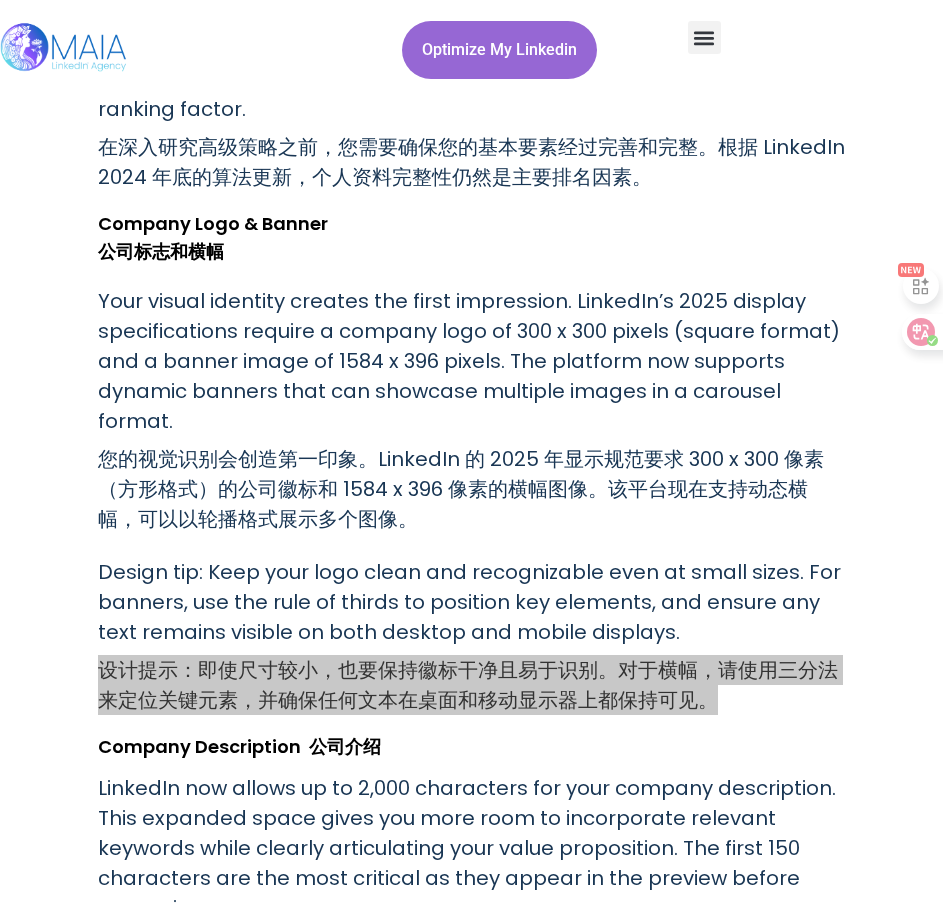 scroll, scrollTop: 1815, scrollLeft: 0, axis: vertical 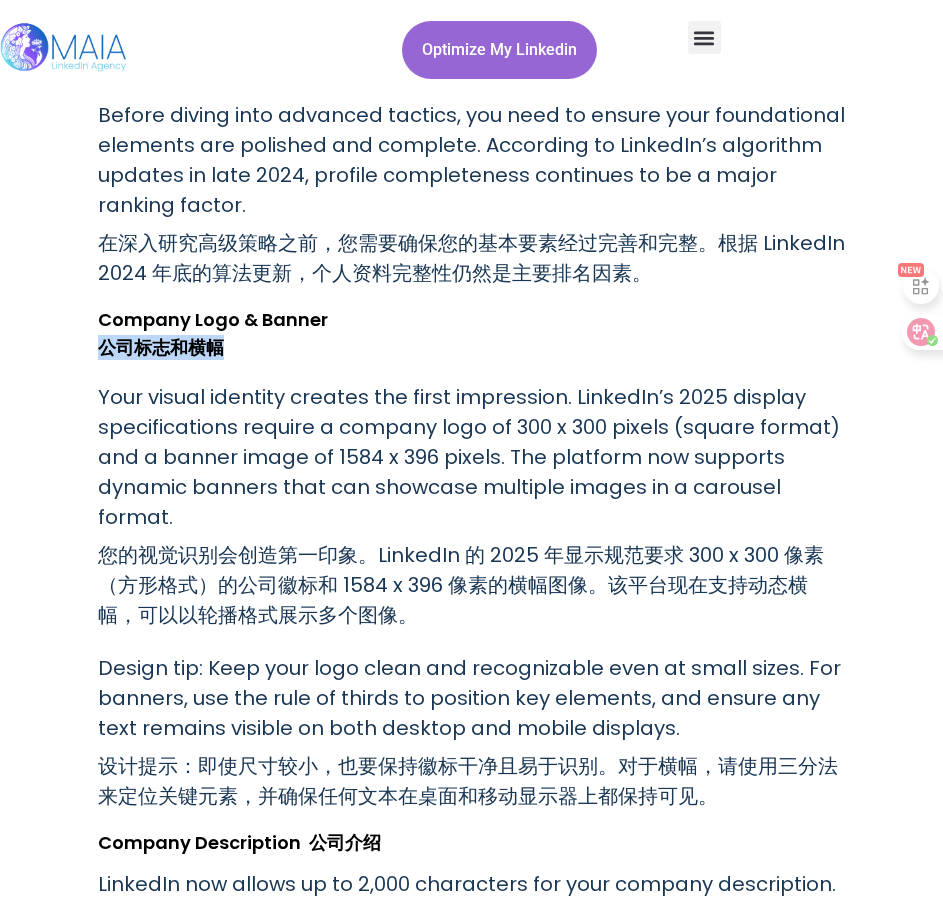 drag, startPoint x: 98, startPoint y: 318, endPoint x: 273, endPoint y: 324, distance: 175.10283 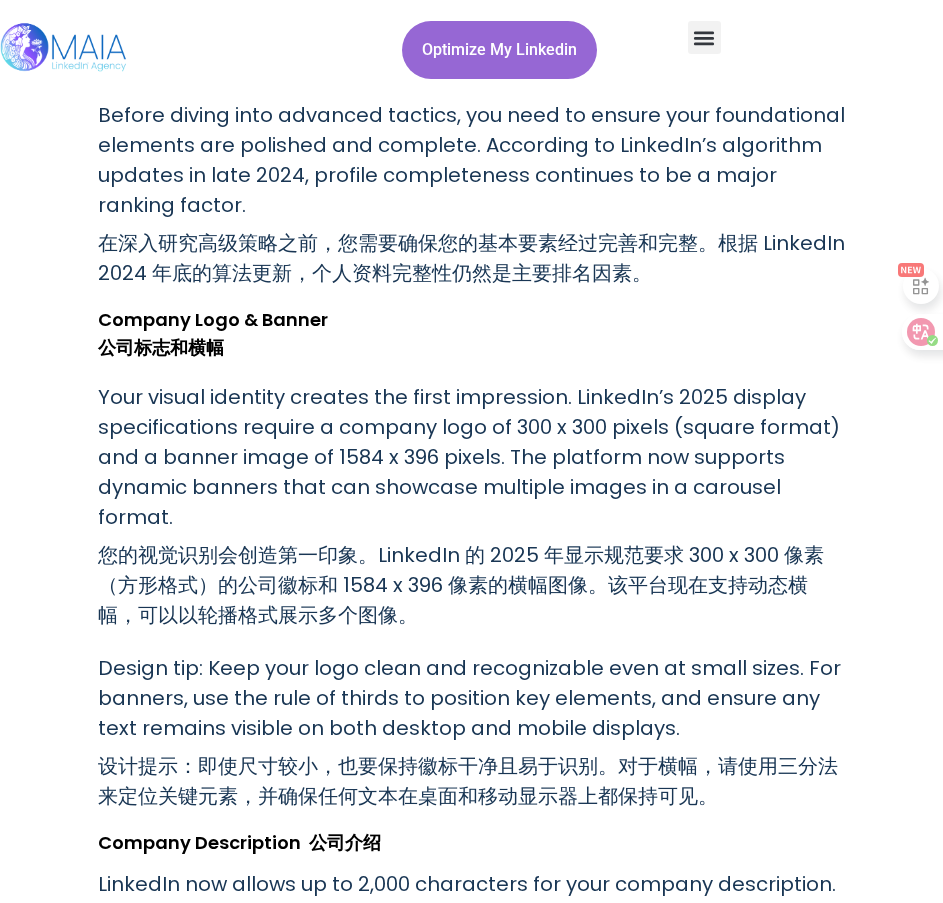 click on "Your visual identity creates the first impression. LinkedIn’s 2025 display specifications require a company logo of 300 x 300 pixels (square format) and a banner image of 1584 x 396 pixels. The platform now supports dynamic banners that can showcase multiple images in a carousel format. 您的视觉识别会创造第一印象。LinkedIn 的 2025 年显示规范要求 300 x 300 像素（方形格式）的公司徽标和 1584 x 396 像素的横幅图像。该平台现在支持动态横幅，可以以轮播格式展示多个图像。" at bounding box center (472, 510) 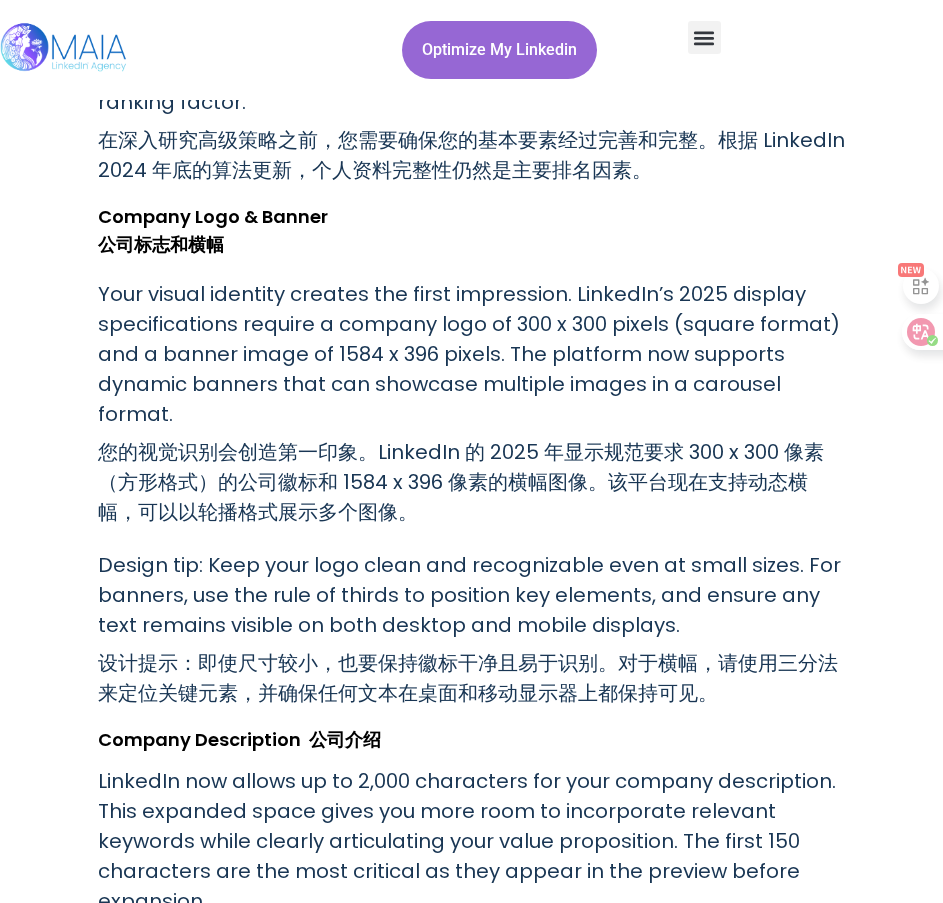 scroll, scrollTop: 2115, scrollLeft: 0, axis: vertical 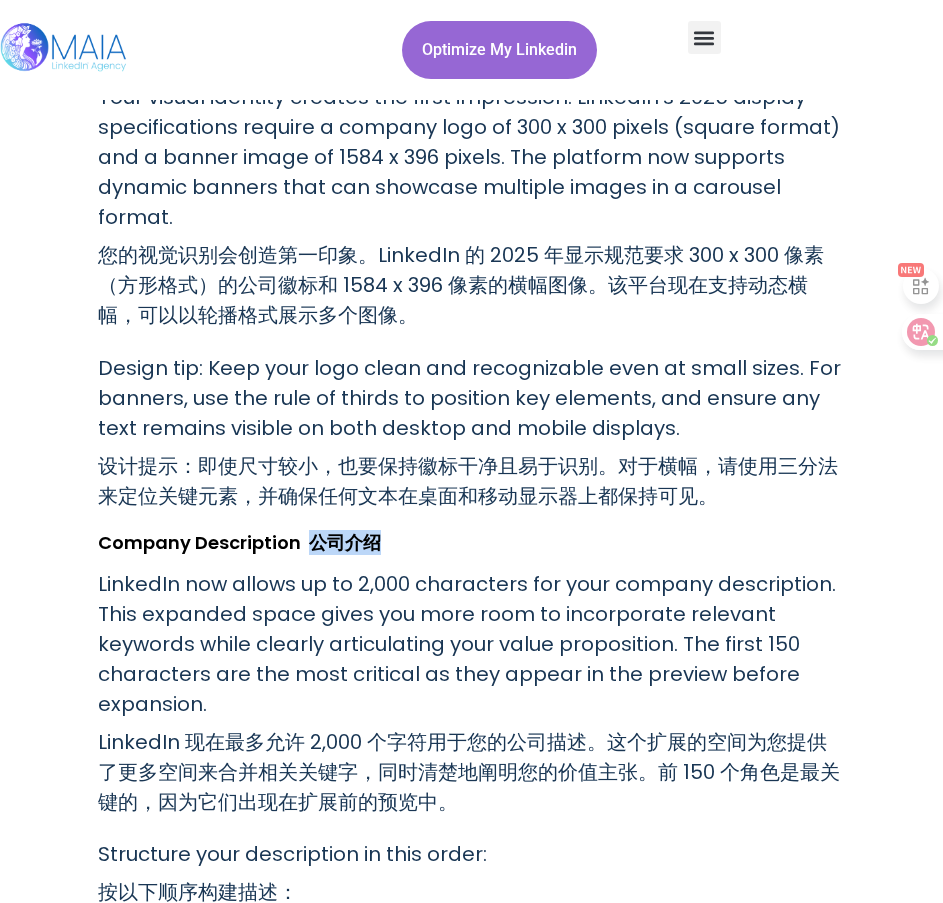 drag, startPoint x: 313, startPoint y: 513, endPoint x: 405, endPoint y: 506, distance: 92.26592 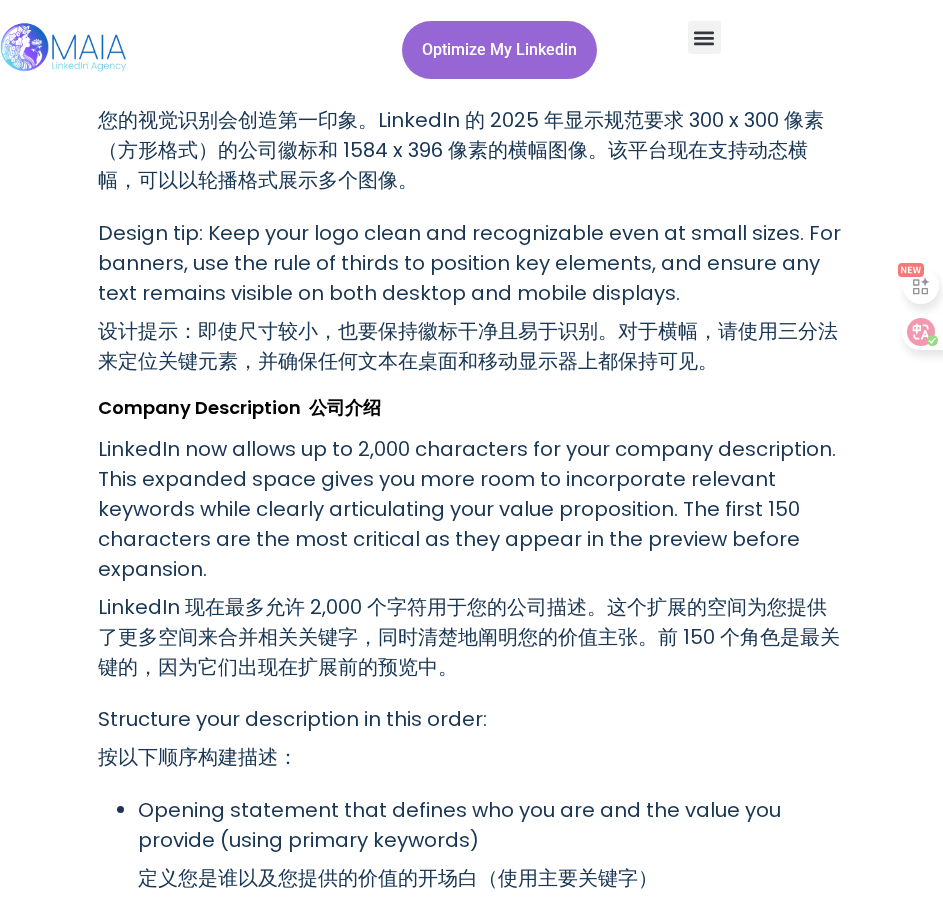 scroll, scrollTop: 2315, scrollLeft: 0, axis: vertical 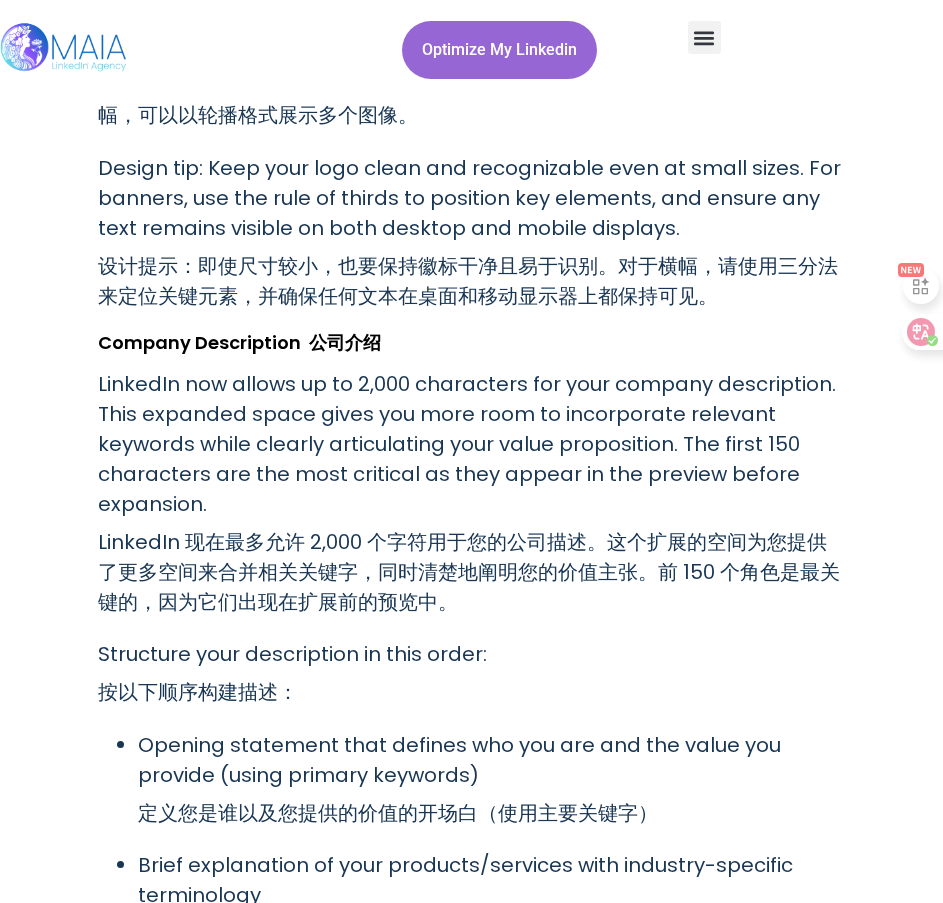 click on "LinkedIn 现在最多允许 2,000 个字符用于您的公司描述。这个扩展的空间为您提供了更多空间来合并相关关键字，同时清楚地阐明您的价值主张。前 150 个角色是最关键的，因为它们出现在扩展前的预览中。" at bounding box center [472, 572] 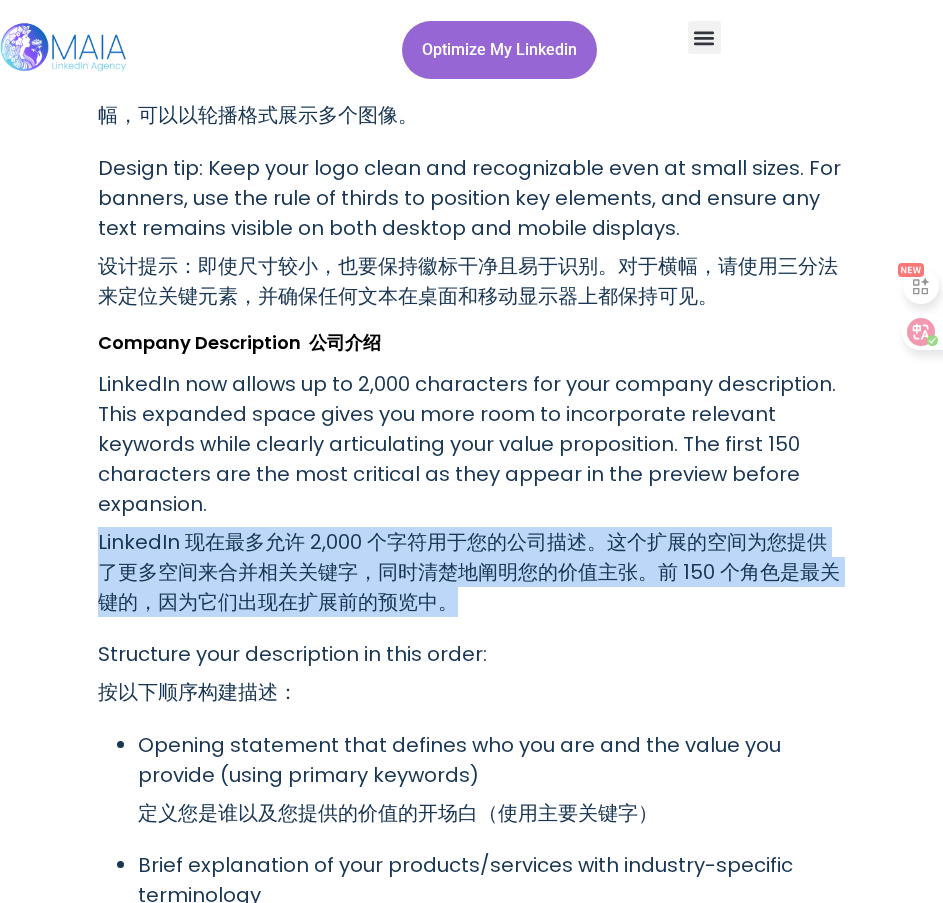 drag, startPoint x: 457, startPoint y: 576, endPoint x: 73, endPoint y: 516, distance: 388.65924 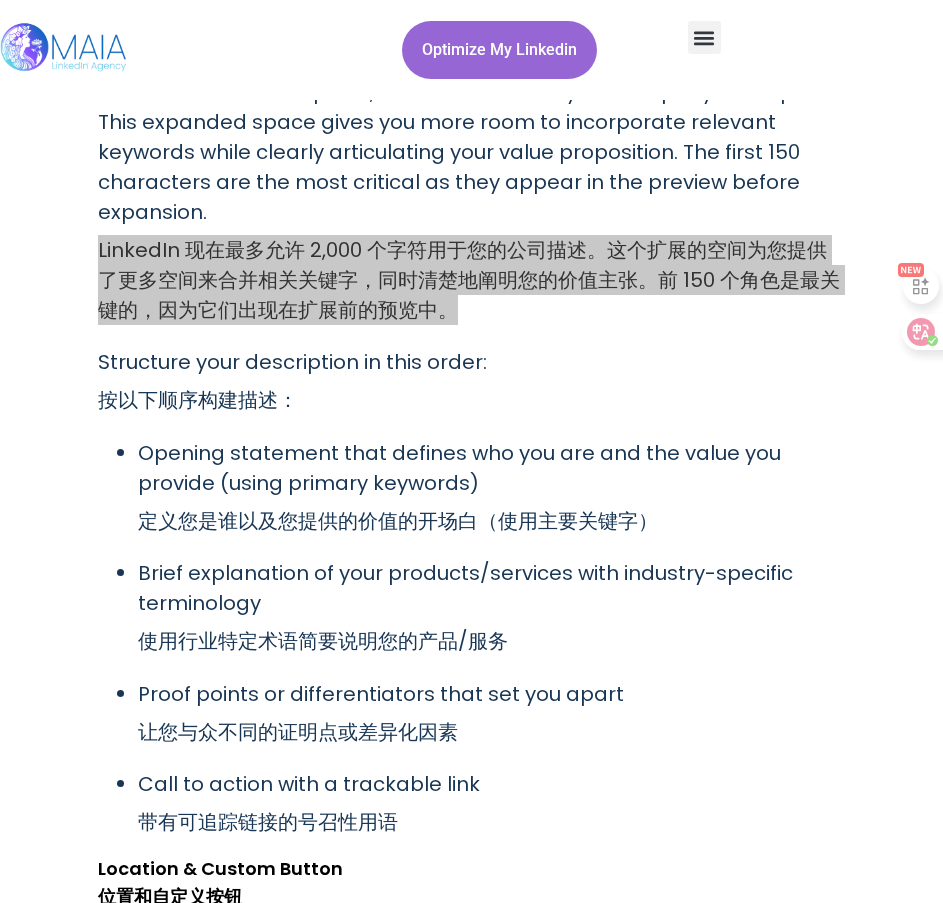 scroll, scrollTop: 2615, scrollLeft: 0, axis: vertical 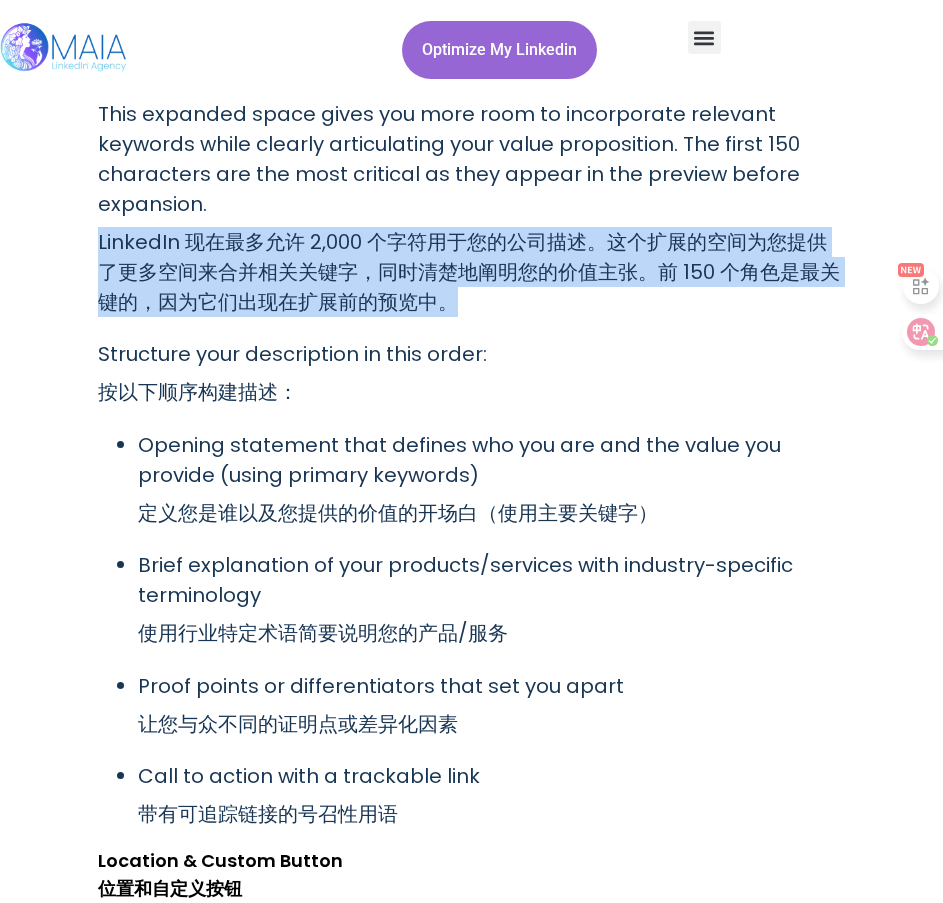 click on "Brief explanation of your products/services with industry-specific terminology 使用行业特定术语简要说明您的产品/服务" at bounding box center [492, 603] 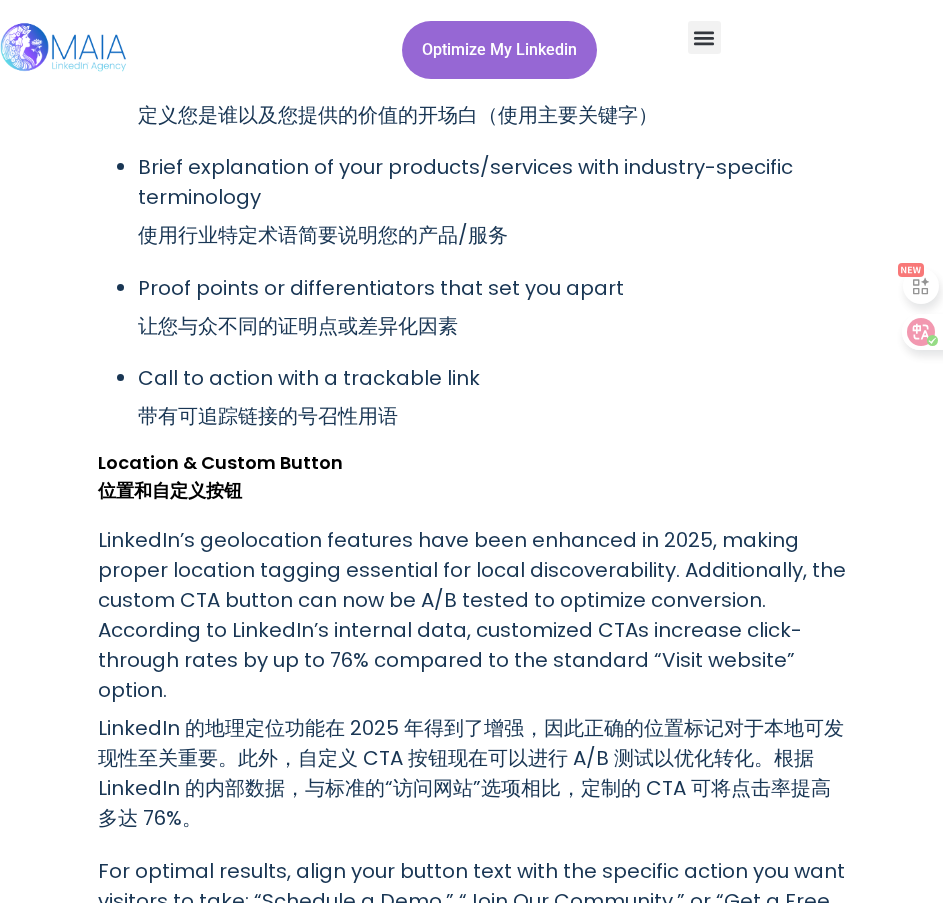 scroll, scrollTop: 3015, scrollLeft: 0, axis: vertical 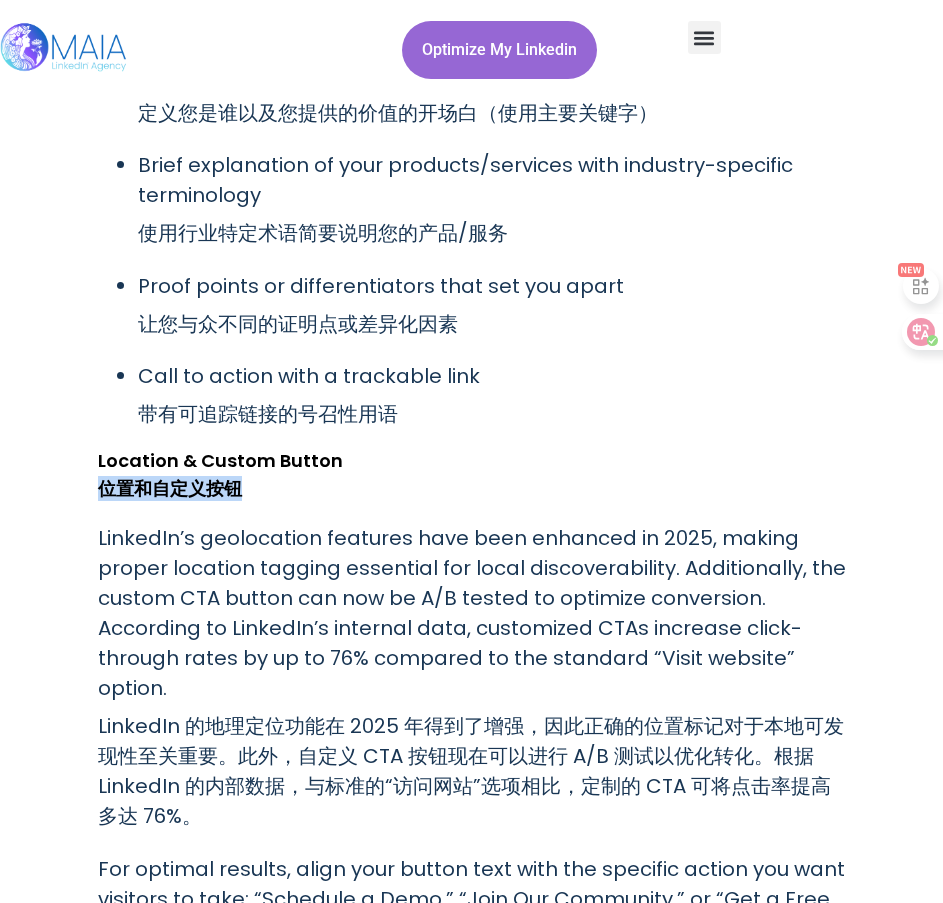 drag, startPoint x: 109, startPoint y: 455, endPoint x: 253, endPoint y: 456, distance: 144.00348 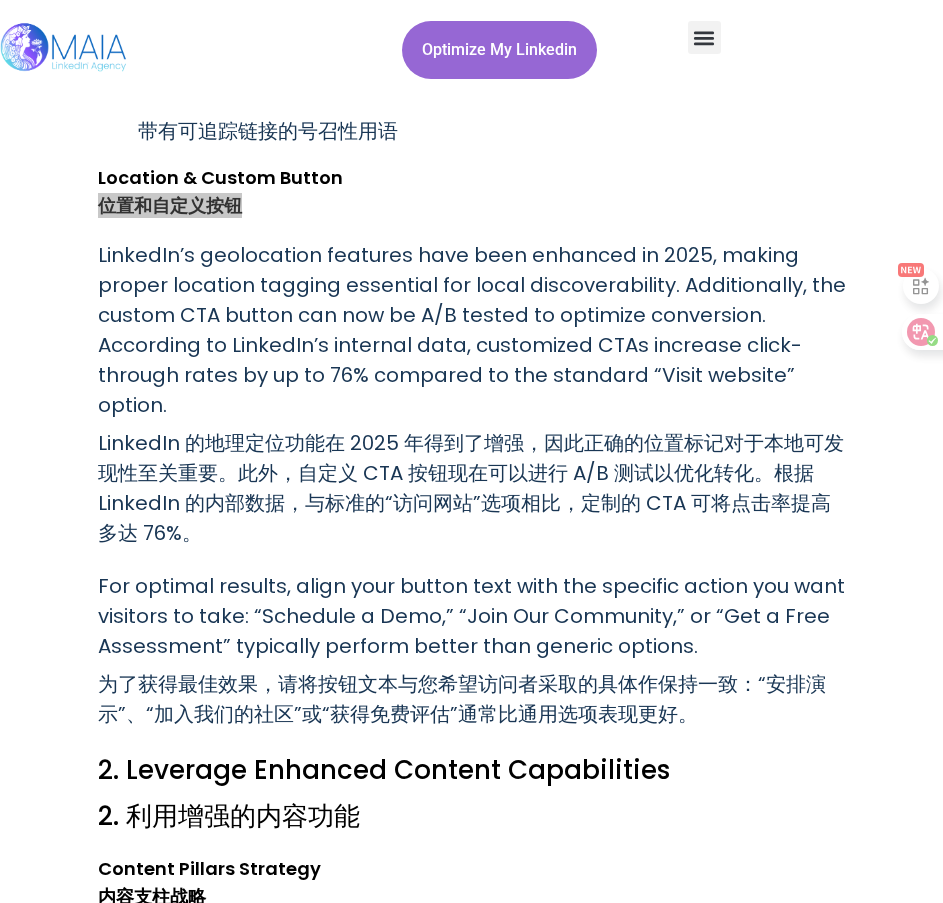 scroll, scrollTop: 3315, scrollLeft: 0, axis: vertical 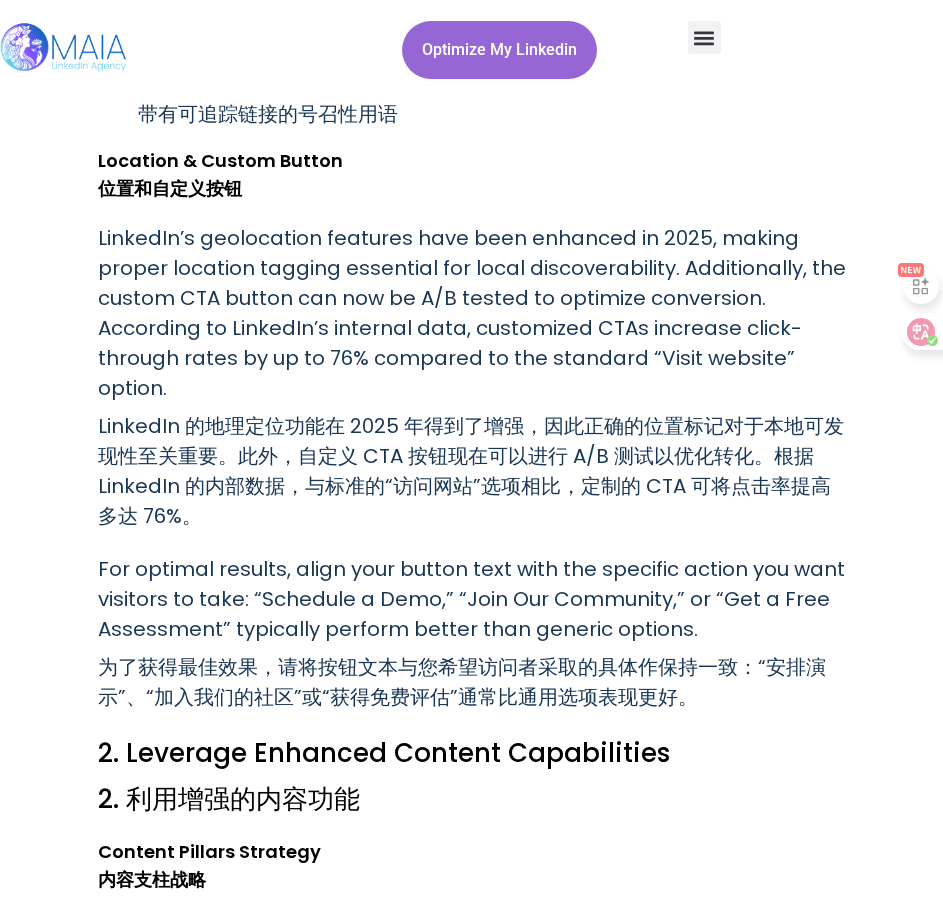 click on "LinkedIn 的地理定位功能在 2025 年得到了增强，因此正确的位置标记对于本地可发现性至关重要。此外，自定义 CTA 按钮现在可以进行 A/B 测试以优化转化。根据 LinkedIn 的内部数据，与标准的“访问网站”选项相比，定制的 CTA 可将点击率提高多达 76%。" at bounding box center (472, 471) 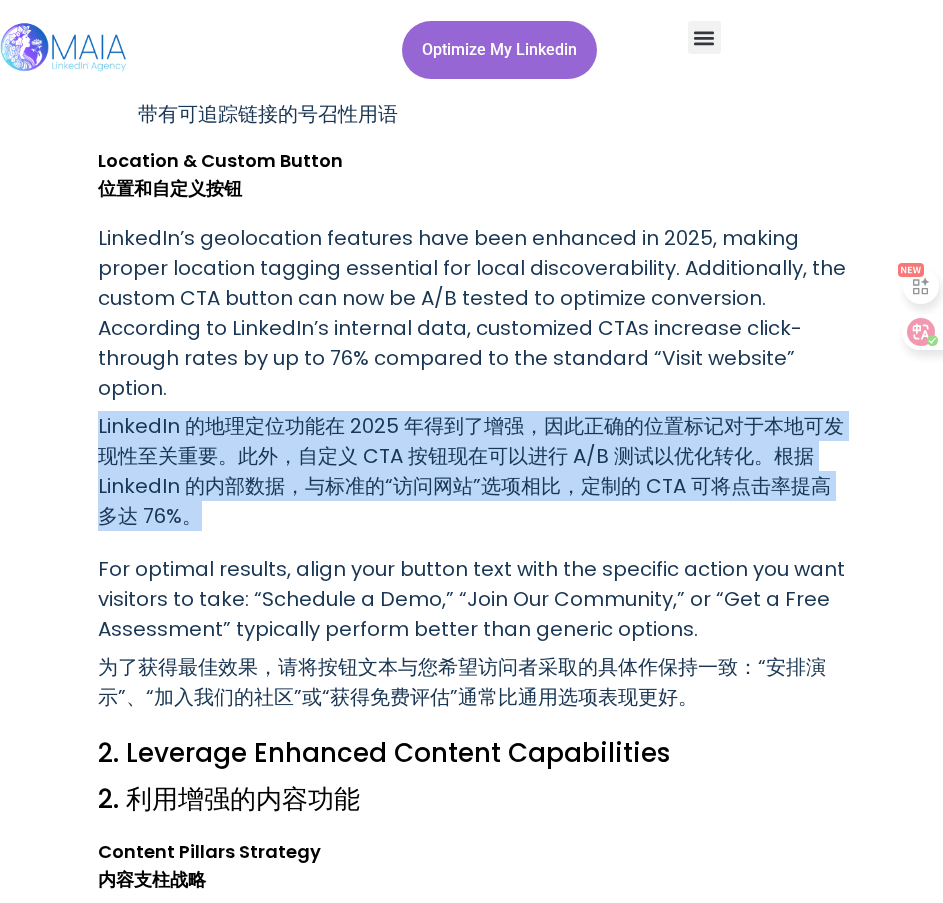 drag, startPoint x: 192, startPoint y: 485, endPoint x: 82, endPoint y: 411, distance: 132.57451 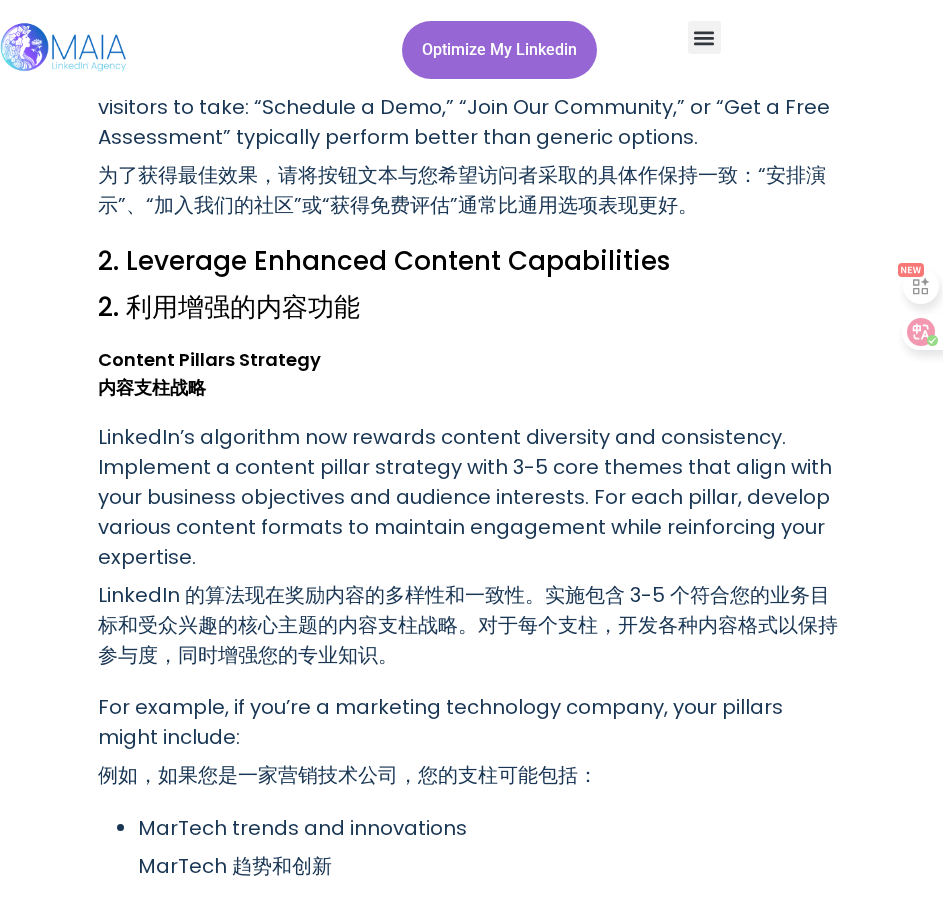 scroll, scrollTop: 3815, scrollLeft: 0, axis: vertical 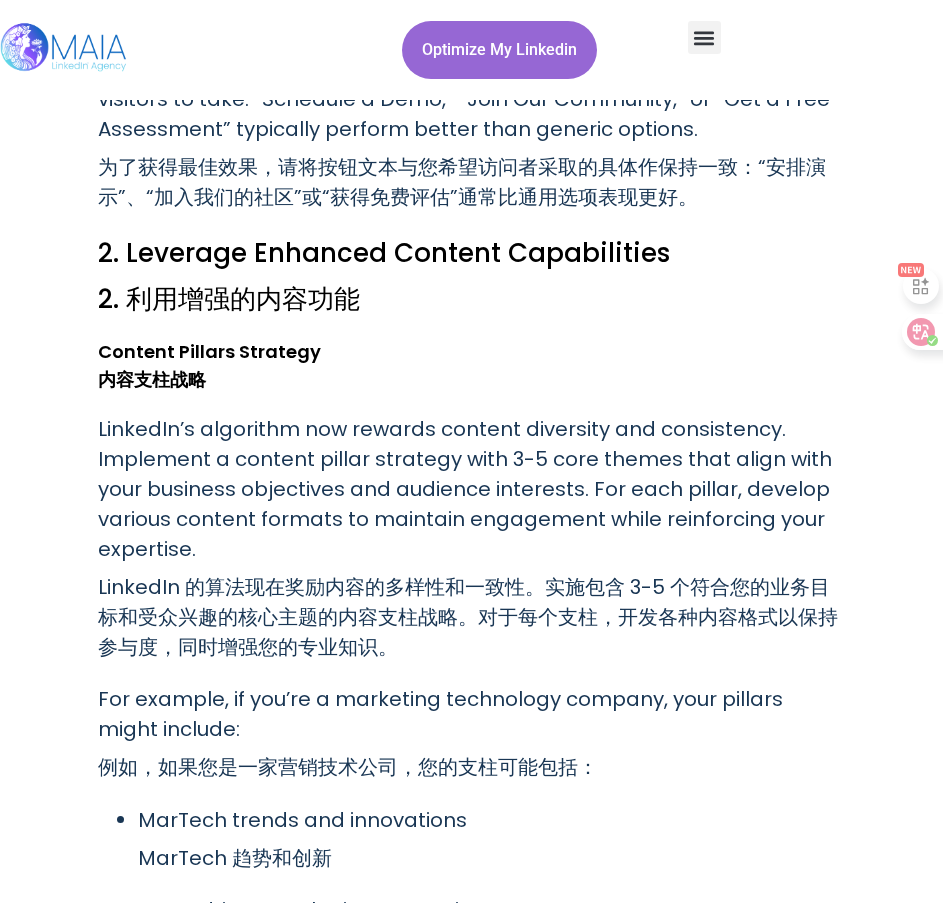 click on "LinkedIn’s algorithm now rewards content diversity and consistency. Implement a content pillar strategy with 3-5 core themes that align with your business objectives and audience interests. For each pillar, develop various content formats to maintain engagement while reinforcing your expertise. LinkedIn 的算法现在奖励内容的多样性和一致性。实施包含 3-5 个符合您的业务目标和受众兴趣的核心主题的内容支柱战略。对于每个支柱，开发各种内容格式以保持参与度，同时增强您的专业知识。" at bounding box center [472, 542] 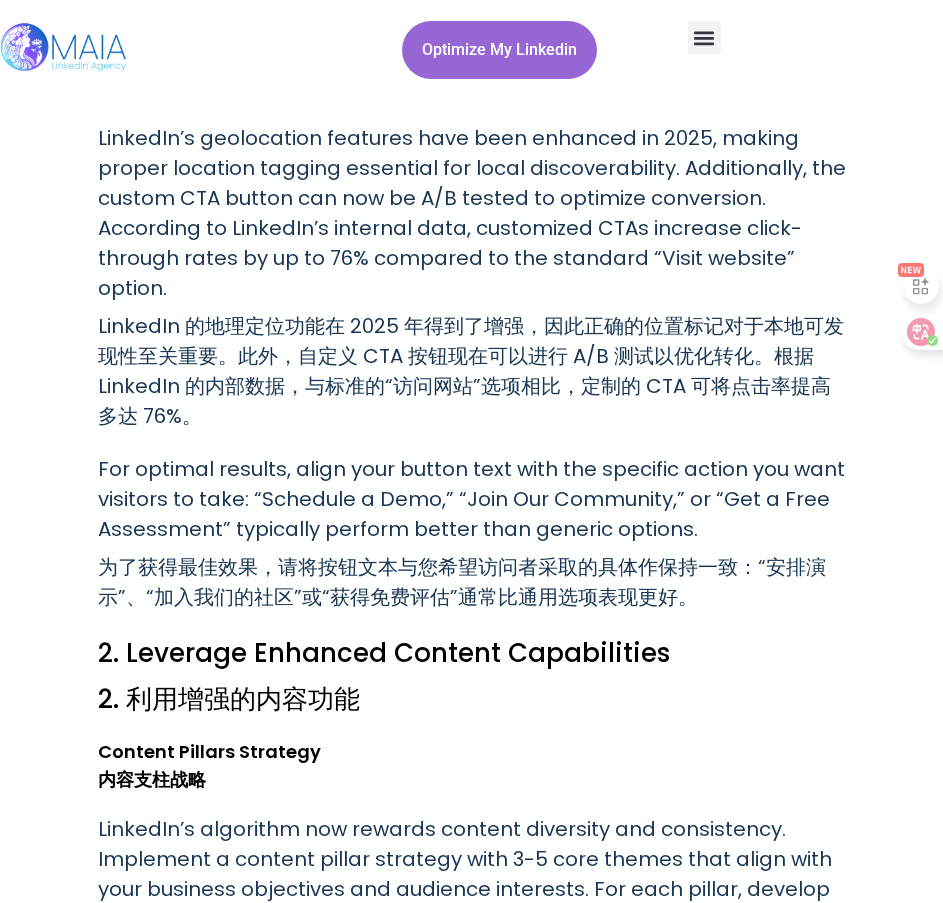 scroll, scrollTop: 3315, scrollLeft: 0, axis: vertical 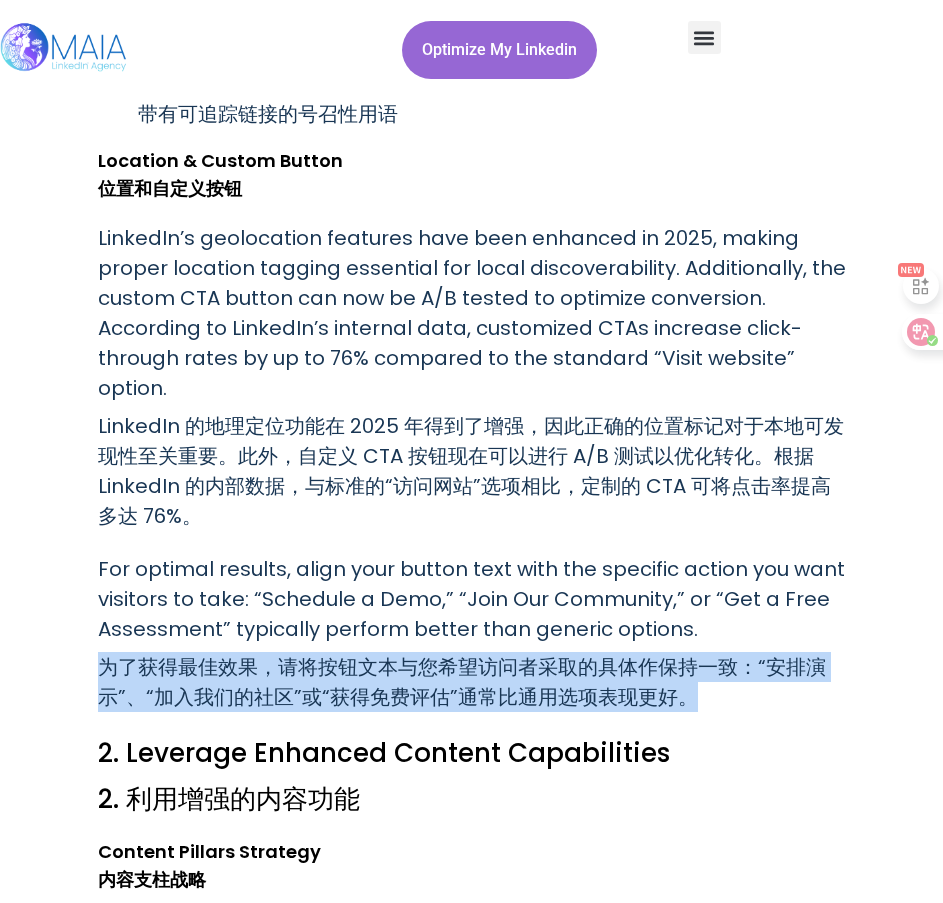 drag, startPoint x: 688, startPoint y: 669, endPoint x: 98, endPoint y: 644, distance: 590.5294 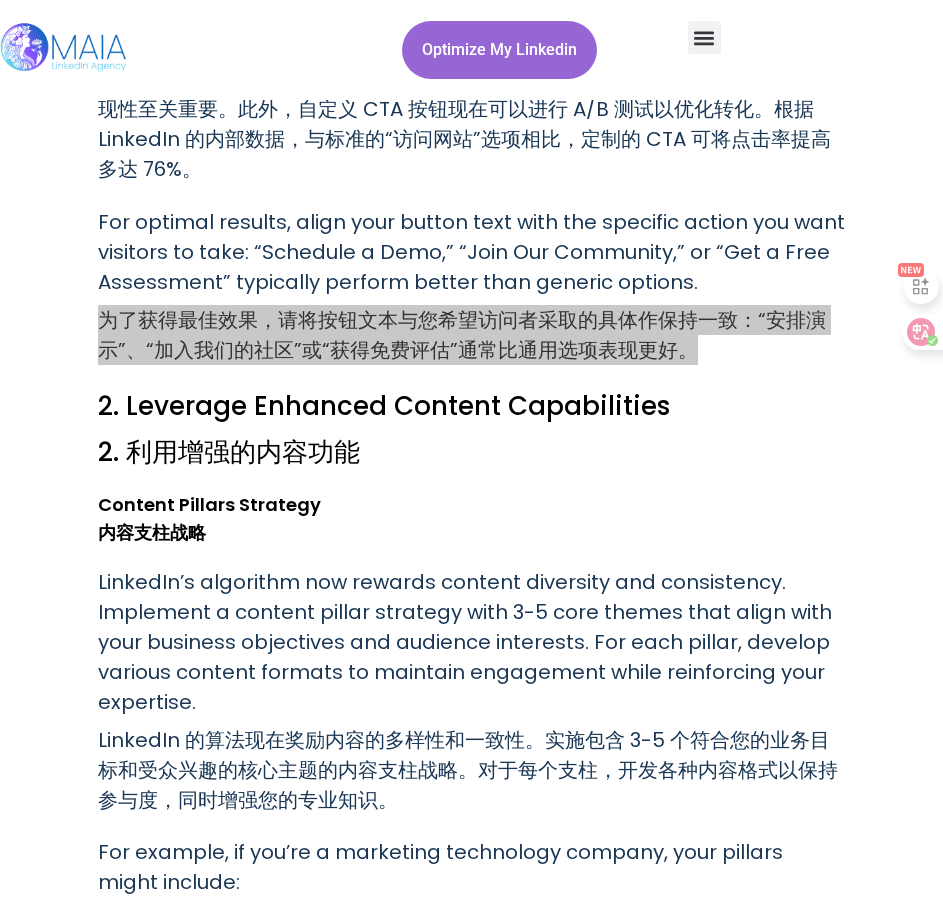 scroll, scrollTop: 3715, scrollLeft: 0, axis: vertical 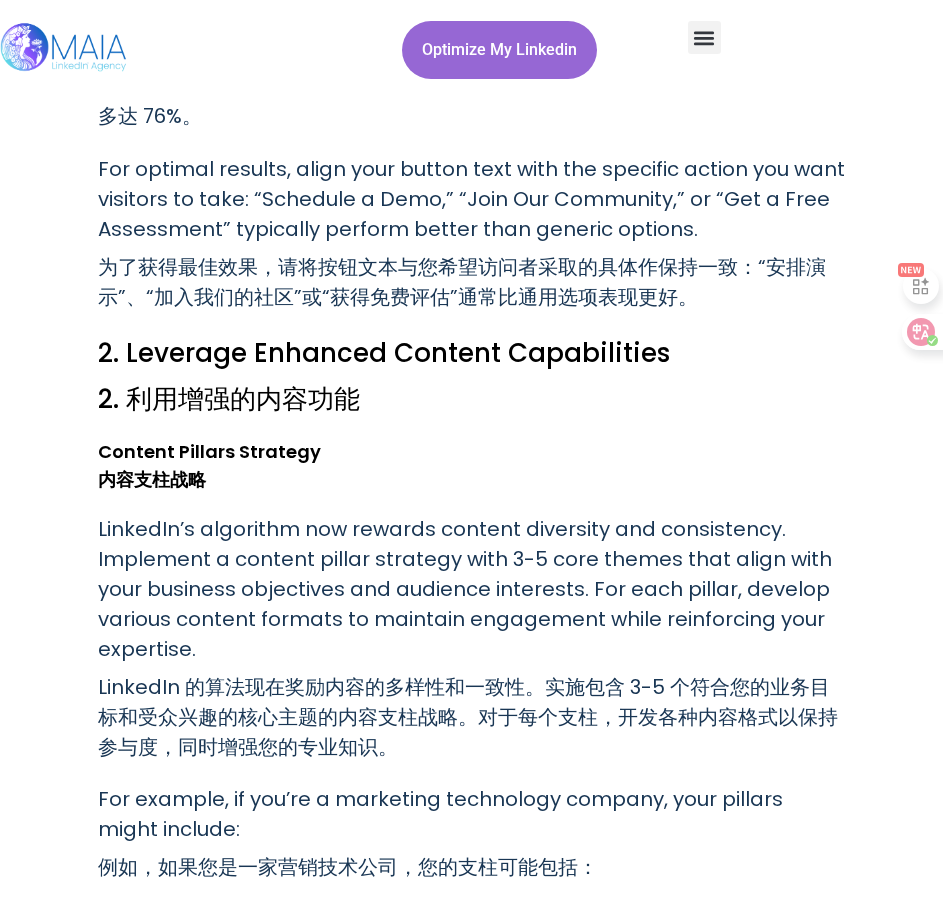 click on "Content Pillars Strategy 内容支柱战略" at bounding box center (472, 470) 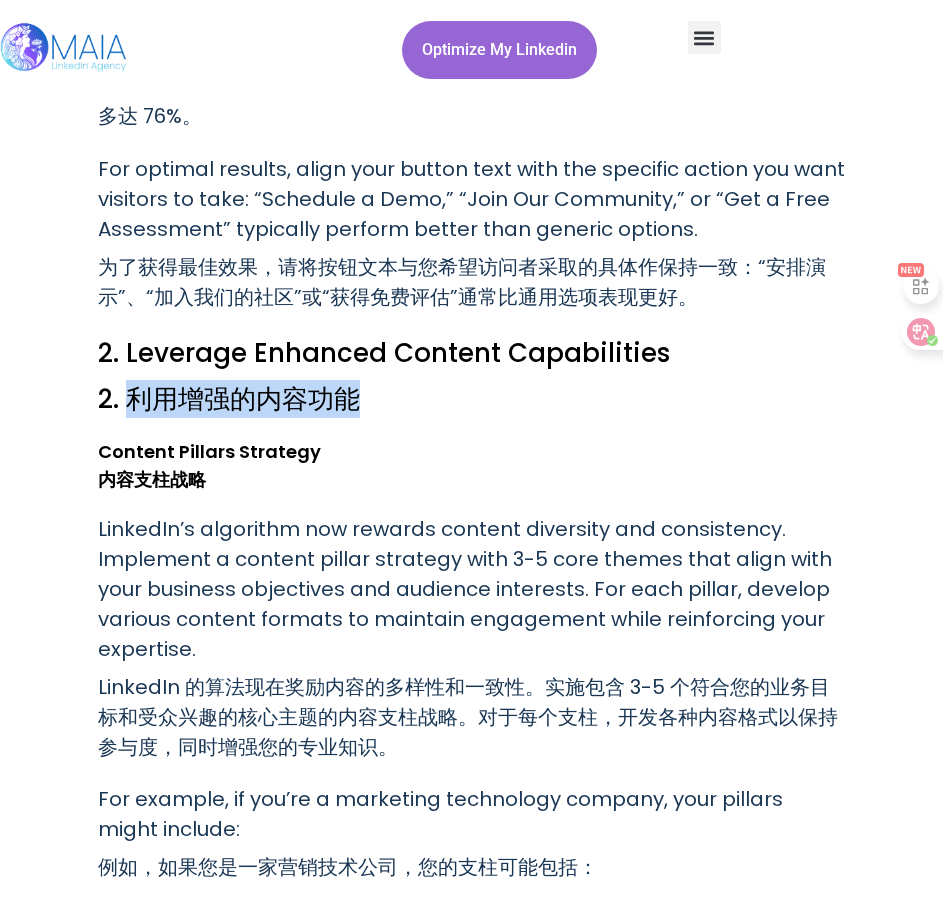 drag, startPoint x: 128, startPoint y: 363, endPoint x: 542, endPoint y: 353, distance: 414.12076 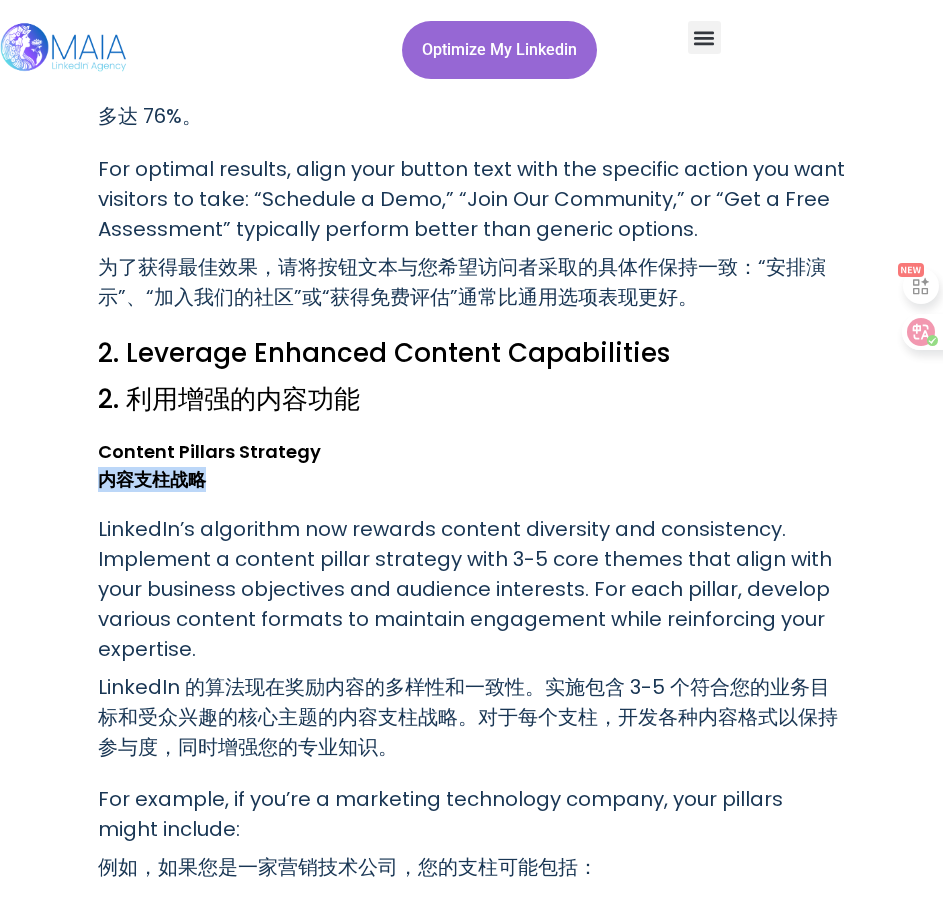 drag, startPoint x: 104, startPoint y: 445, endPoint x: 214, endPoint y: 450, distance: 110.11358 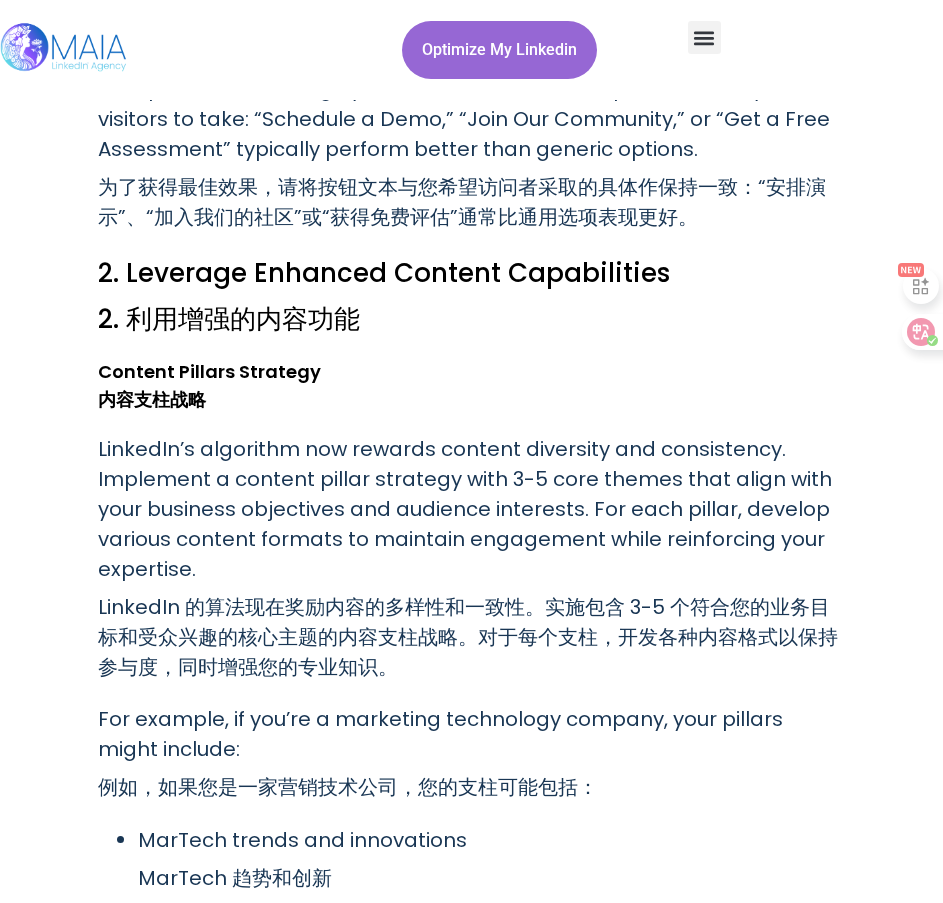 scroll, scrollTop: 3915, scrollLeft: 0, axis: vertical 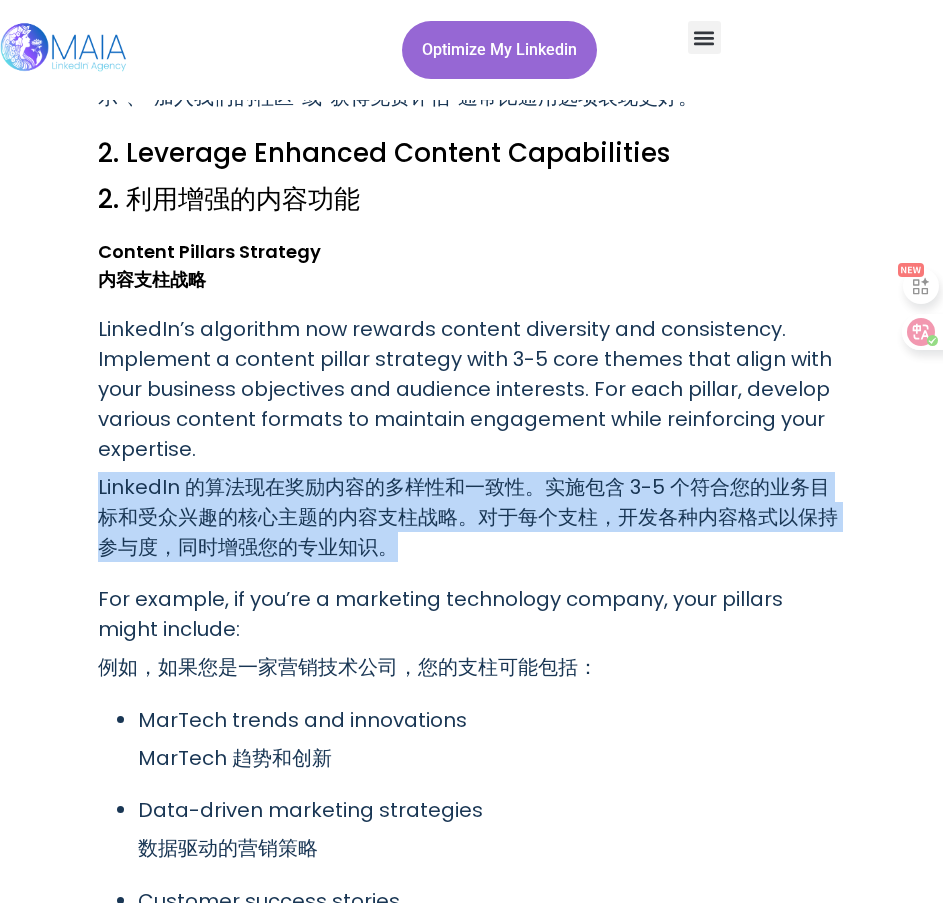 drag, startPoint x: 101, startPoint y: 455, endPoint x: 458, endPoint y: 517, distance: 362.34375 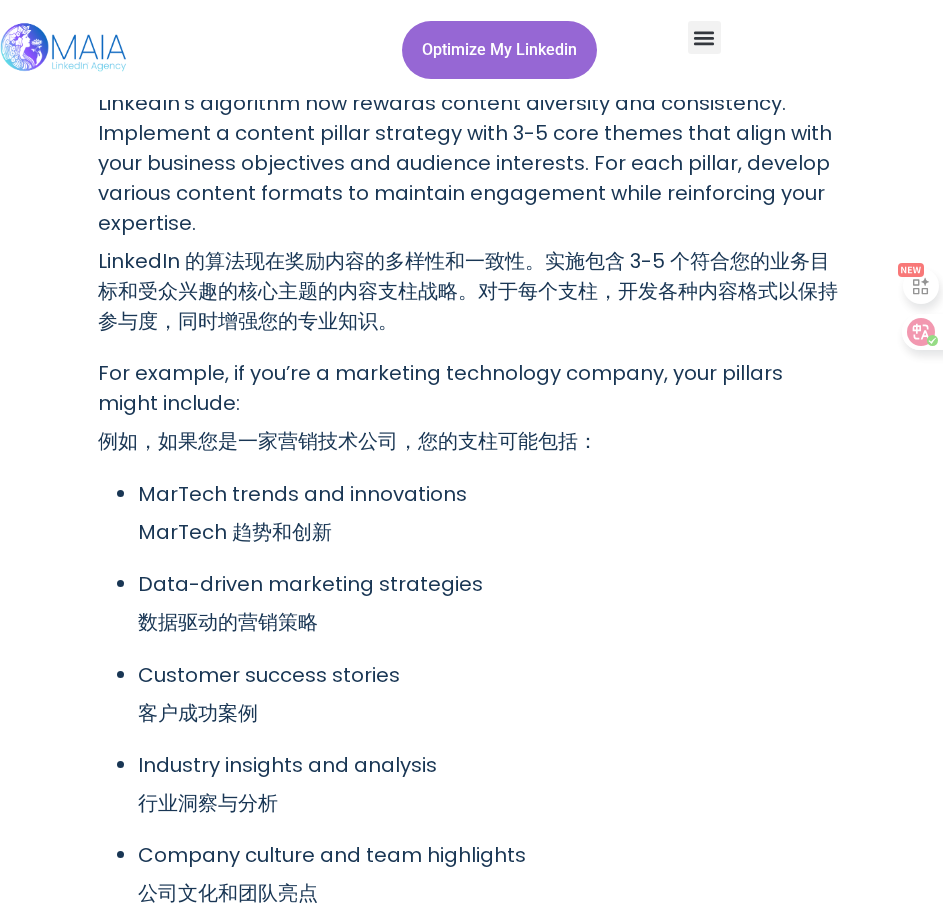 scroll, scrollTop: 4215, scrollLeft: 0, axis: vertical 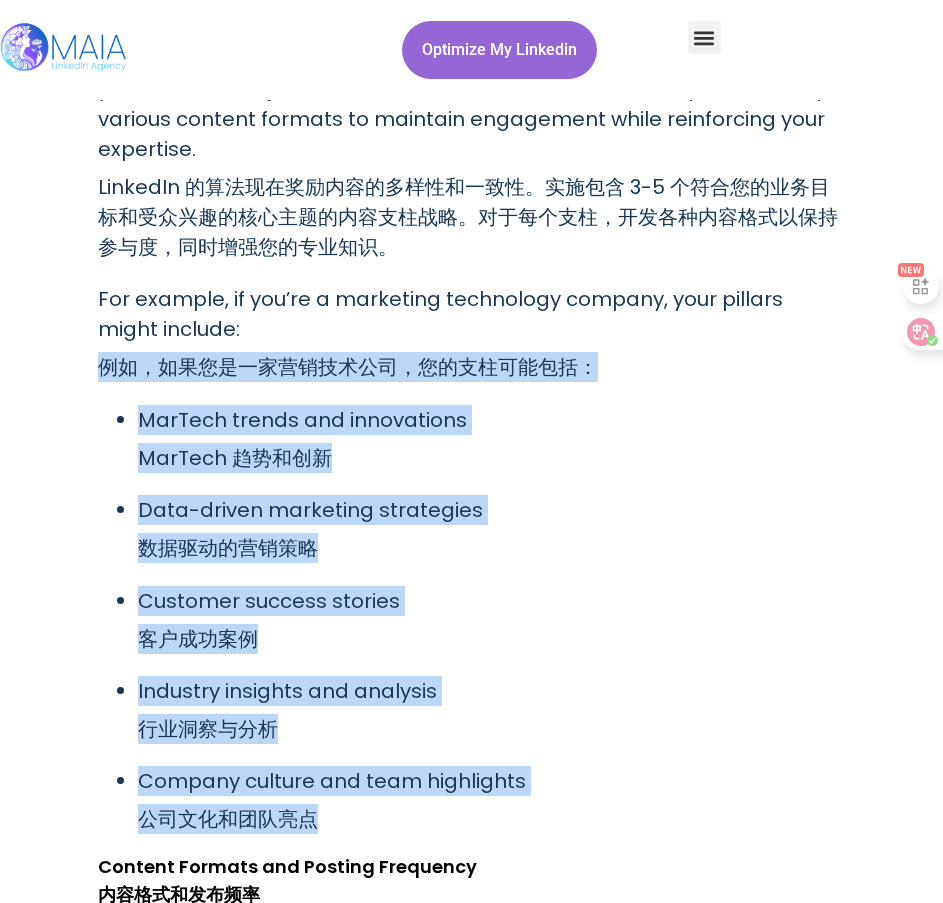 drag, startPoint x: 101, startPoint y: 335, endPoint x: 513, endPoint y: 789, distance: 613.0742 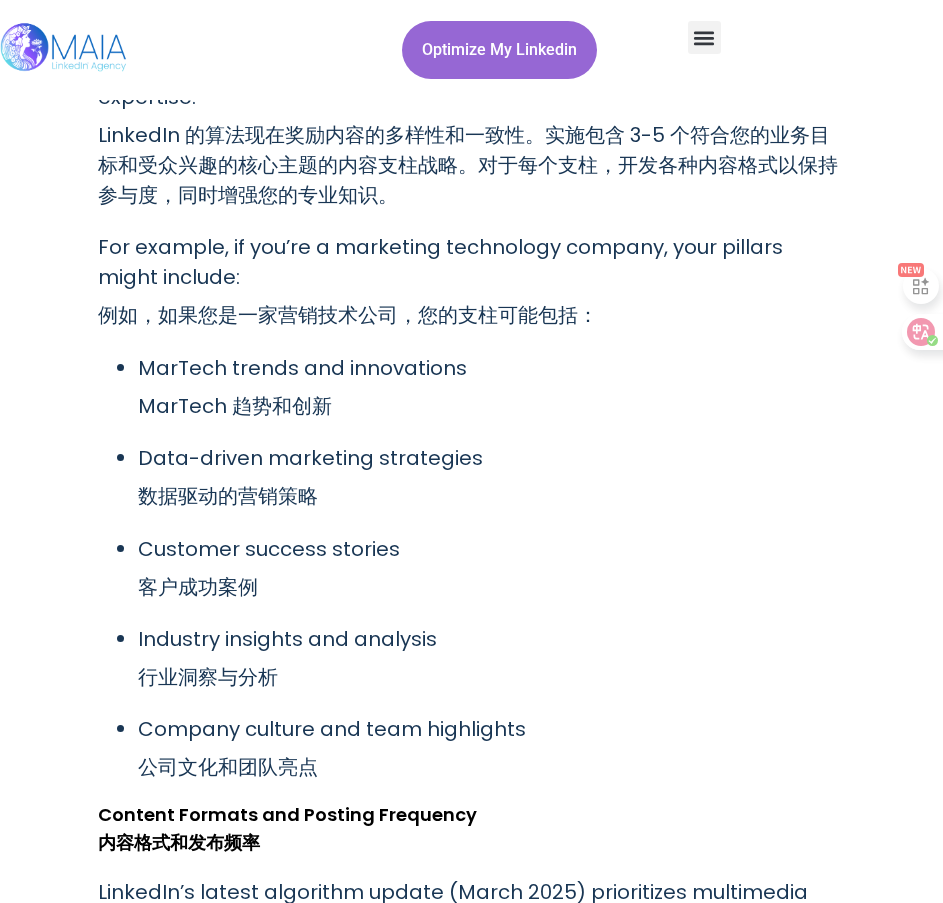 scroll, scrollTop: 4215, scrollLeft: 0, axis: vertical 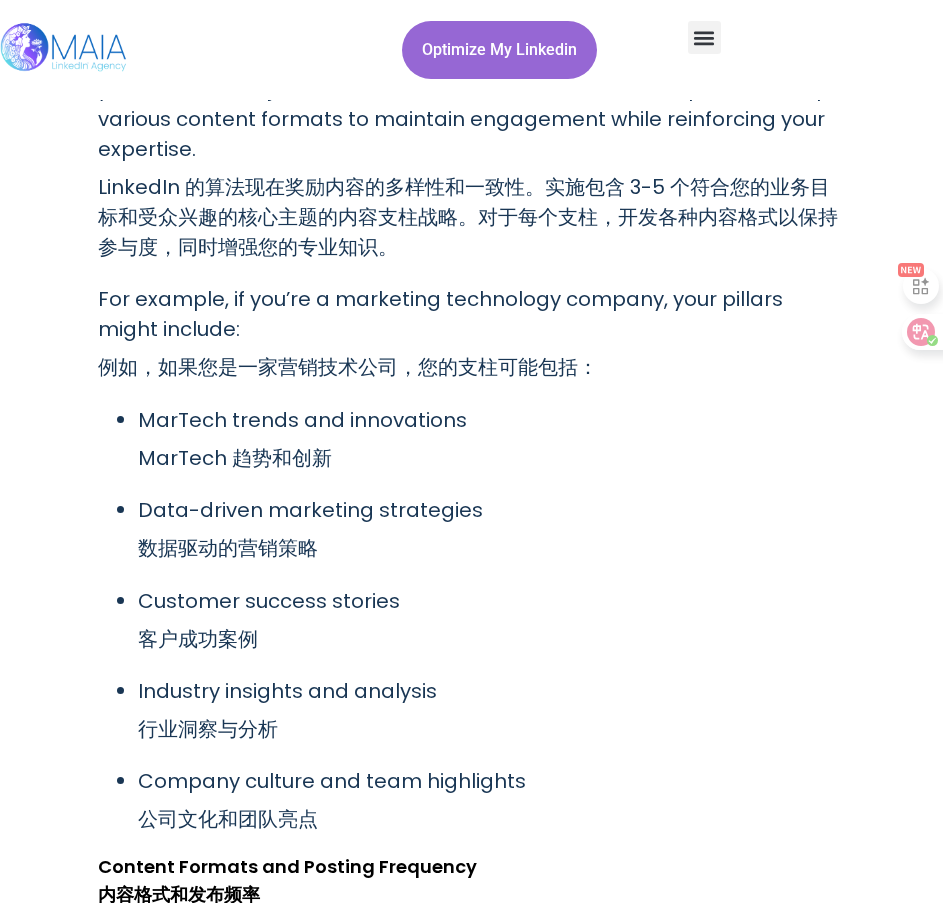 click on "Industry insights and analysis 行业洞察与分析" at bounding box center [492, 714] 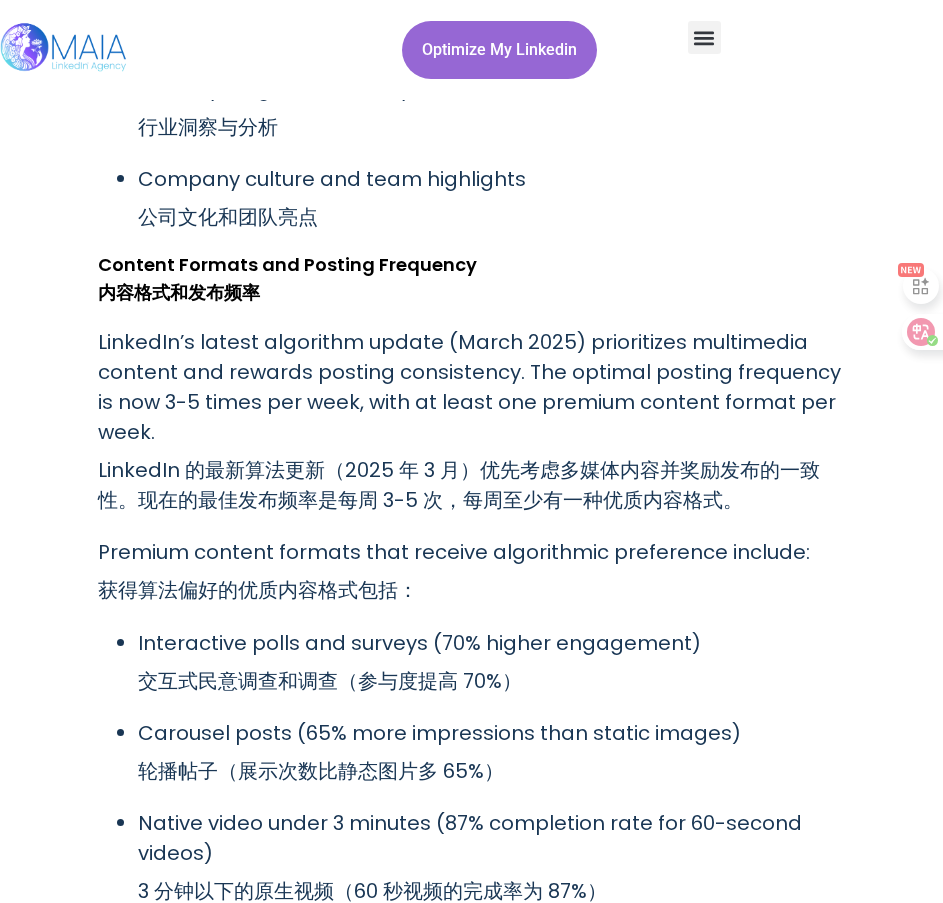 scroll, scrollTop: 4815, scrollLeft: 0, axis: vertical 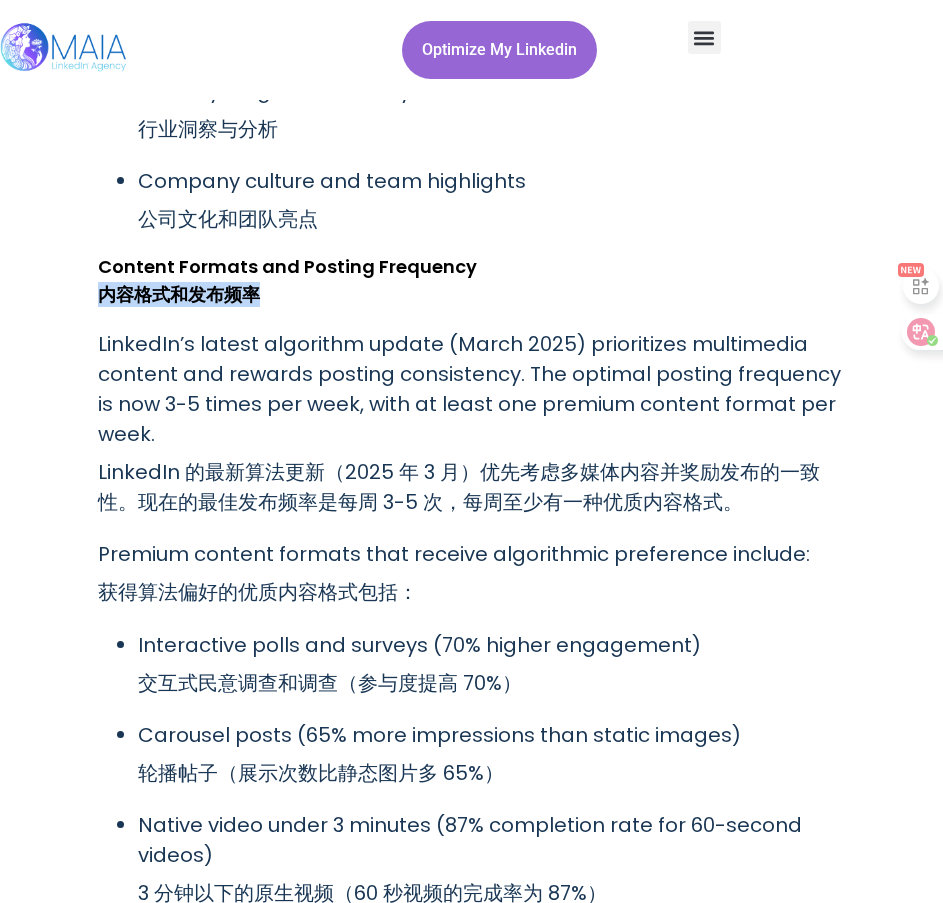 drag, startPoint x: 97, startPoint y: 262, endPoint x: 279, endPoint y: 268, distance: 182.09888 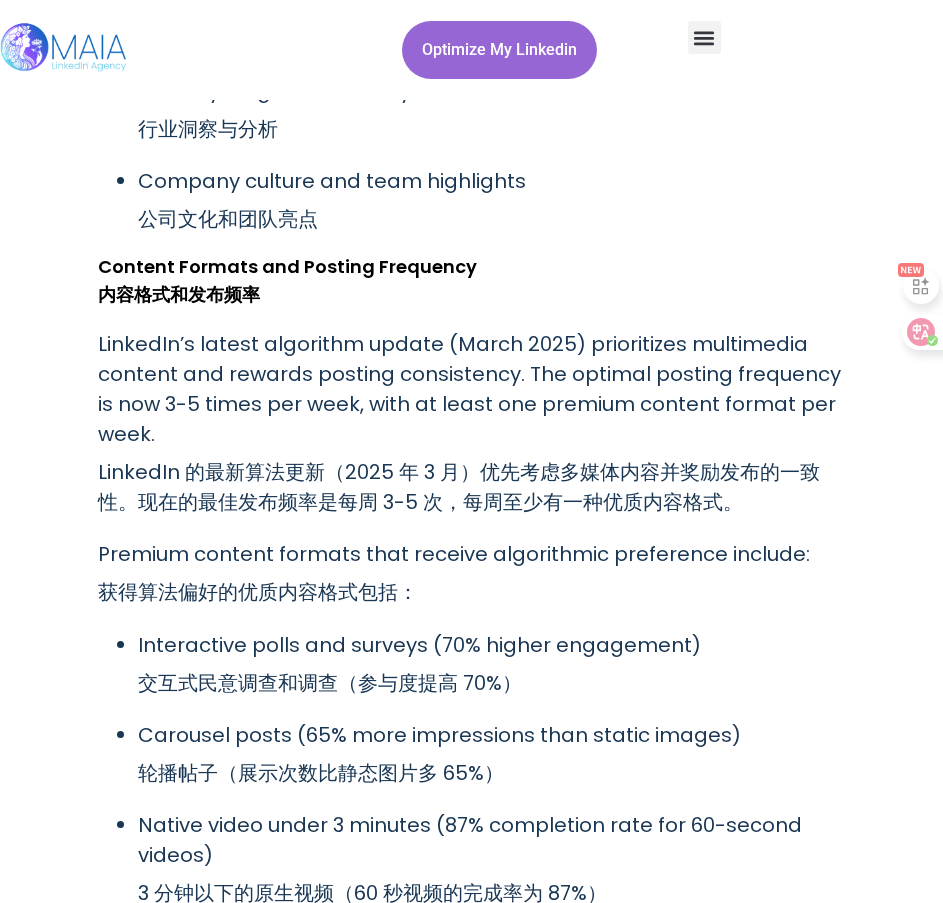 click on "LinkedIn’s latest algorithm update (March 2025) prioritizes multimedia content and rewards posting consistency. The optimal posting frequency is now 3-5 times per week, with at least one premium content format per week. LinkedIn 的最新算法更新（2025 年 3 月）优先考虑多媒体内容并奖励发布的一致性。现在的最佳发布频率是每周 3-5 次，每周至少有一种优质内容格式。" at bounding box center (472, 427) 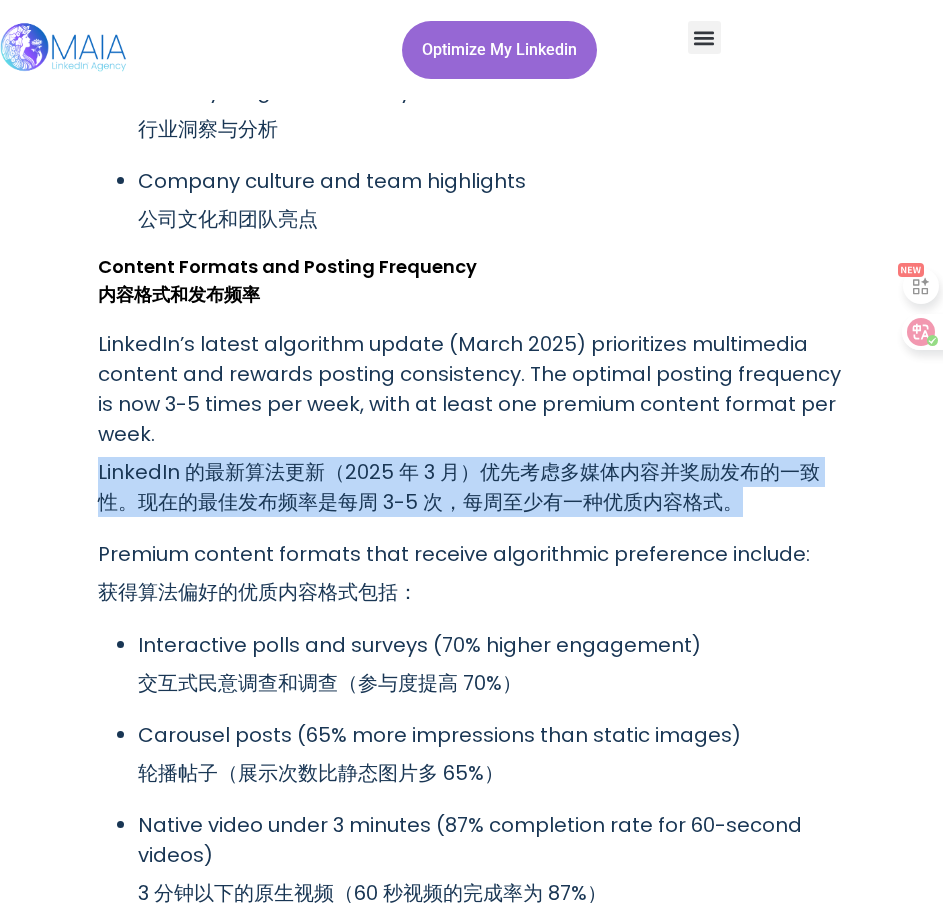 drag, startPoint x: 95, startPoint y: 440, endPoint x: 782, endPoint y: 472, distance: 687.7449 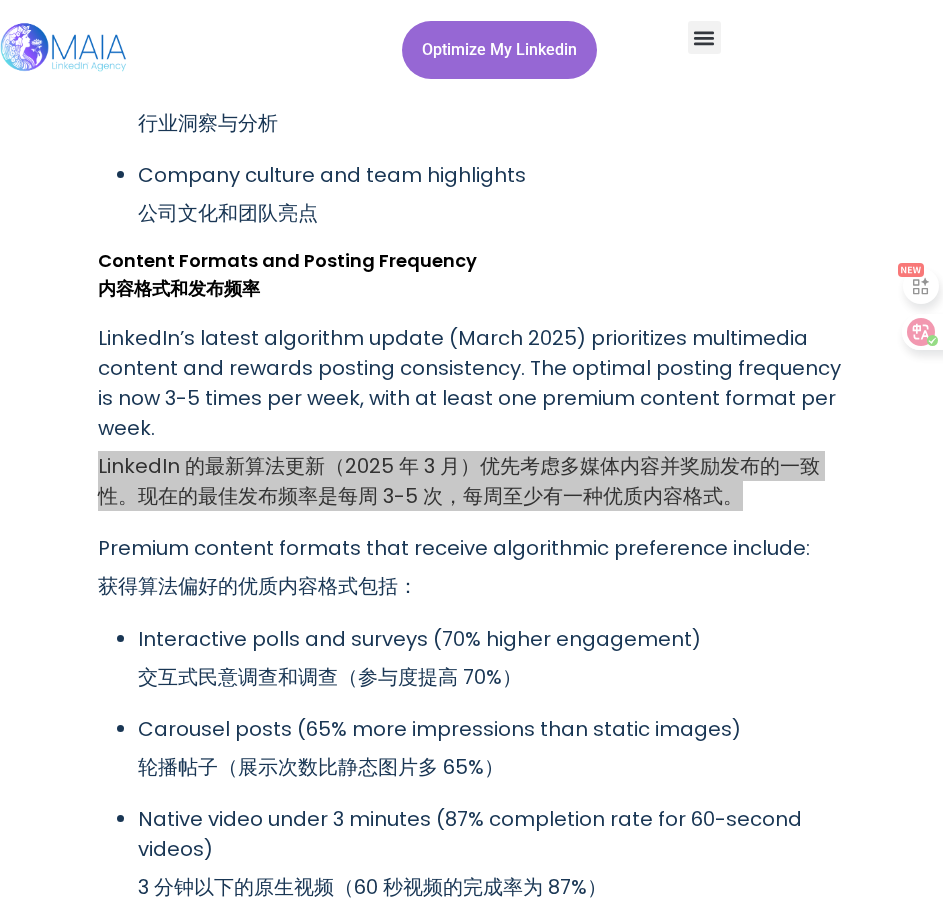 scroll, scrollTop: 4915, scrollLeft: 0, axis: vertical 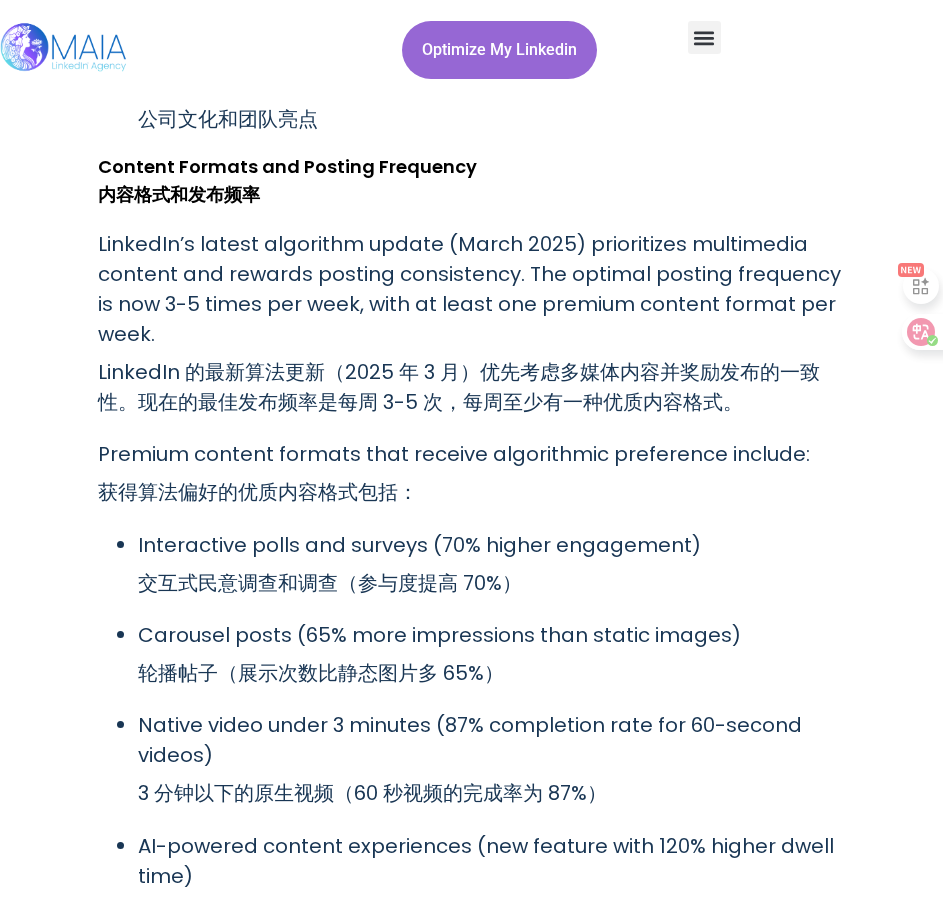 click on "Interactive polls and surveys (70% higher engagement) 交互式民意调查和调查（参与度提高 70%）" at bounding box center [492, 568] 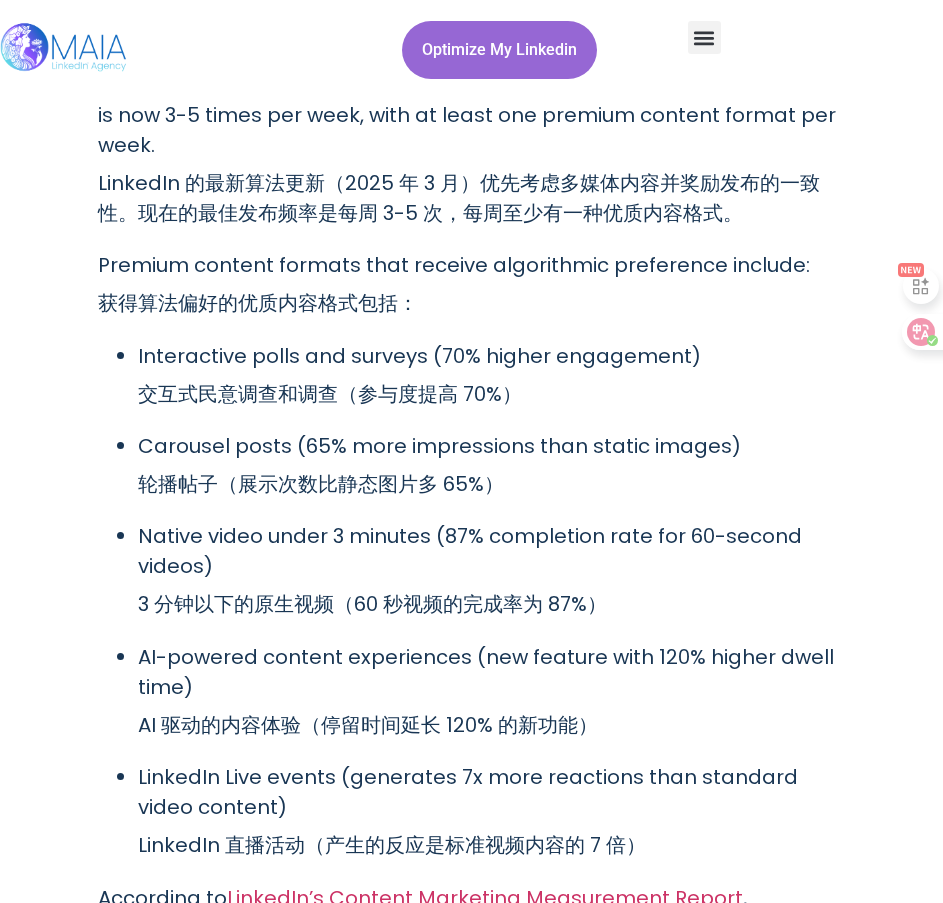 scroll, scrollTop: 5115, scrollLeft: 0, axis: vertical 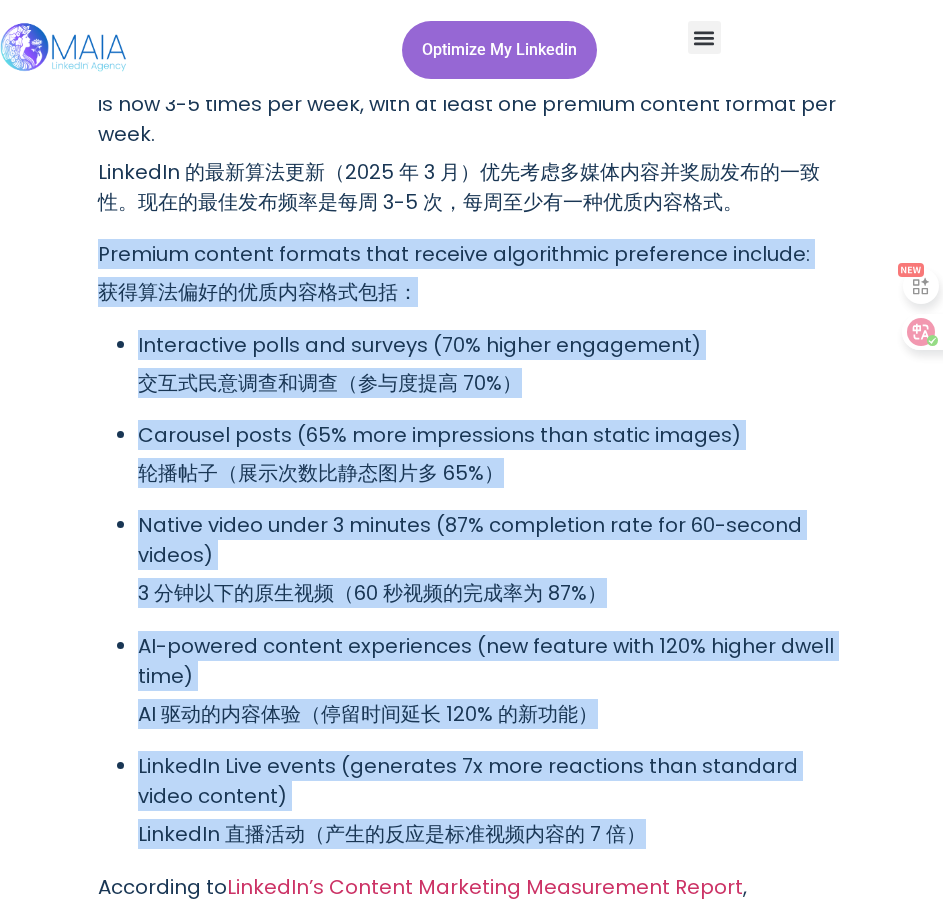 drag, startPoint x: 97, startPoint y: 223, endPoint x: 750, endPoint y: 802, distance: 872.7256 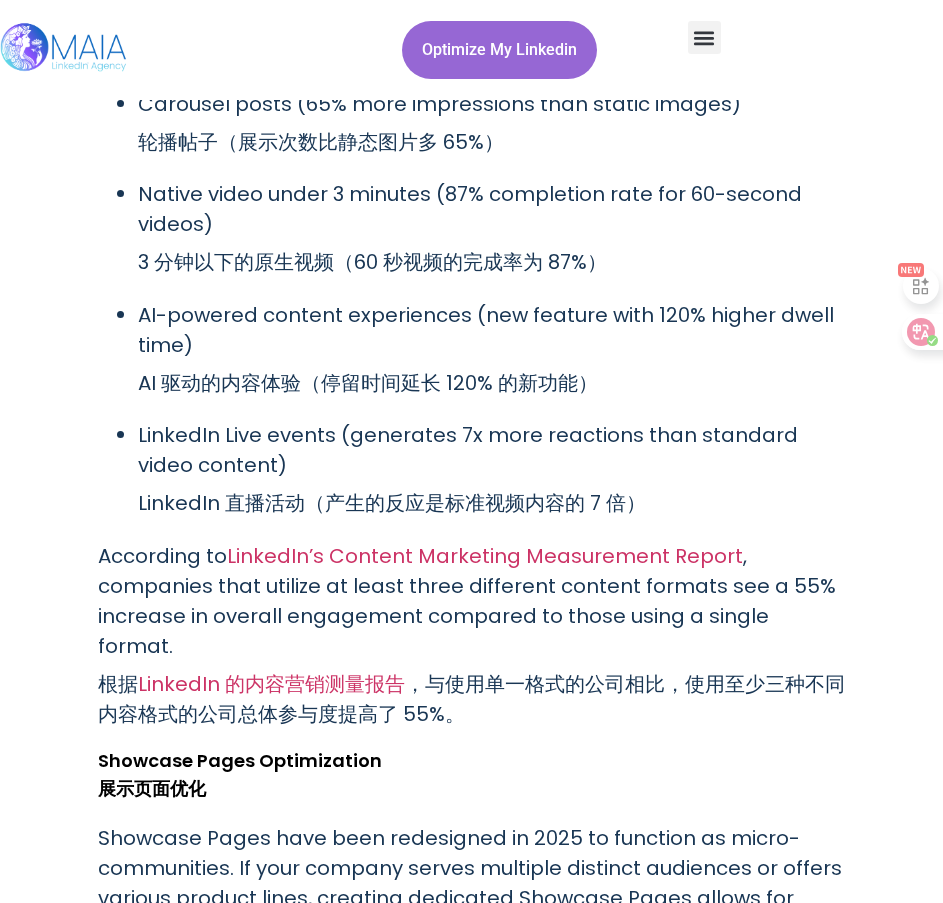 scroll, scrollTop: 5515, scrollLeft: 0, axis: vertical 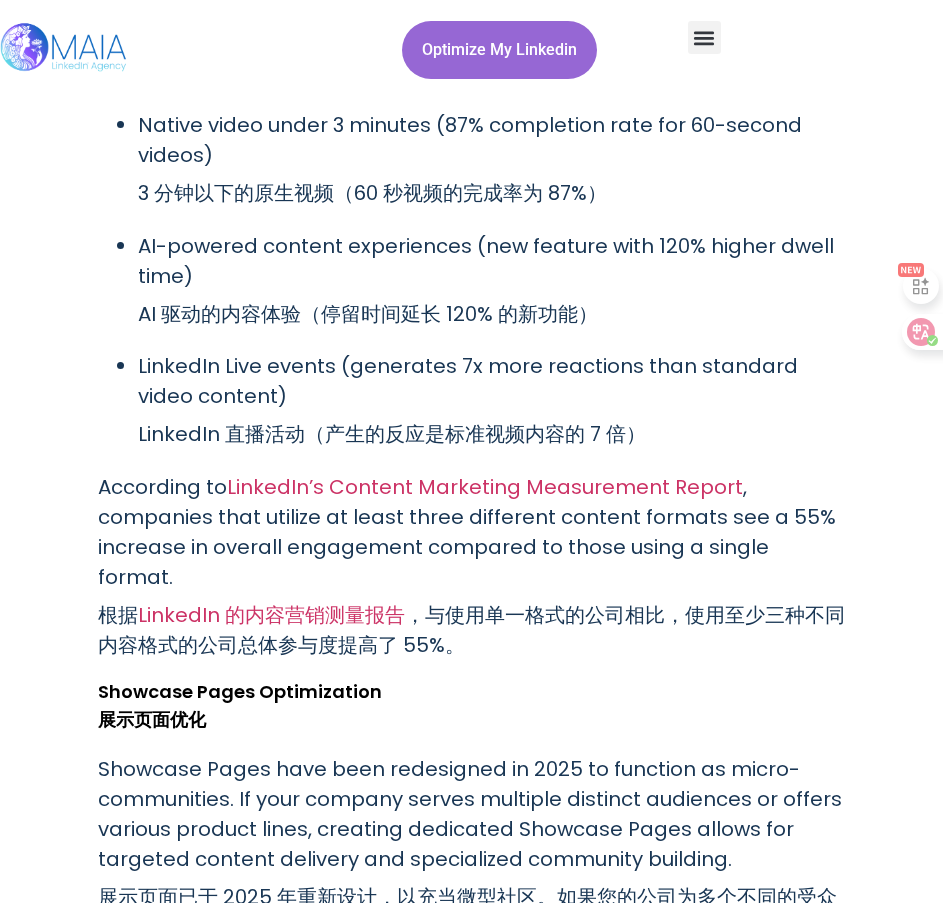 click on "Step-by-Step Guide: Optimizing Your LinkedIn Company Page in 2025 分步指南：2025 年优化您的 LinkedIn 公司页面
LinkedIn remains the premier B2B marketing platform in 2025, with over 1.2 billion professionals now using the platform to connect, learn, and do business. Having a well-optimized company page is no longer optional – it’s essential for establishing your brand presence and generating quality leads in the professional marketplace. 到 2025 年，LinkedIn 仍然是首屈一指的 B2B 营销平台，目前有超过 12 亿专业人士使用该平台进行联系、学习和开展业务。拥有优化良好的公司页面不再是可选的——它对于建立您的品牌形象和在专业市场中产生高质量的潜在客户至关重要。
This comprehensive guide will walk you through the exact steps needed to optimize your LinkedIn company page in 2025, incorporating the latest features and best practices that drive real business results.
Company Logo & Banner" at bounding box center (472, 952) 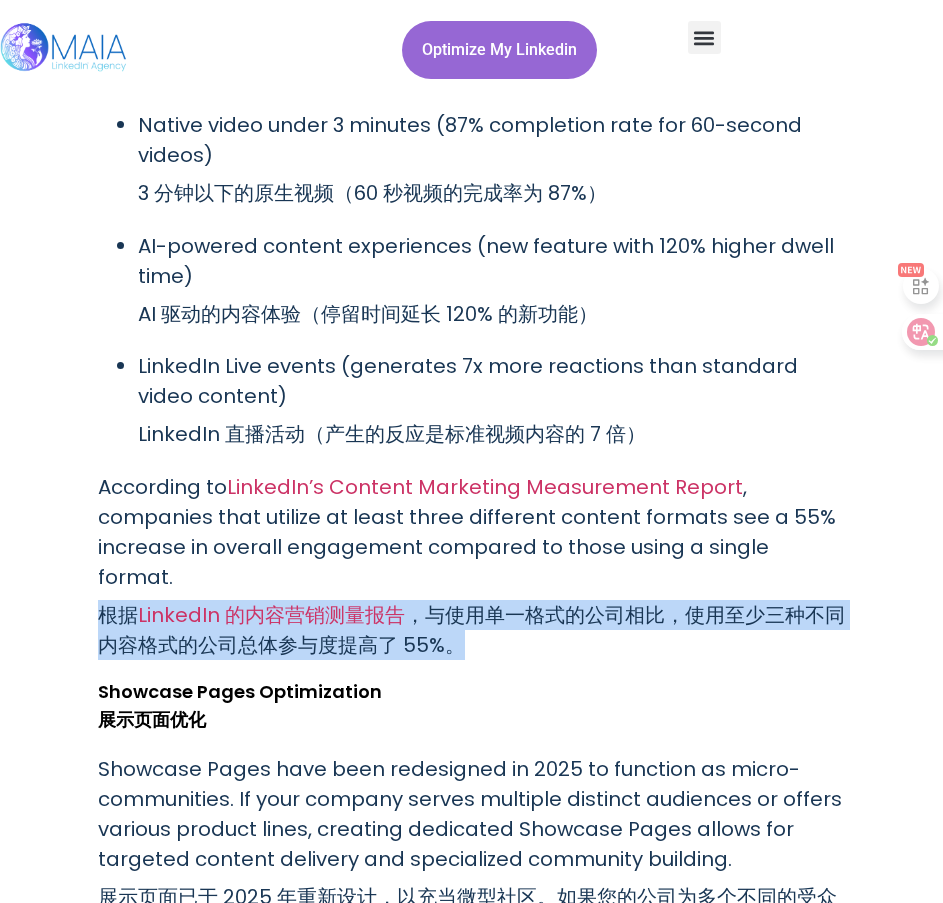drag, startPoint x: 481, startPoint y: 593, endPoint x: 90, endPoint y: 563, distance: 392.1492 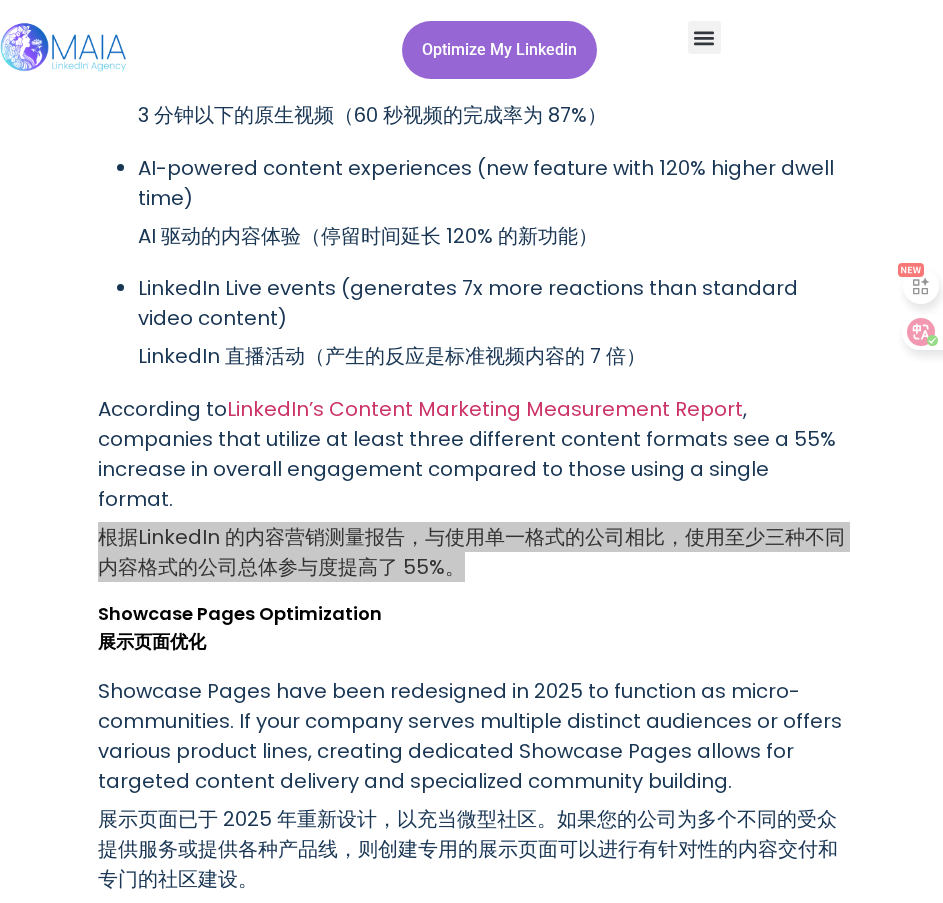 scroll, scrollTop: 5915, scrollLeft: 0, axis: vertical 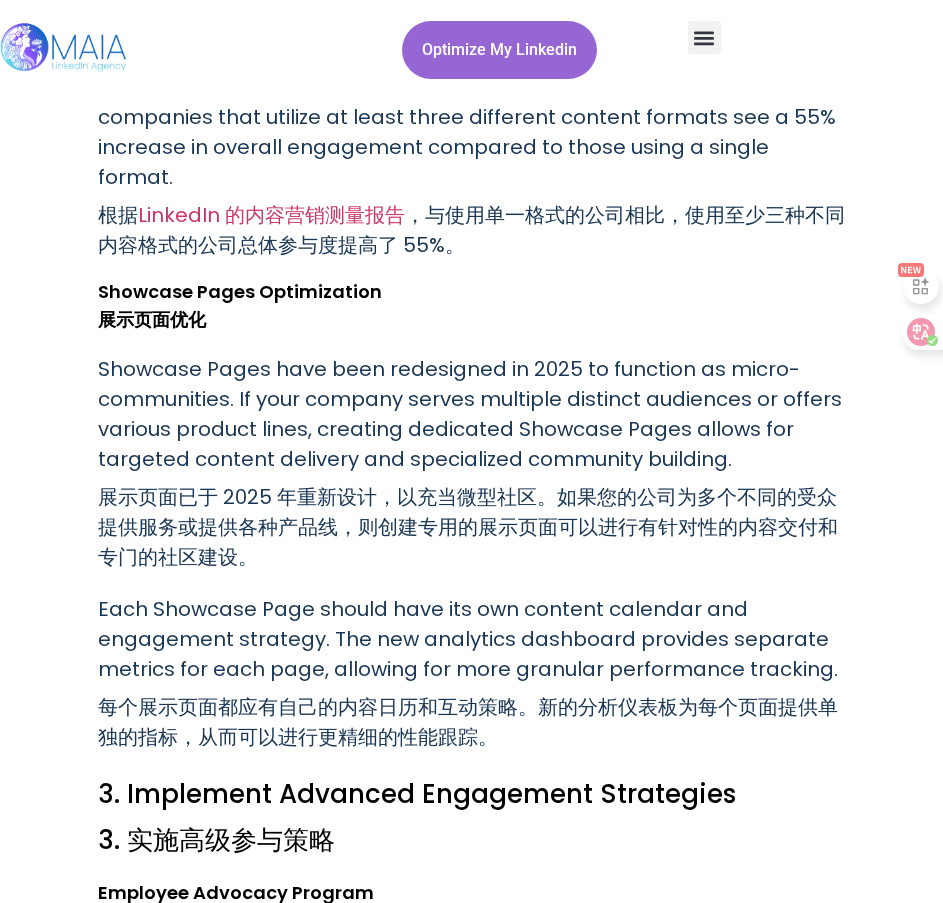 drag, startPoint x: 144, startPoint y: 354, endPoint x: 116, endPoint y: 304, distance: 57.306194 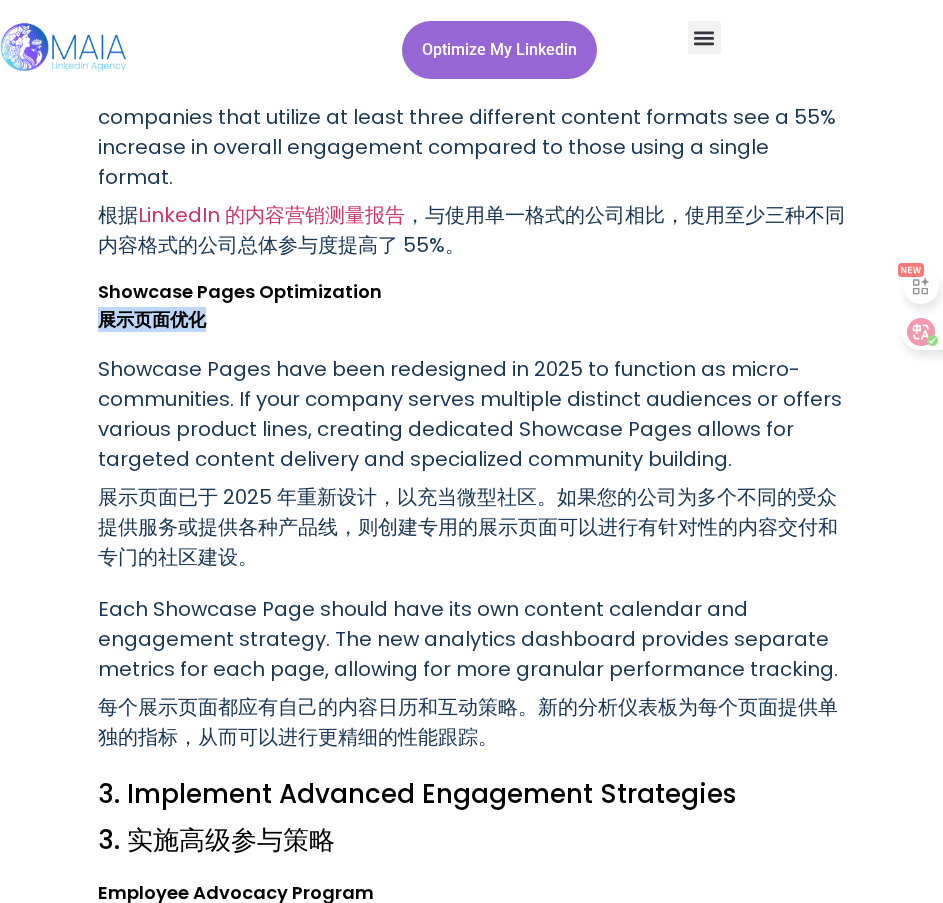 drag, startPoint x: 102, startPoint y: 258, endPoint x: 253, endPoint y: 266, distance: 151.21178 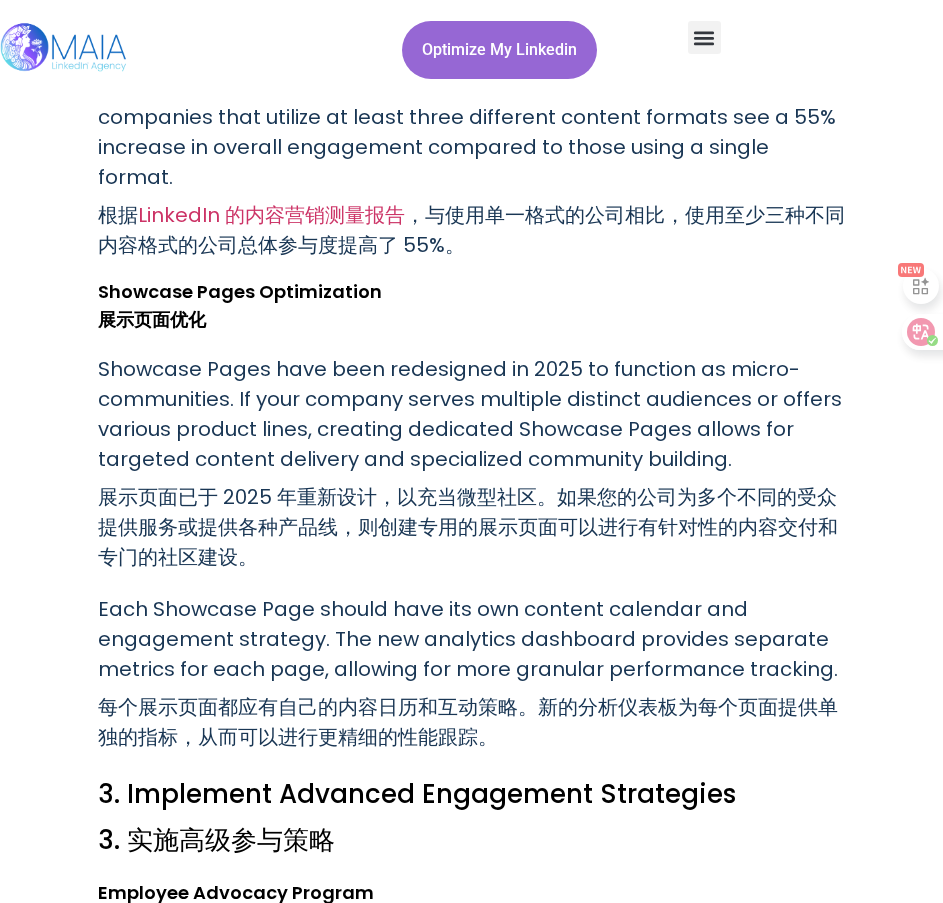 drag, startPoint x: 275, startPoint y: 501, endPoint x: 246, endPoint y: 501, distance: 29 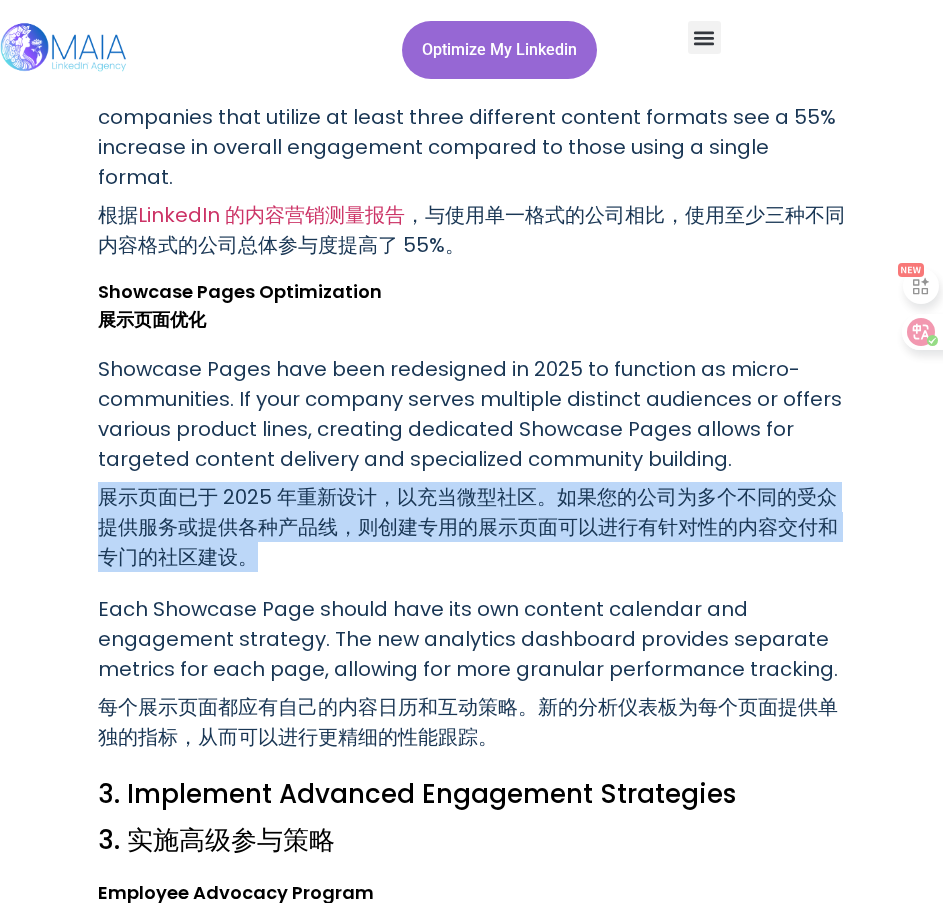 drag, startPoint x: 104, startPoint y: 433, endPoint x: 271, endPoint y: 496, distance: 178.4881 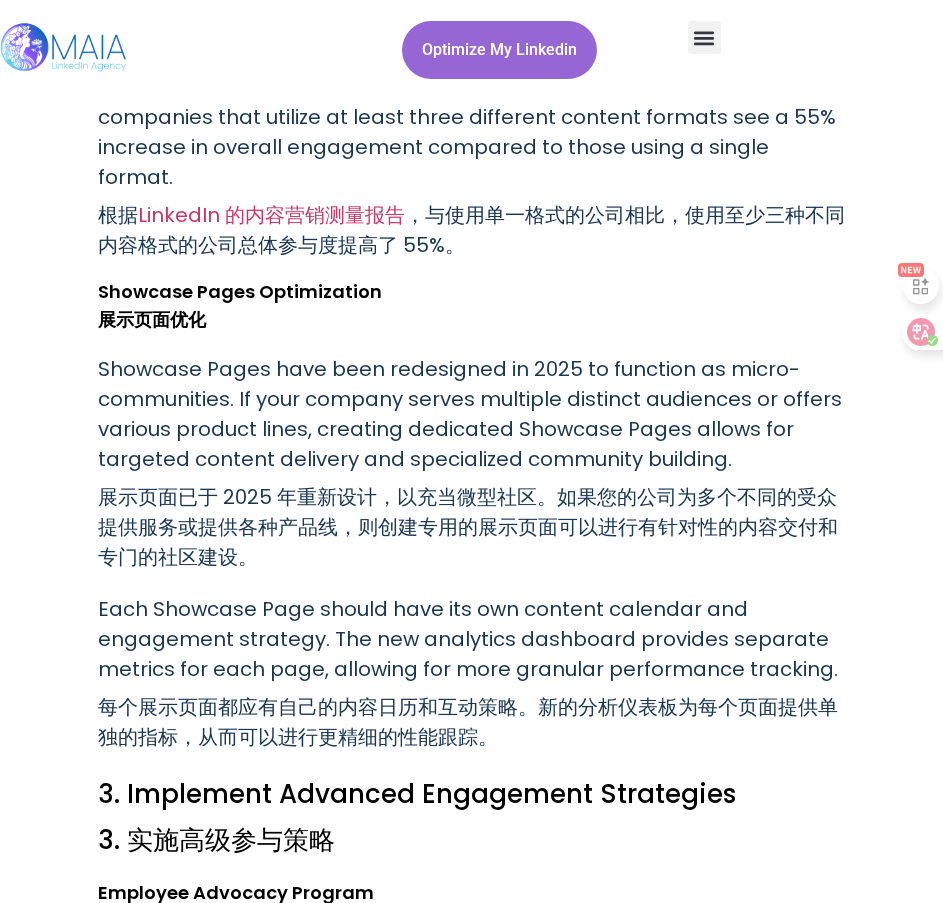 drag, startPoint x: 508, startPoint y: 556, endPoint x: 483, endPoint y: 566, distance: 26.925823 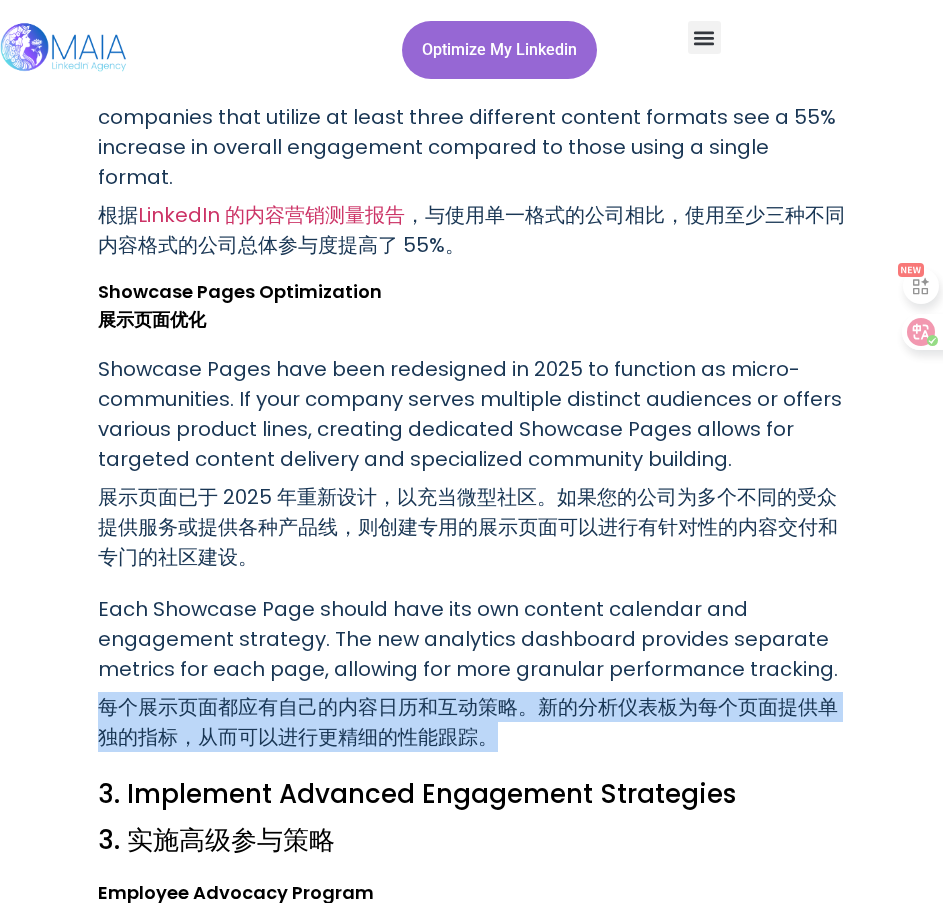 drag, startPoint x: 101, startPoint y: 648, endPoint x: 561, endPoint y: 666, distance: 460.35205 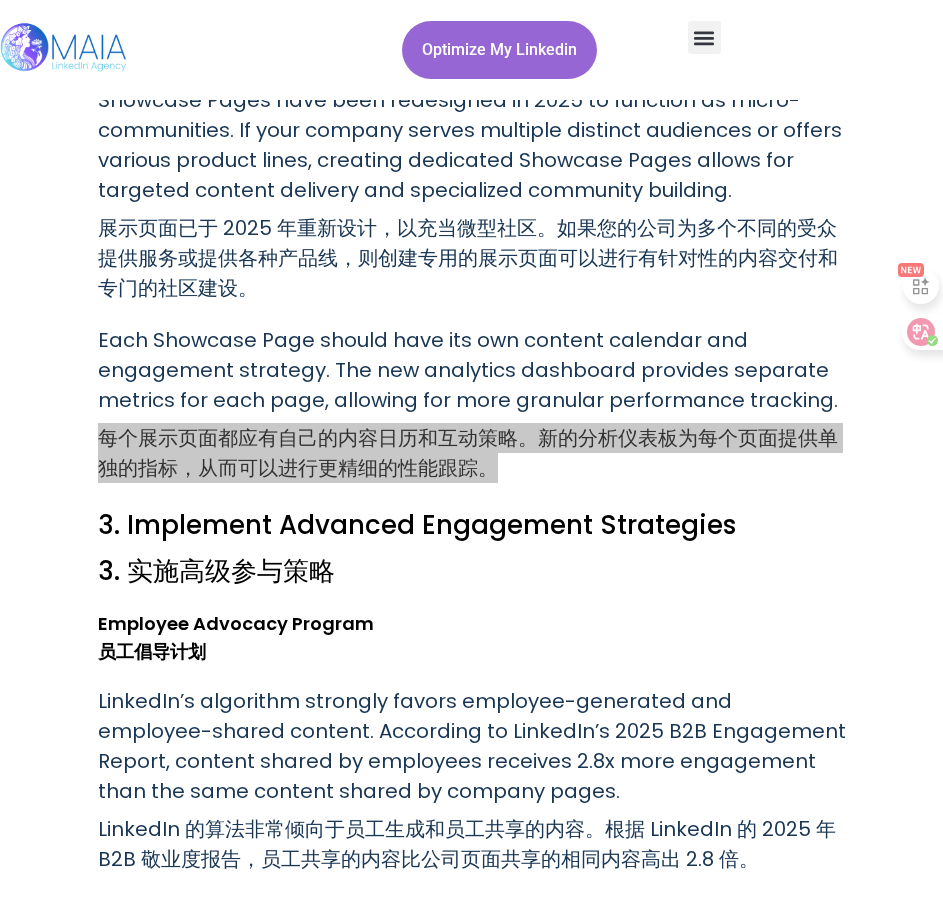 scroll, scrollTop: 6215, scrollLeft: 0, axis: vertical 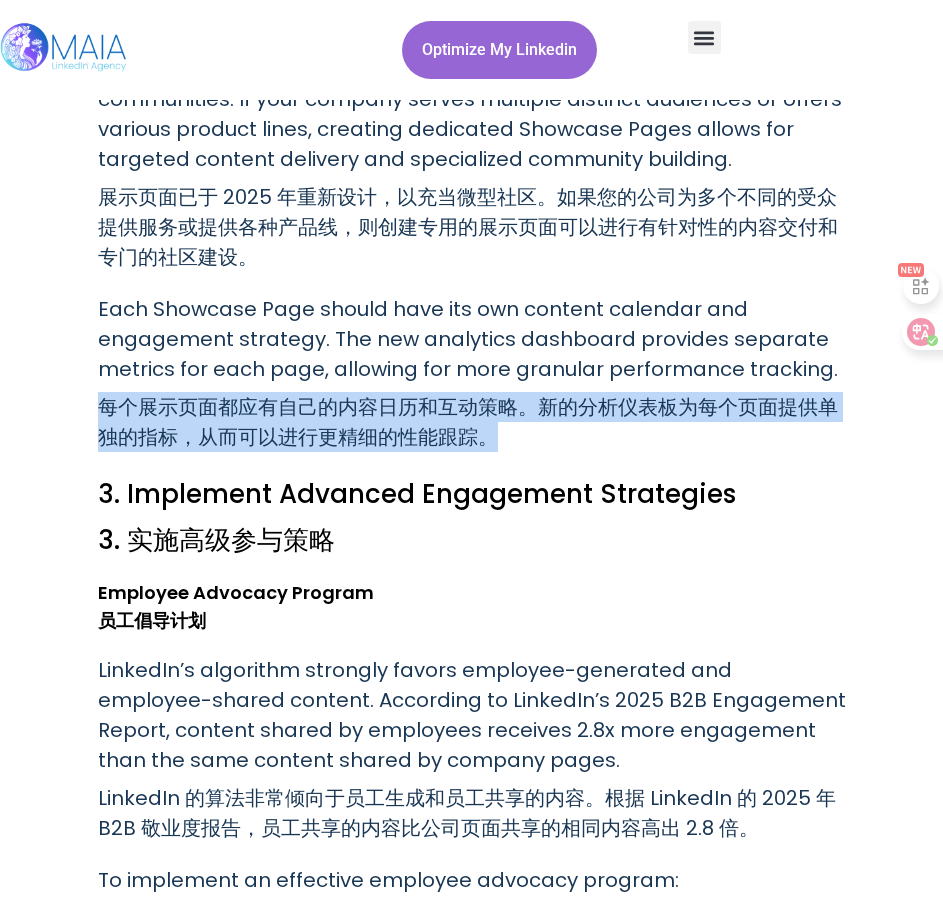 drag, startPoint x: 364, startPoint y: 560, endPoint x: 354, endPoint y: 562, distance: 10.198039 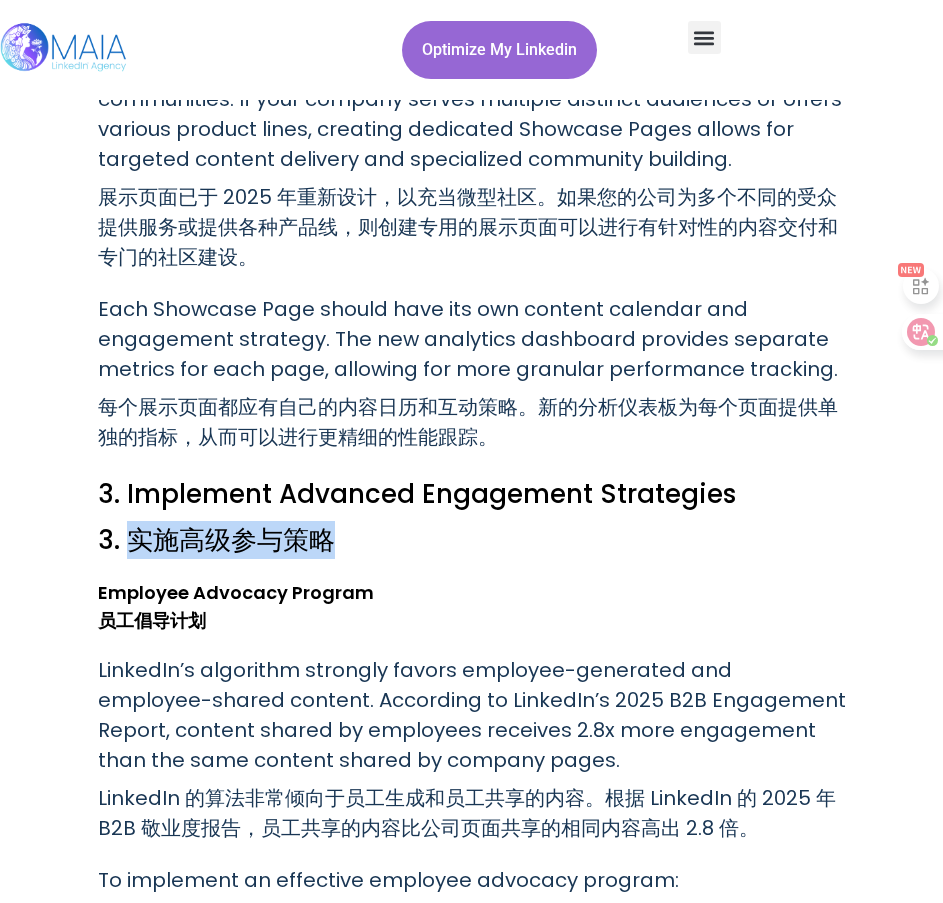 drag, startPoint x: 138, startPoint y: 482, endPoint x: 335, endPoint y: 477, distance: 197.06345 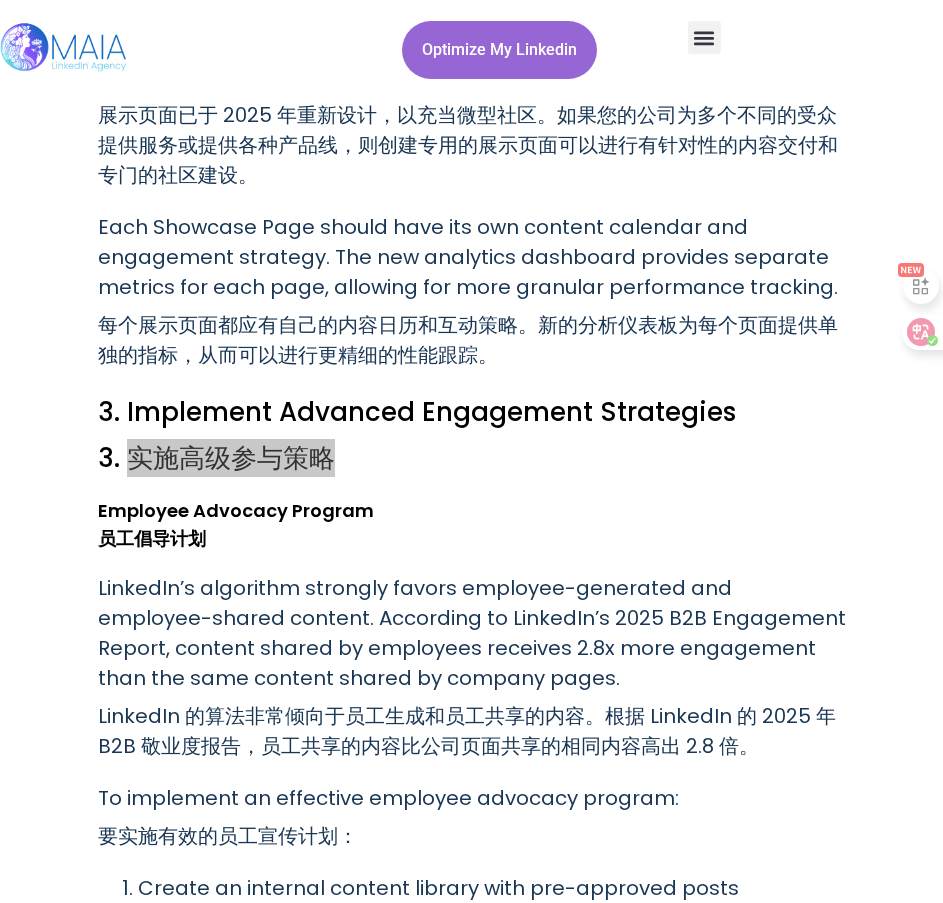 scroll, scrollTop: 6415, scrollLeft: 0, axis: vertical 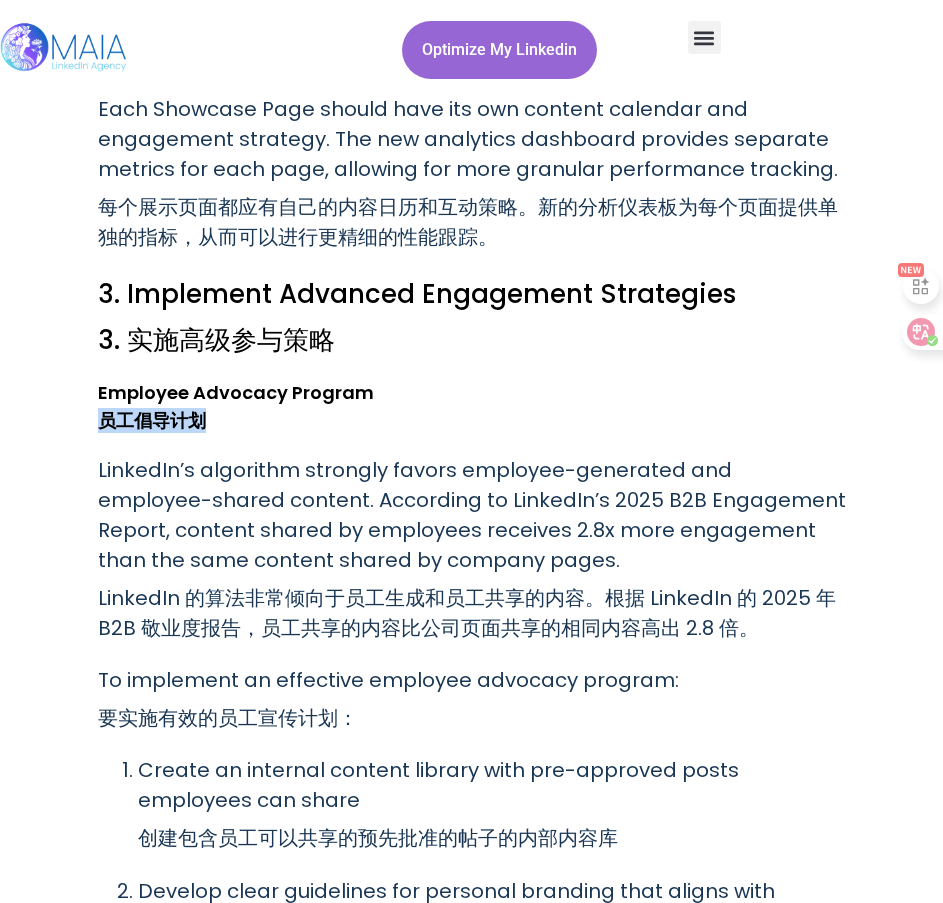 drag, startPoint x: 104, startPoint y: 364, endPoint x: 228, endPoint y: 360, distance: 124.0645 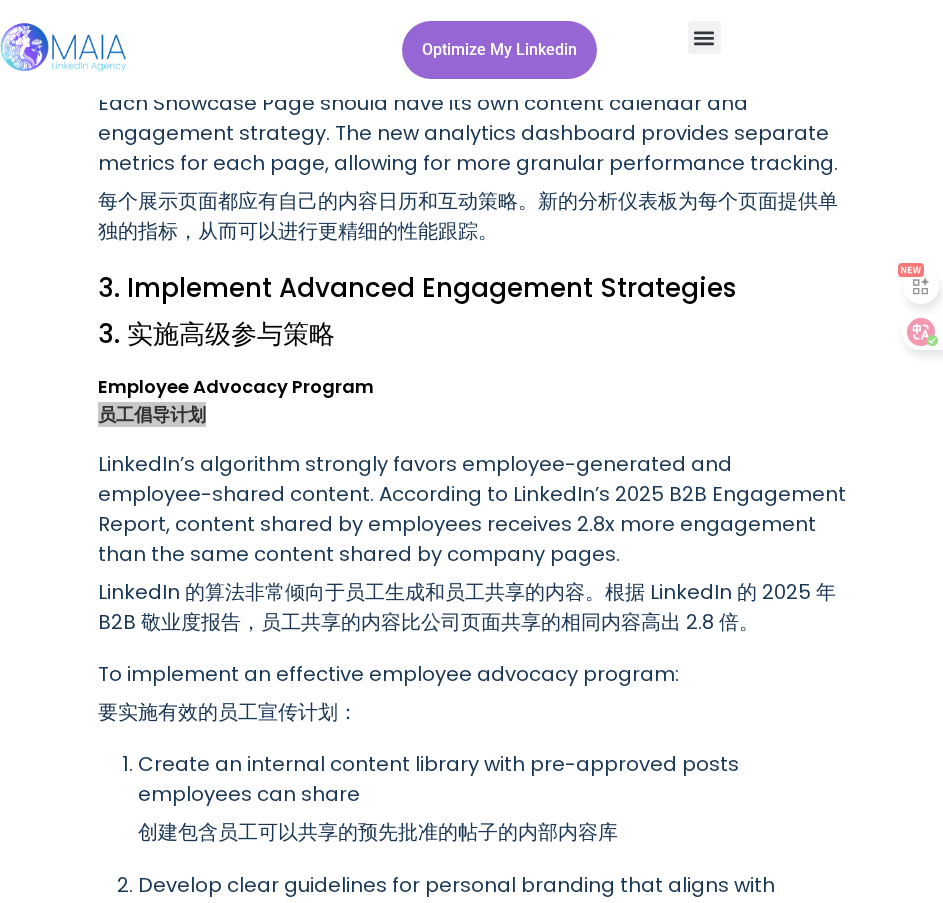 scroll, scrollTop: 6615, scrollLeft: 0, axis: vertical 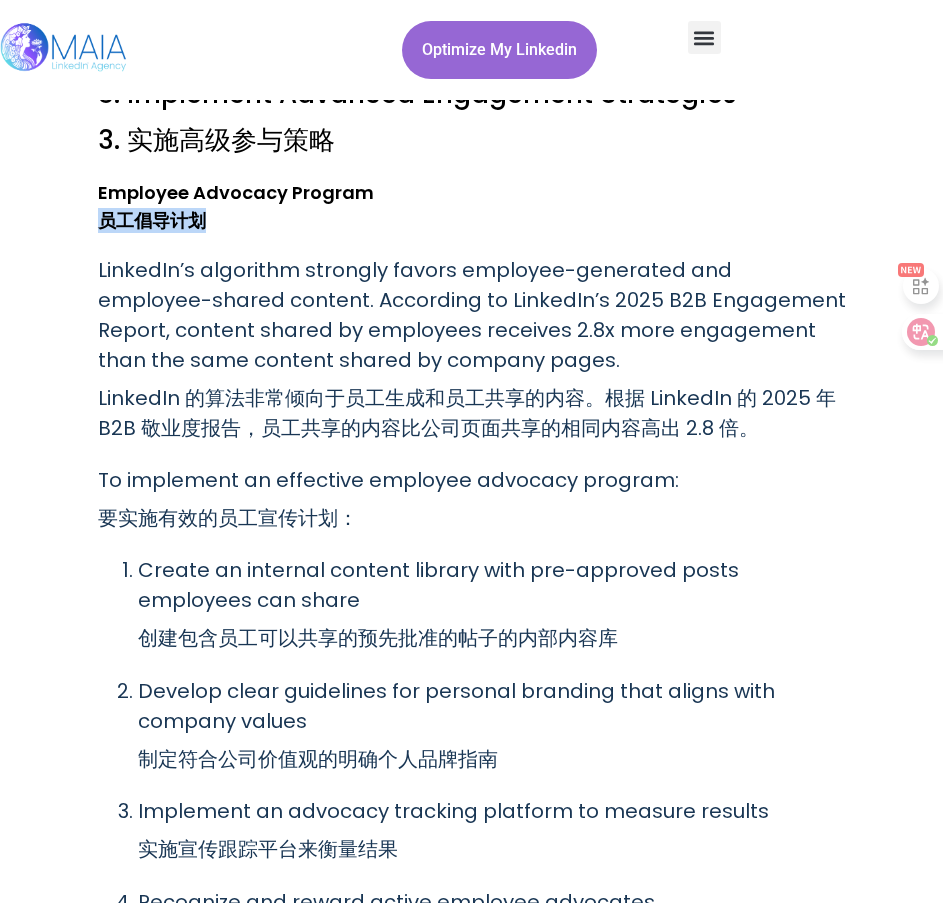 click on "要实施有效的员工宣传计划：" at bounding box center [228, 518] 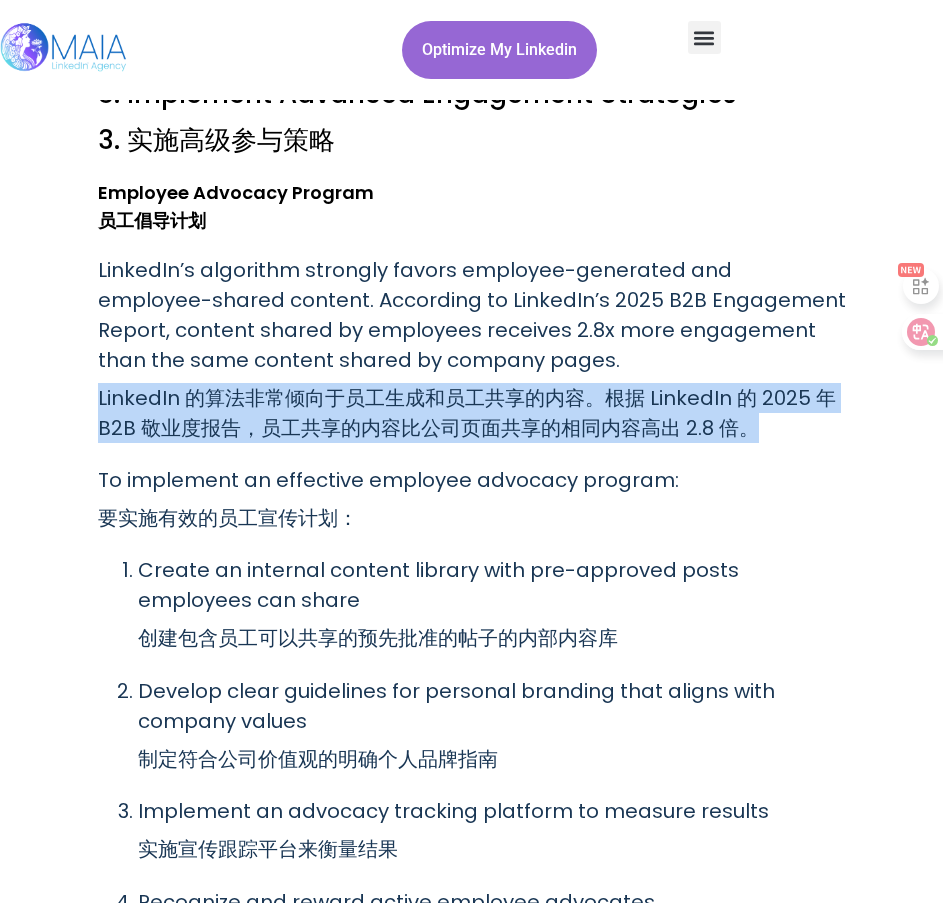drag, startPoint x: 98, startPoint y: 332, endPoint x: 809, endPoint y: 369, distance: 711.9621 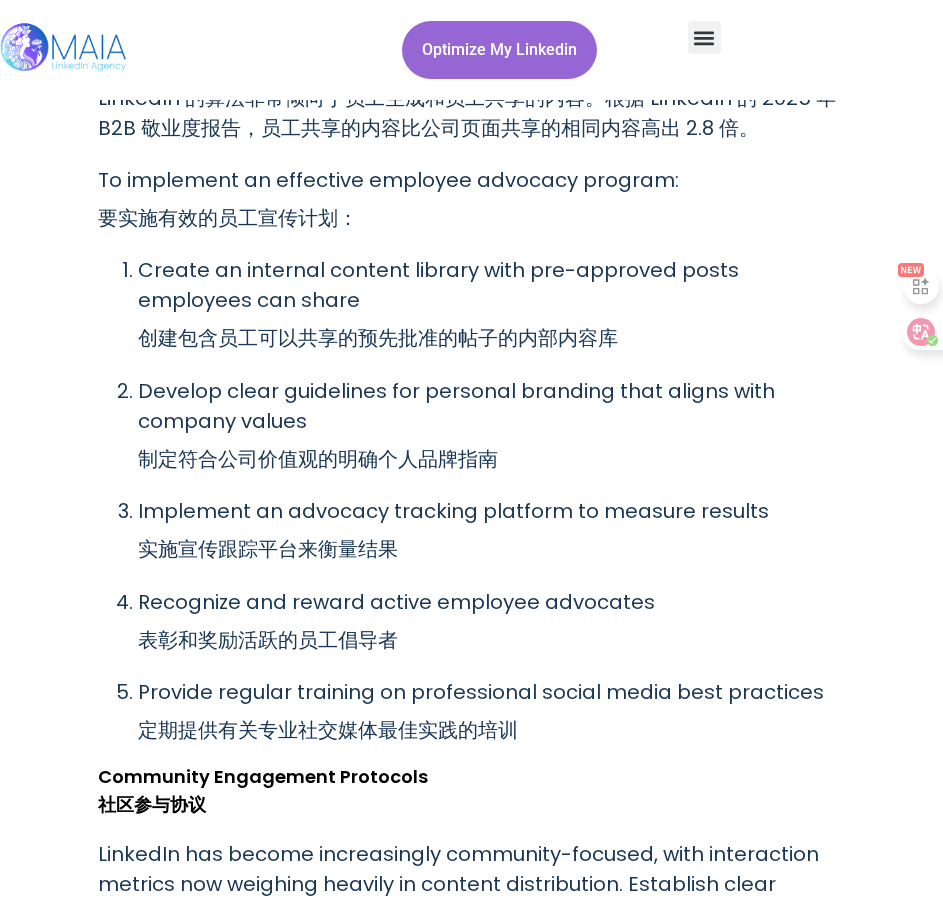scroll, scrollTop: 6815, scrollLeft: 0, axis: vertical 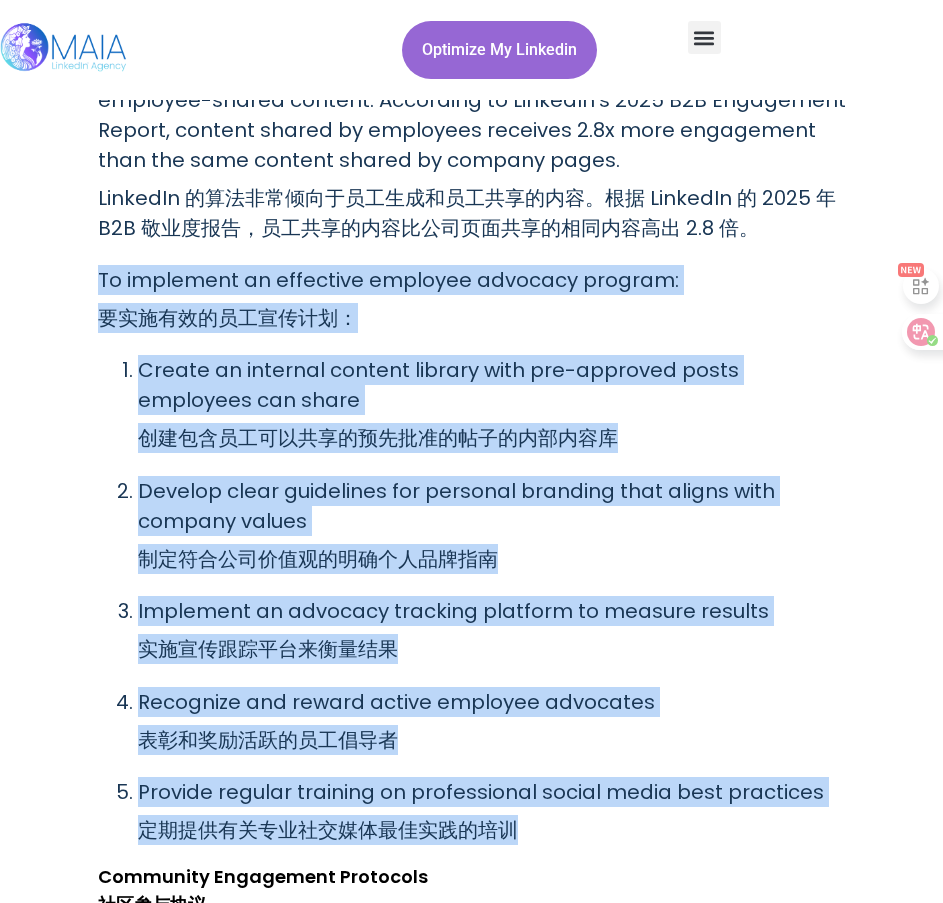 drag, startPoint x: 98, startPoint y: 224, endPoint x: 608, endPoint y: 790, distance: 761.87665 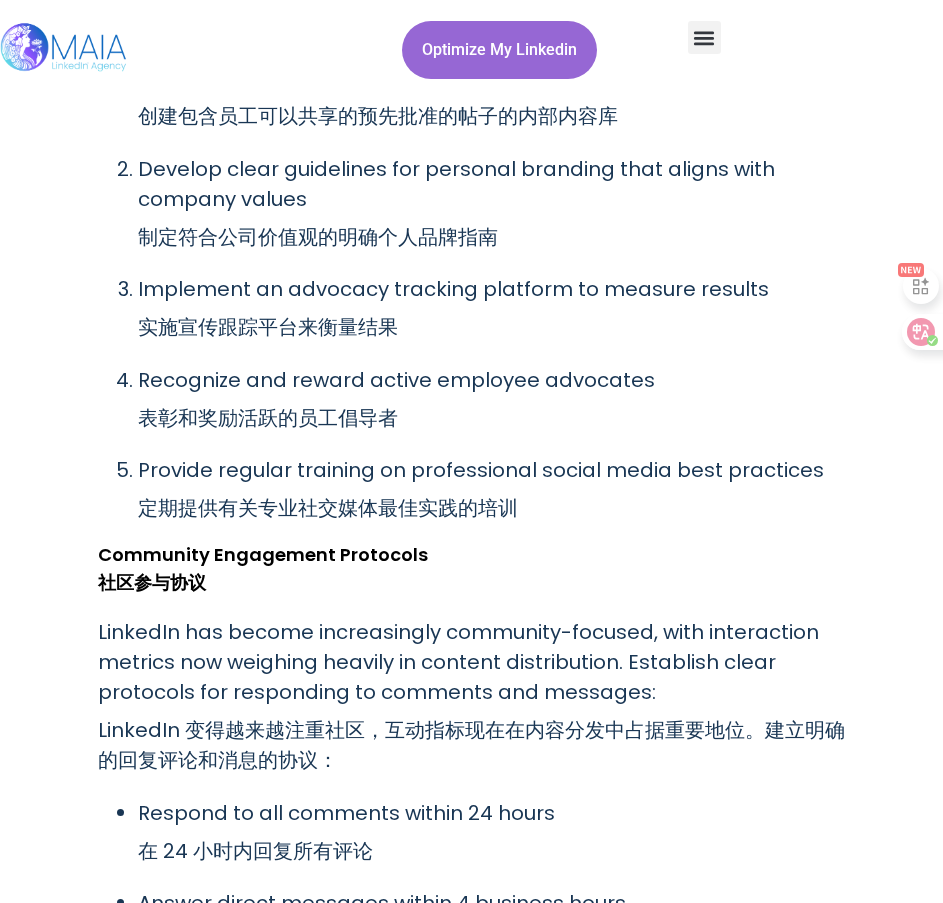 scroll, scrollTop: 7215, scrollLeft: 0, axis: vertical 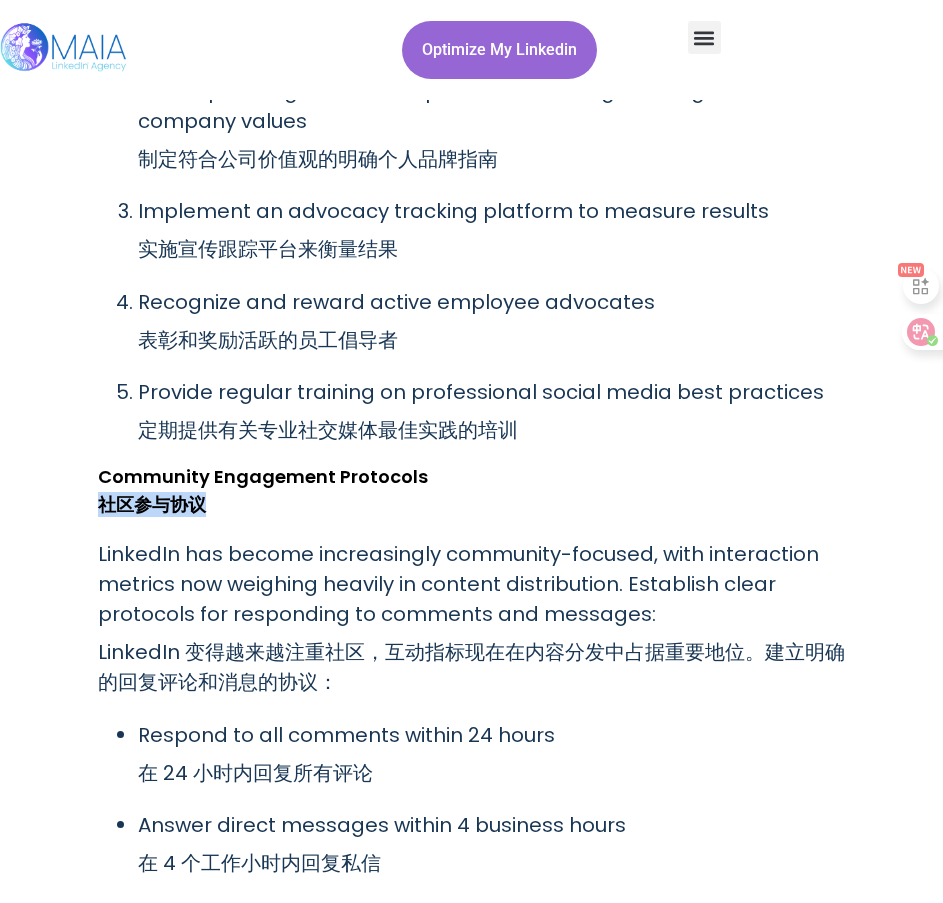 drag, startPoint x: 94, startPoint y: 443, endPoint x: 205, endPoint y: 453, distance: 111.44954 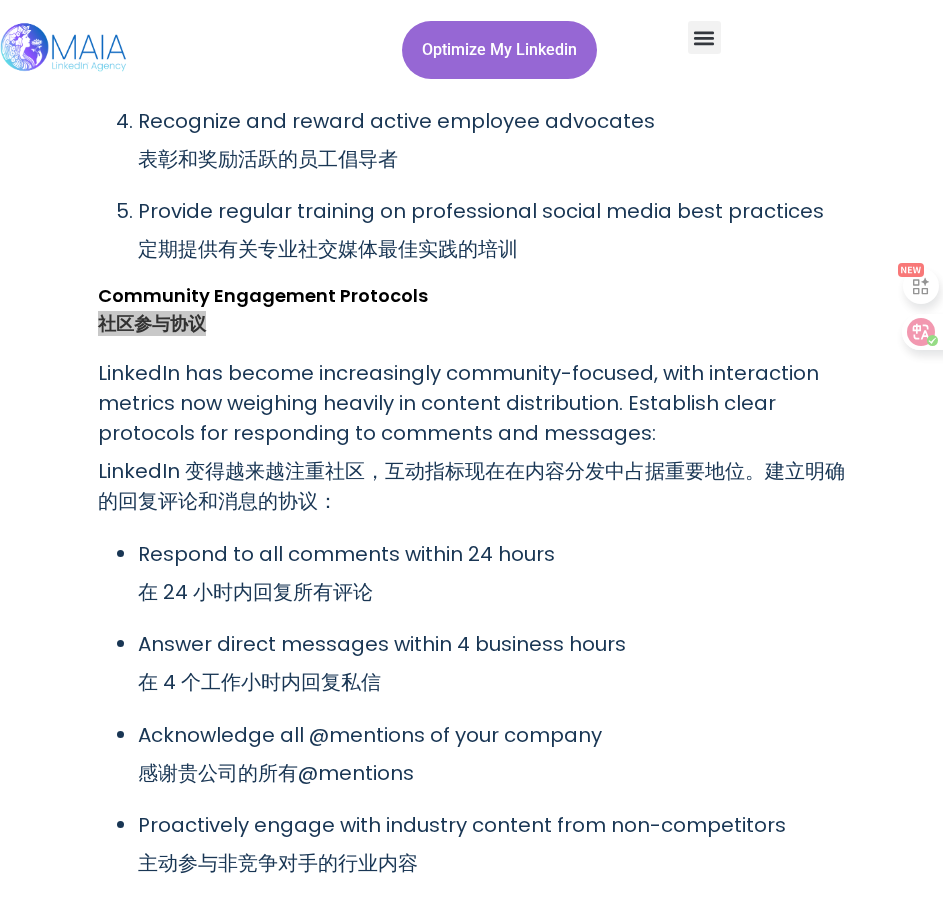 scroll, scrollTop: 7415, scrollLeft: 0, axis: vertical 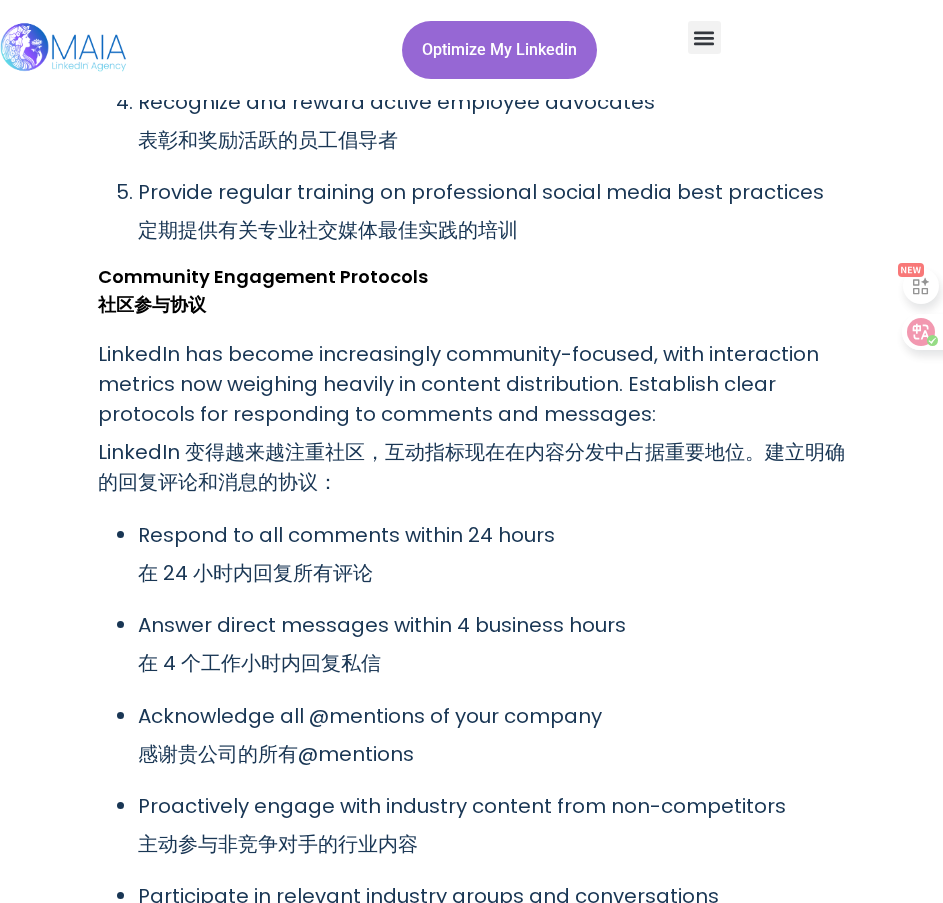 click on "LinkedIn 变得越来越注重社区，互动指标现在在内容分发中占据重要地位。建立明确的回复评论和消息的协议：" at bounding box center [471, 467] 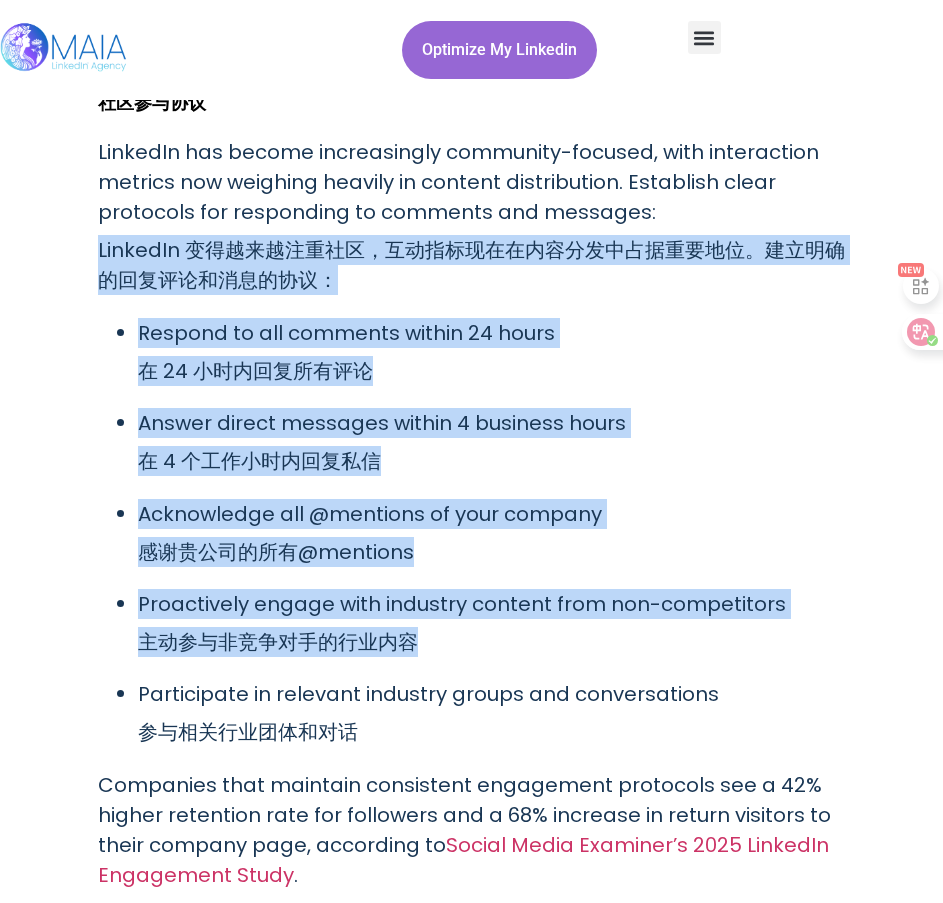 scroll, scrollTop: 7715, scrollLeft: 0, axis: vertical 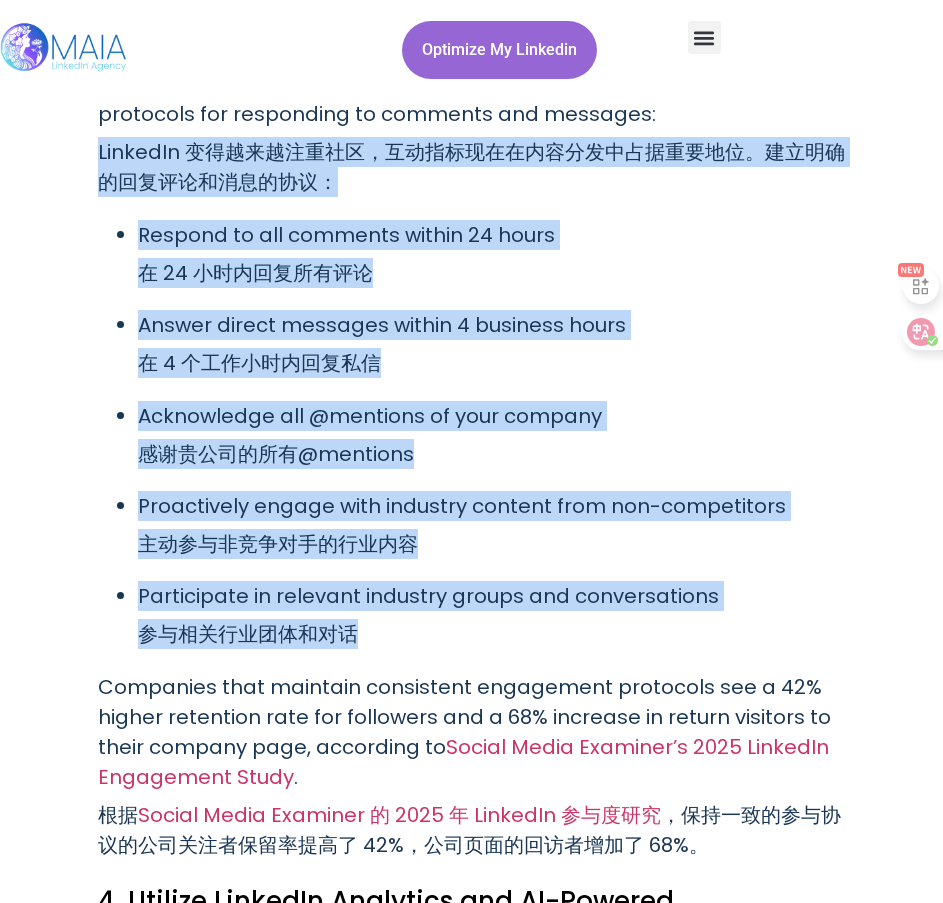 drag, startPoint x: 96, startPoint y: 394, endPoint x: 630, endPoint y: 557, distance: 558.32336 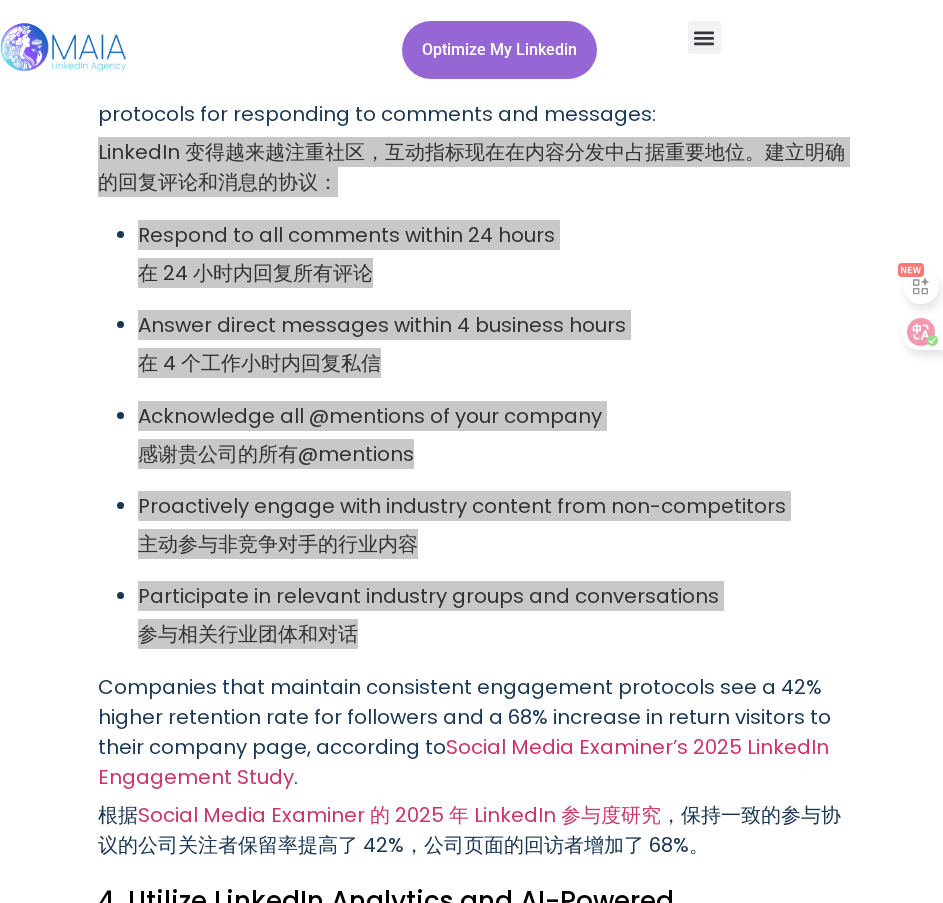scroll, scrollTop: 7915, scrollLeft: 0, axis: vertical 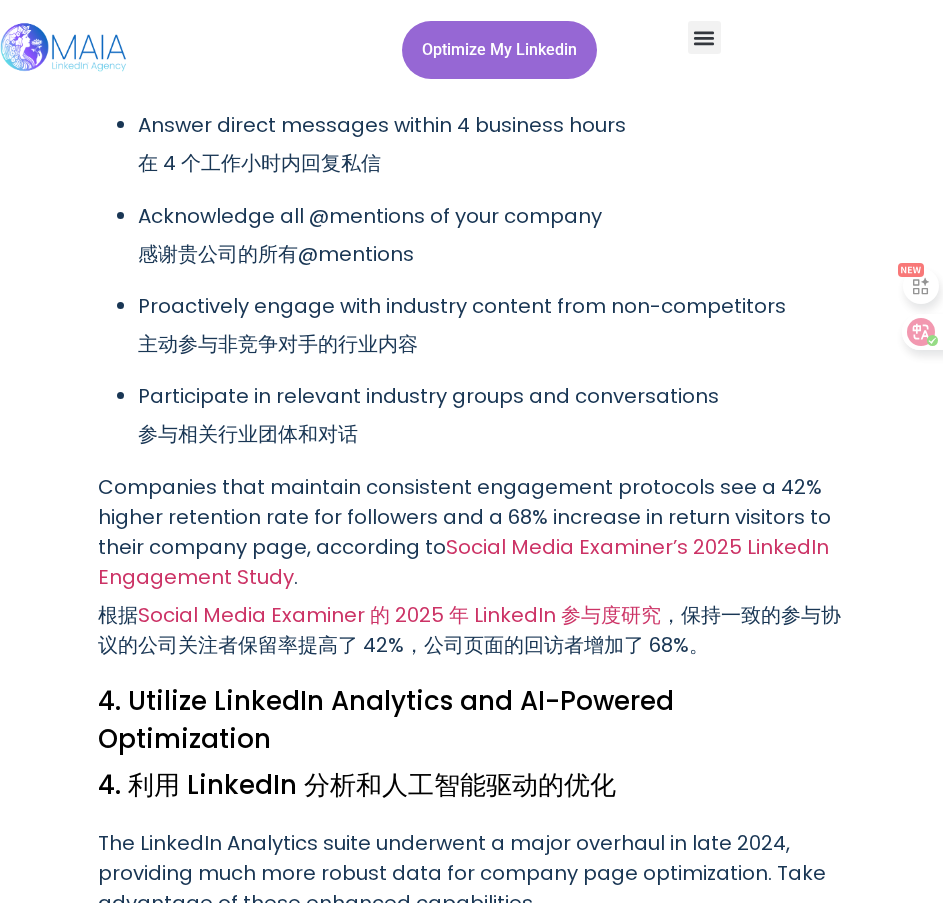 drag, startPoint x: 377, startPoint y: 605, endPoint x: 284, endPoint y: 613, distance: 93.34345 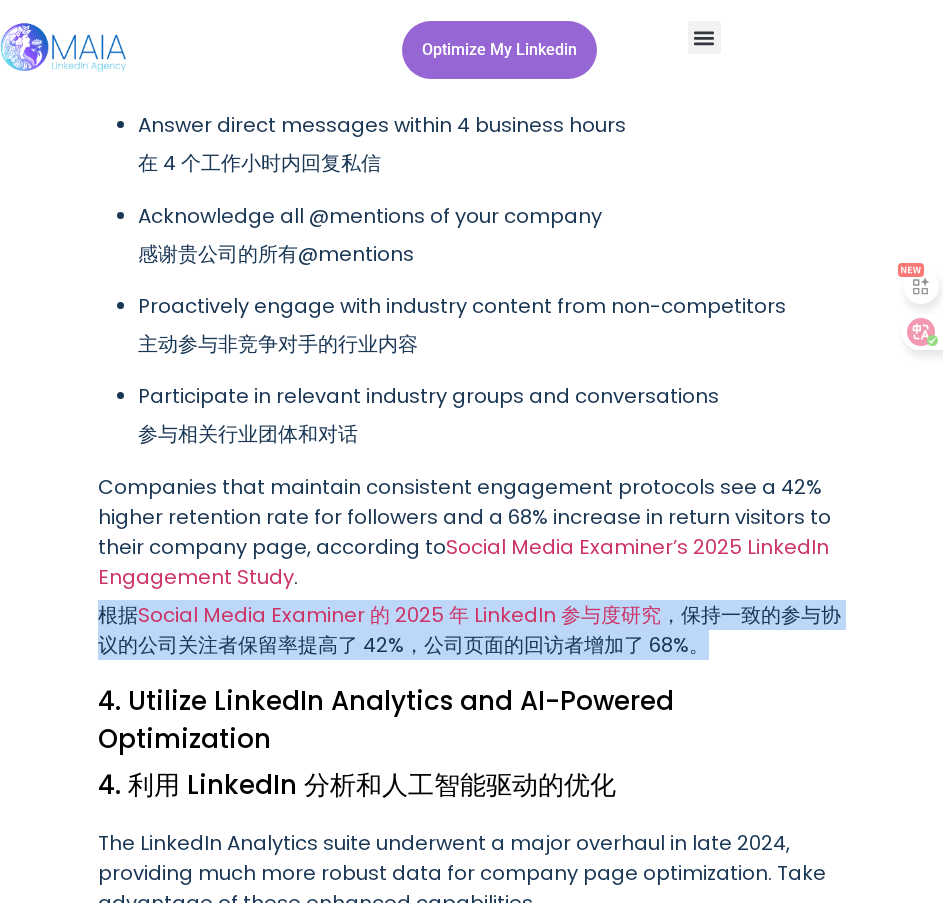 drag, startPoint x: 101, startPoint y: 556, endPoint x: 732, endPoint y: 599, distance: 632.46344 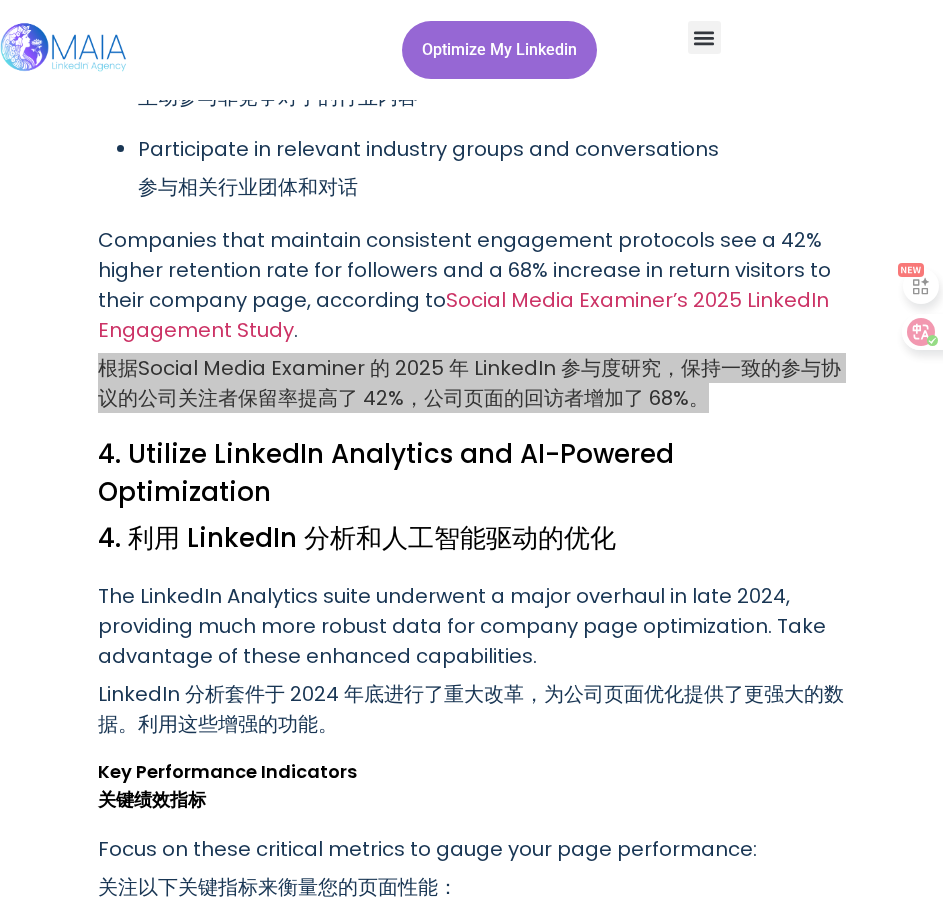scroll, scrollTop: 8215, scrollLeft: 0, axis: vertical 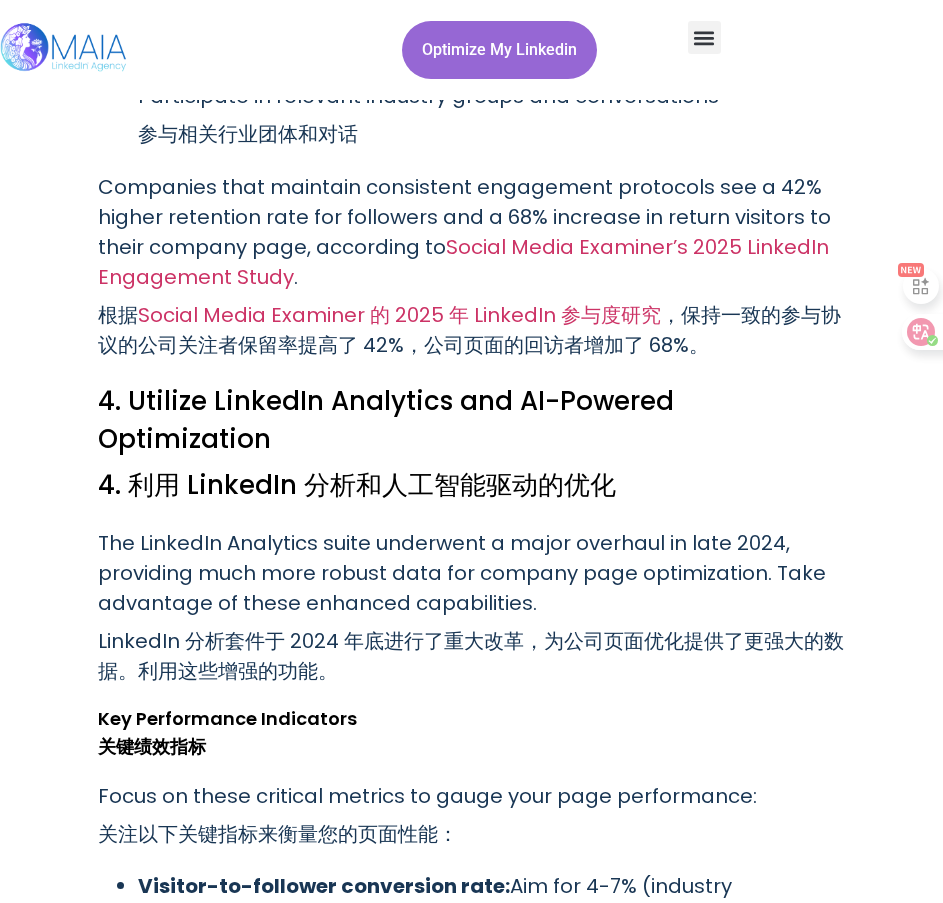click on "LinkedIn 分析套件于 2024 年底进行了重大改革，为公司页面优化提供了更强大的数据。利用这些增强的功能。" at bounding box center [471, 656] 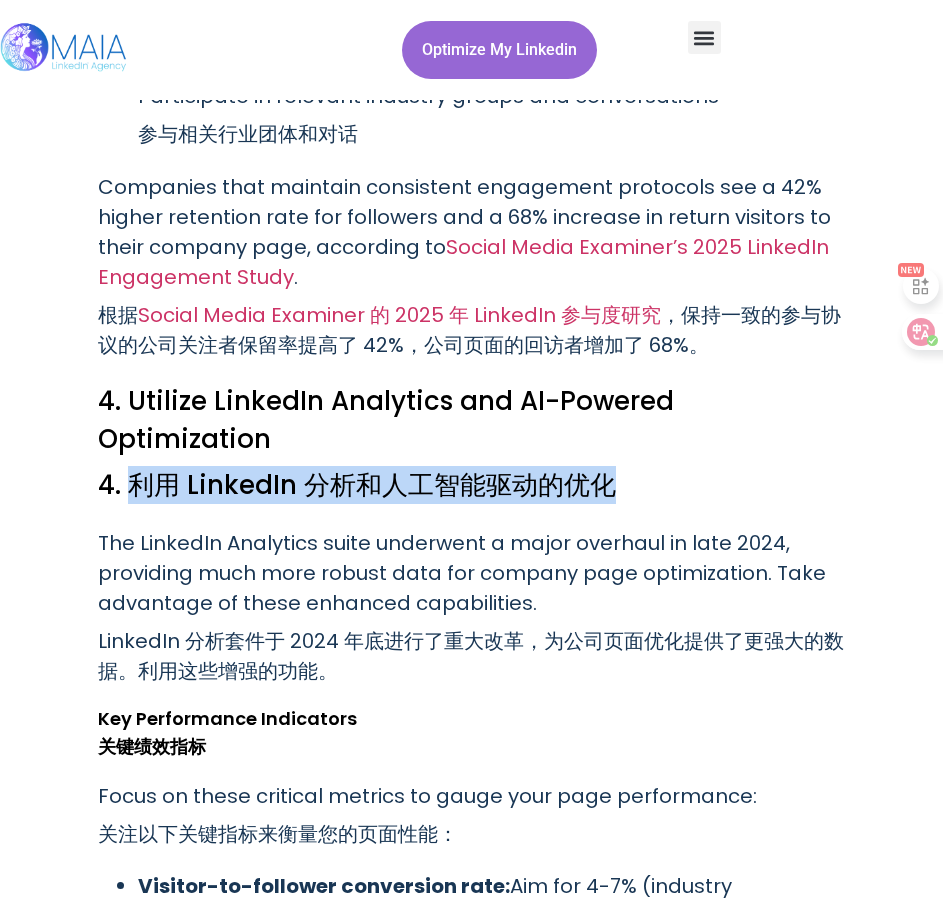 drag, startPoint x: 129, startPoint y: 387, endPoint x: 606, endPoint y: 395, distance: 477.06708 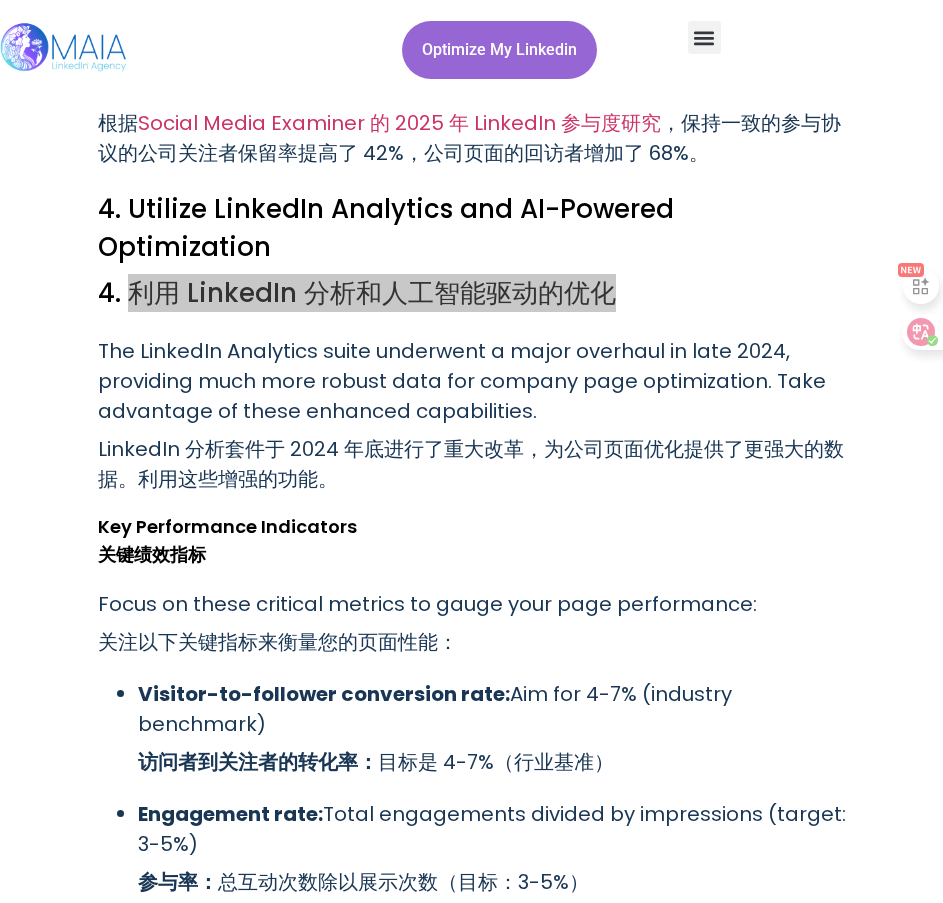 scroll, scrollTop: 8415, scrollLeft: 0, axis: vertical 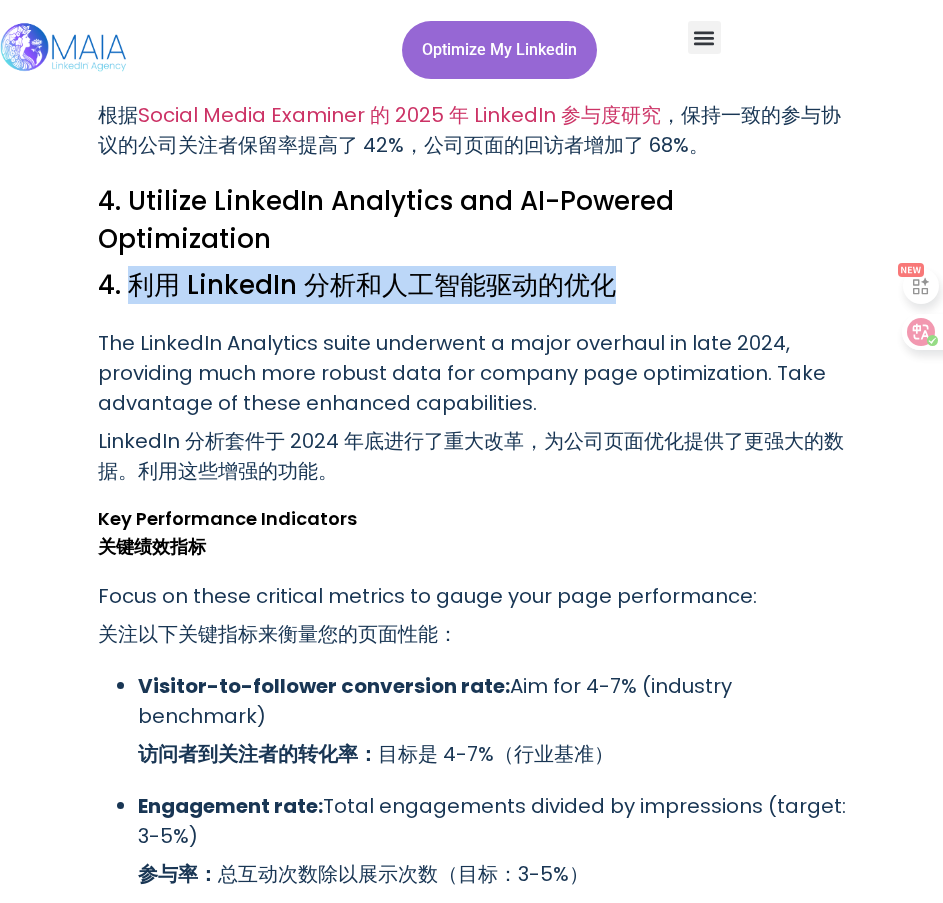 click on "Key Performance Indicators 关键绩效指标" at bounding box center [472, 537] 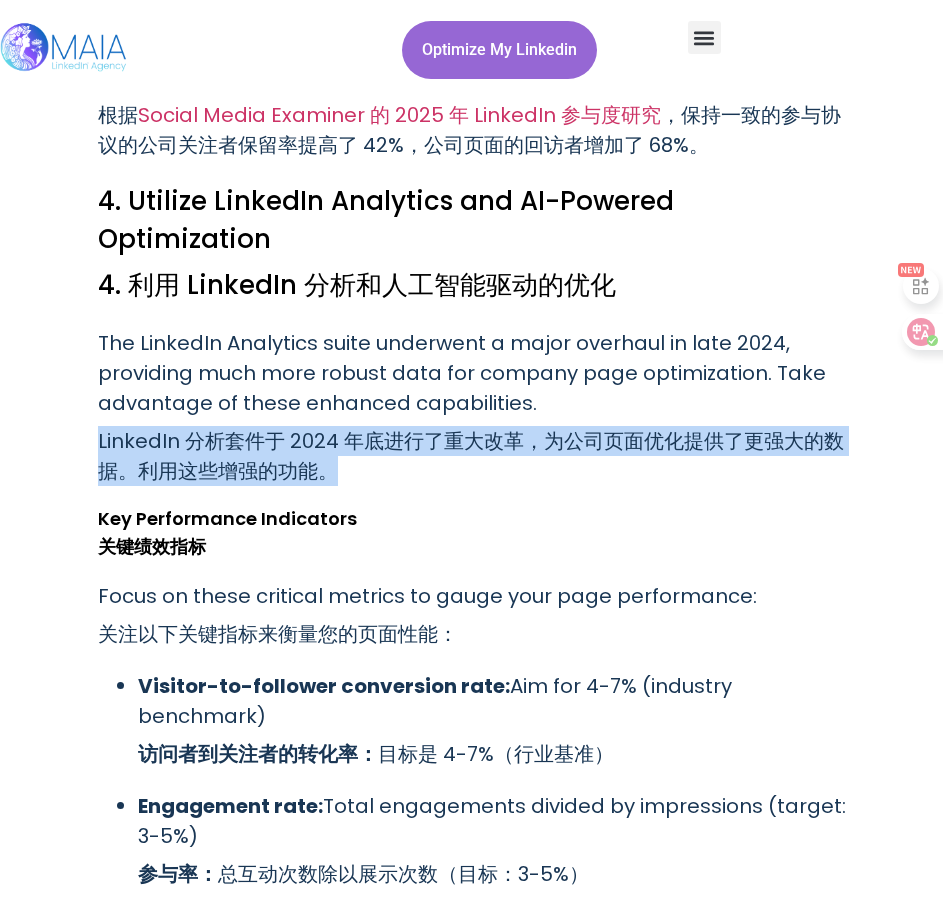 drag, startPoint x: 94, startPoint y: 339, endPoint x: 376, endPoint y: 376, distance: 284.41696 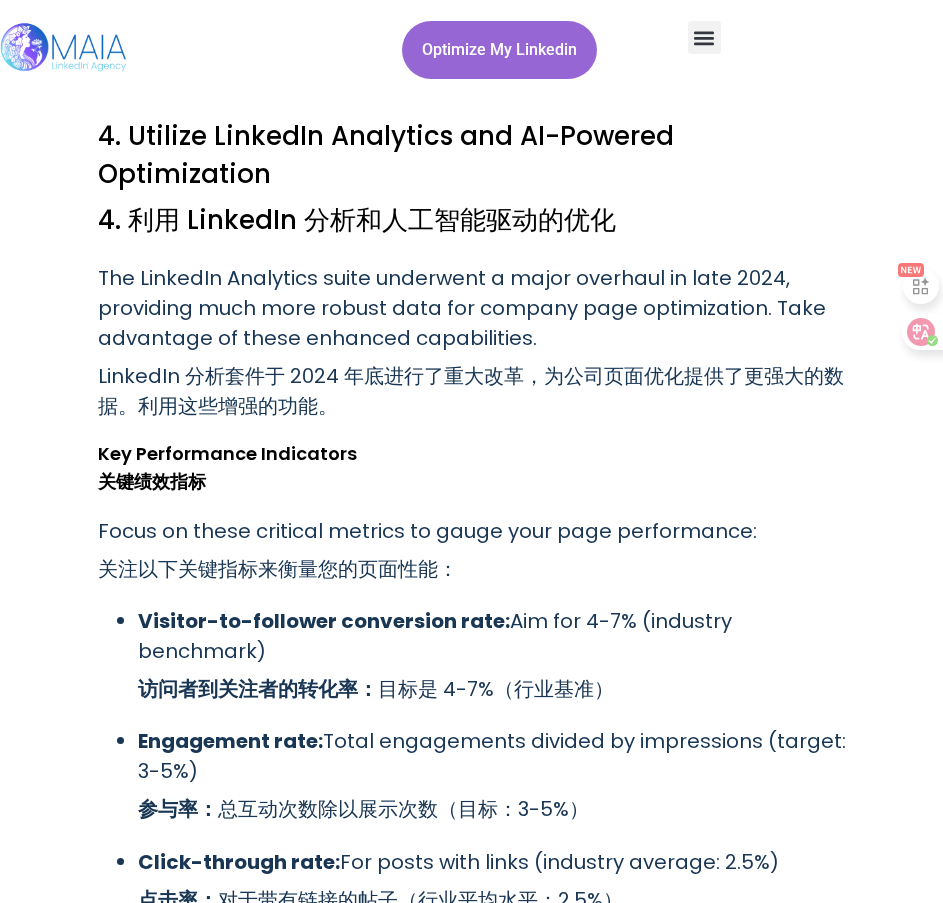 scroll, scrollTop: 8515, scrollLeft: 0, axis: vertical 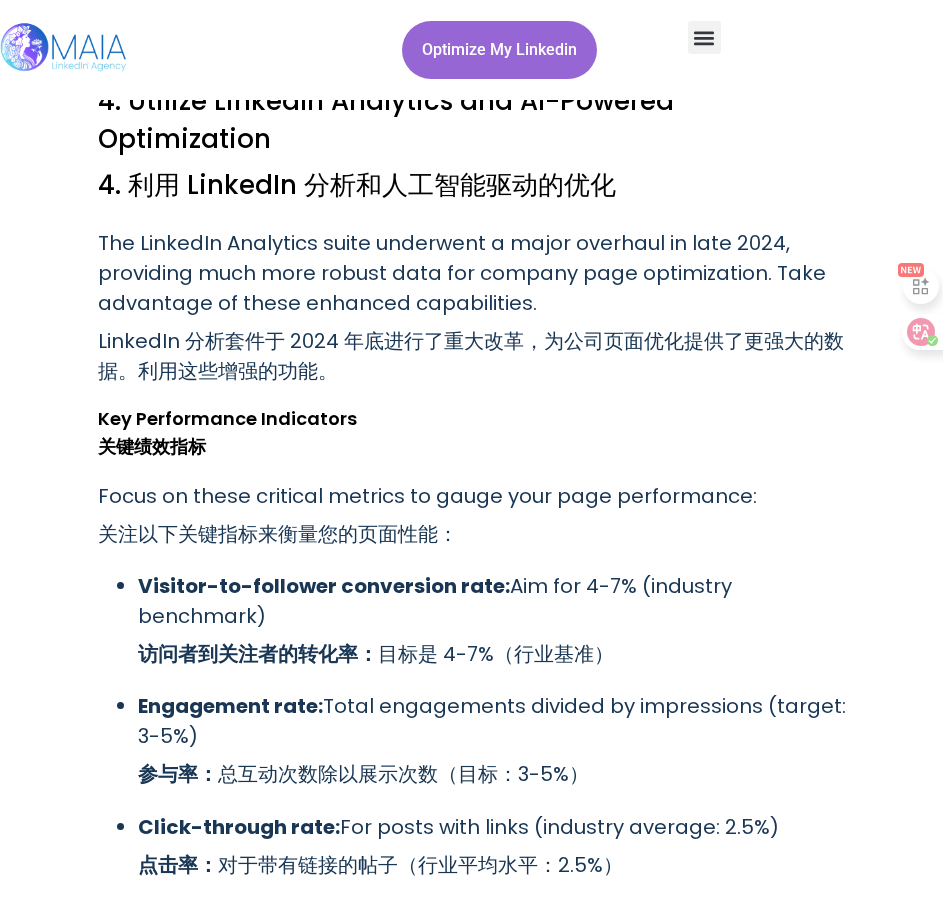 click on "Key Performance Indicators 关键绩效指标" at bounding box center (472, 437) 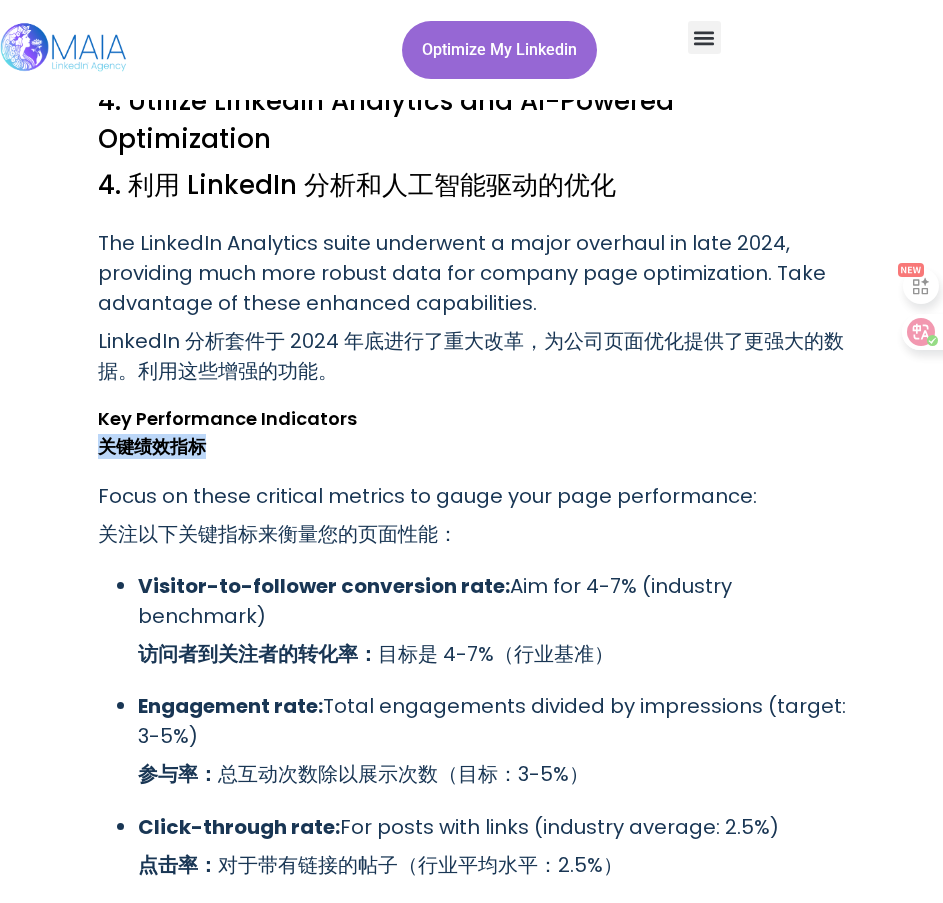 drag, startPoint x: 99, startPoint y: 346, endPoint x: 237, endPoint y: 346, distance: 138 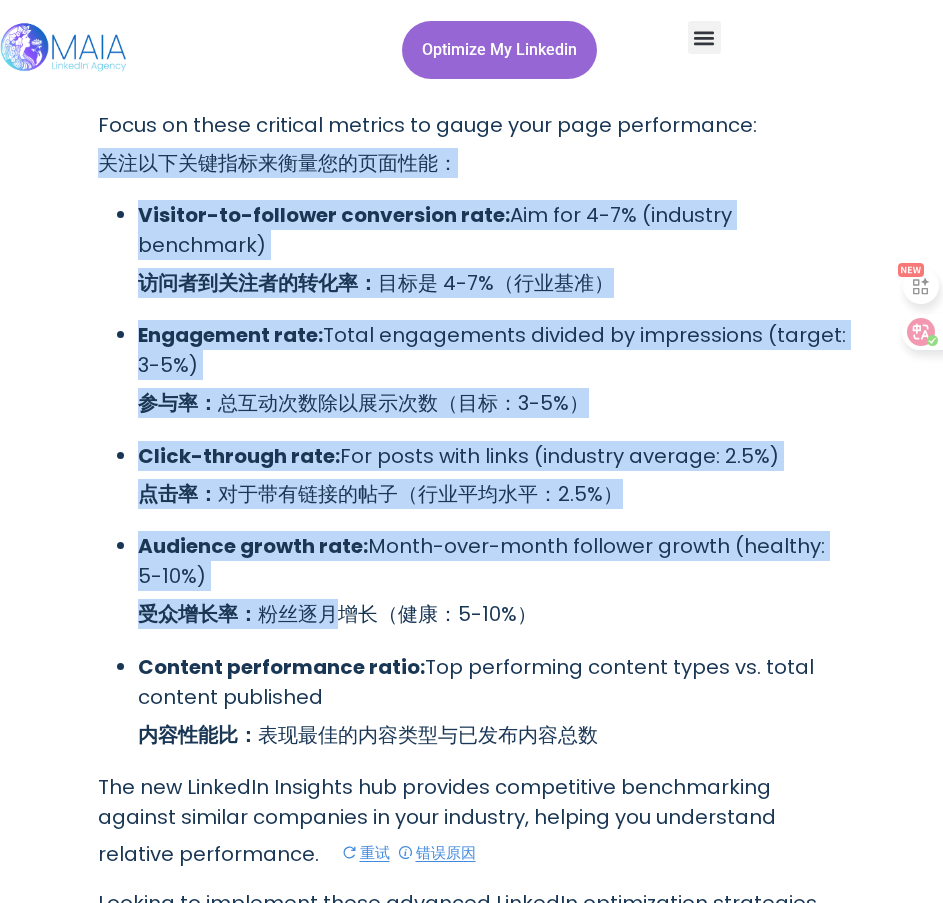 scroll, scrollTop: 8915, scrollLeft: 0, axis: vertical 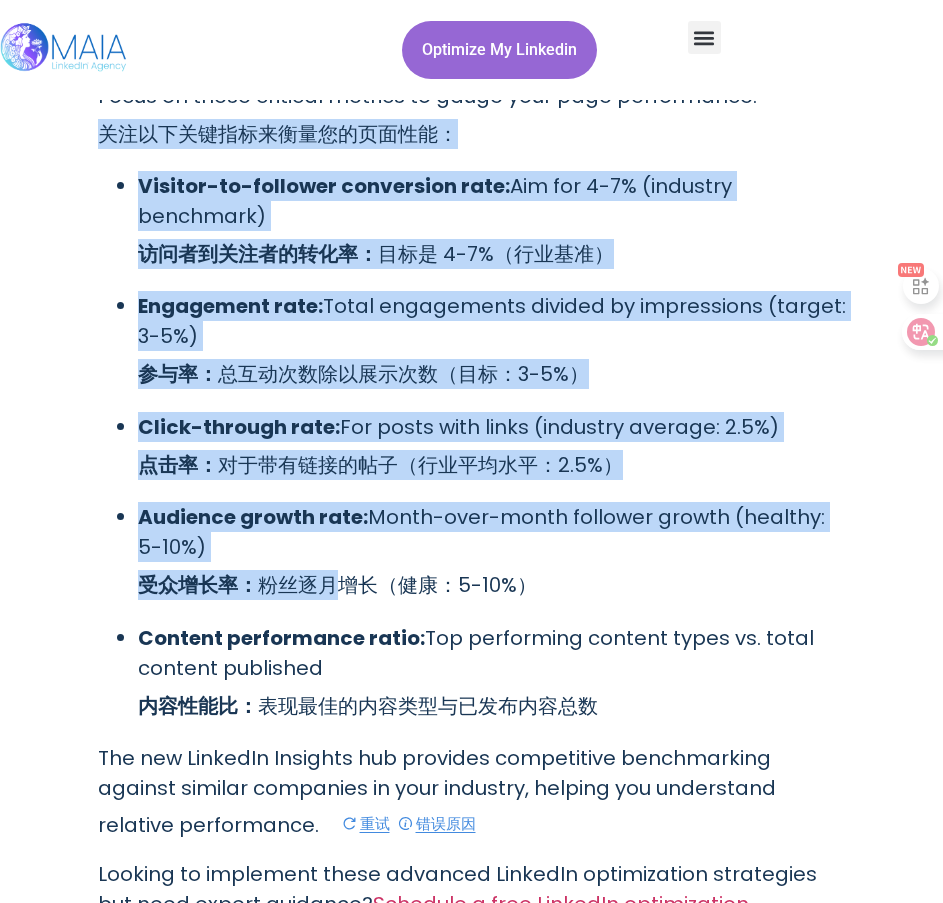 drag, startPoint x: 104, startPoint y: 441, endPoint x: 646, endPoint y: 630, distance: 574.0078 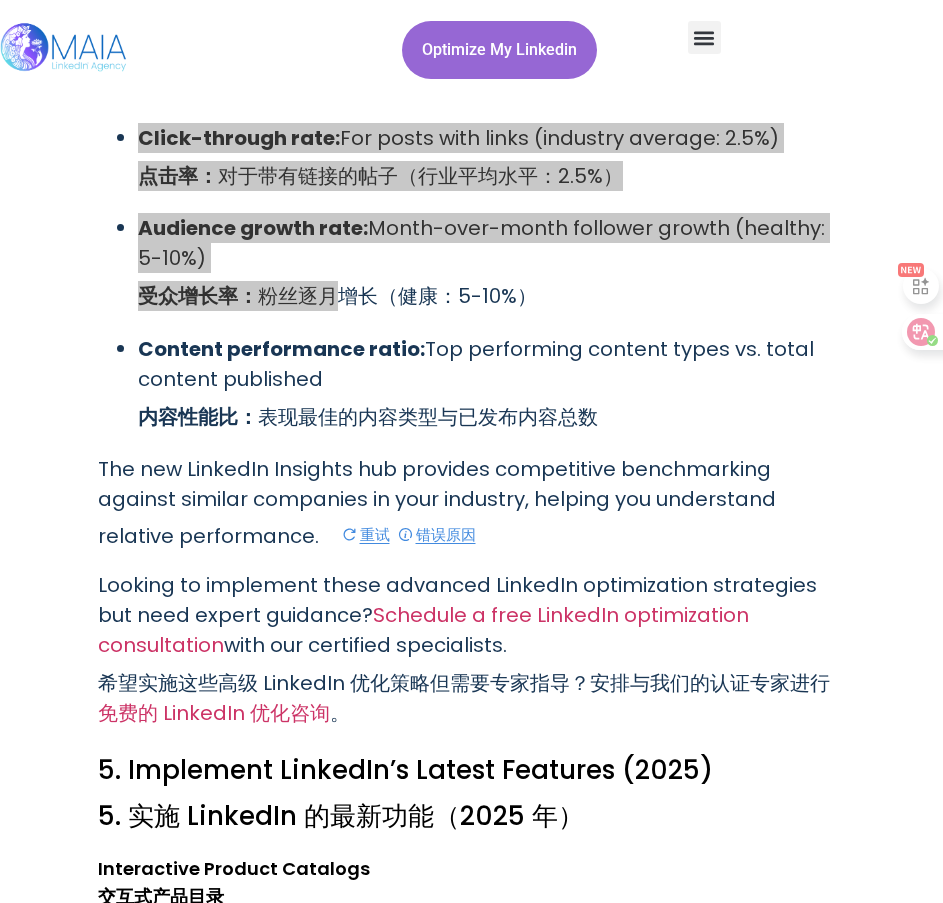 scroll, scrollTop: 9315, scrollLeft: 0, axis: vertical 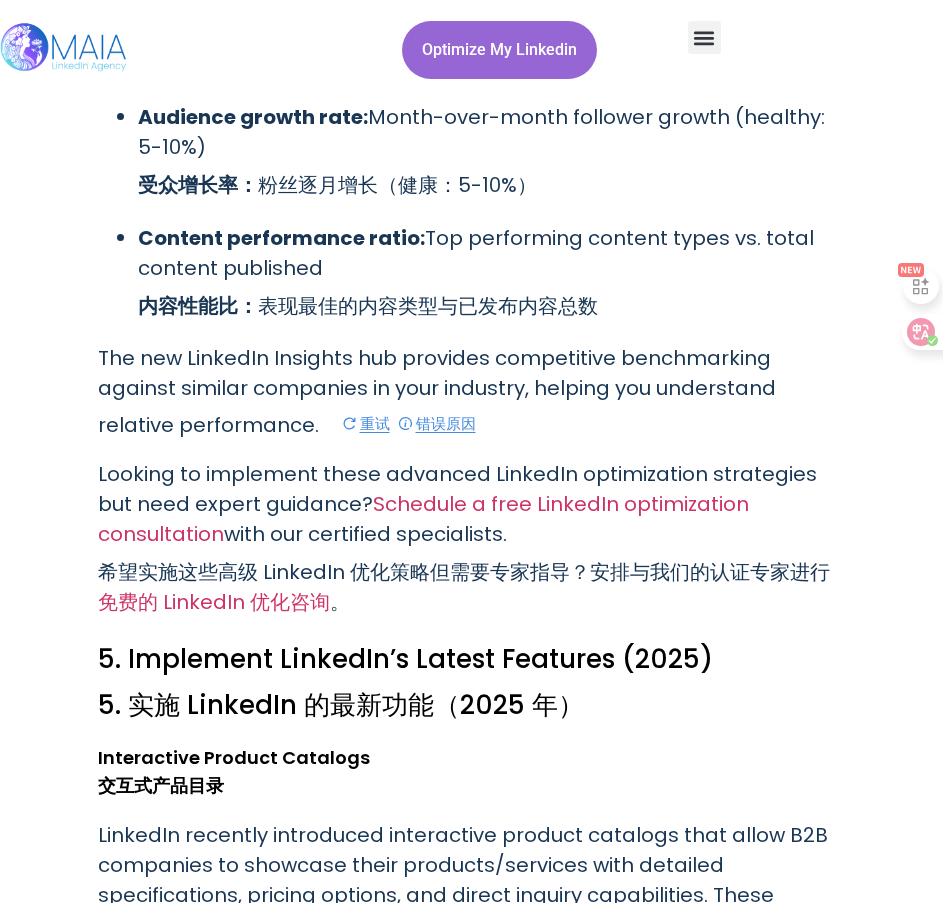 click on "希望实施这些高级 LinkedIn 优化策略但需要专家指导？安排与我们的认证专家进行 免费的 LinkedIn 优化咨询  。" at bounding box center (464, 587) 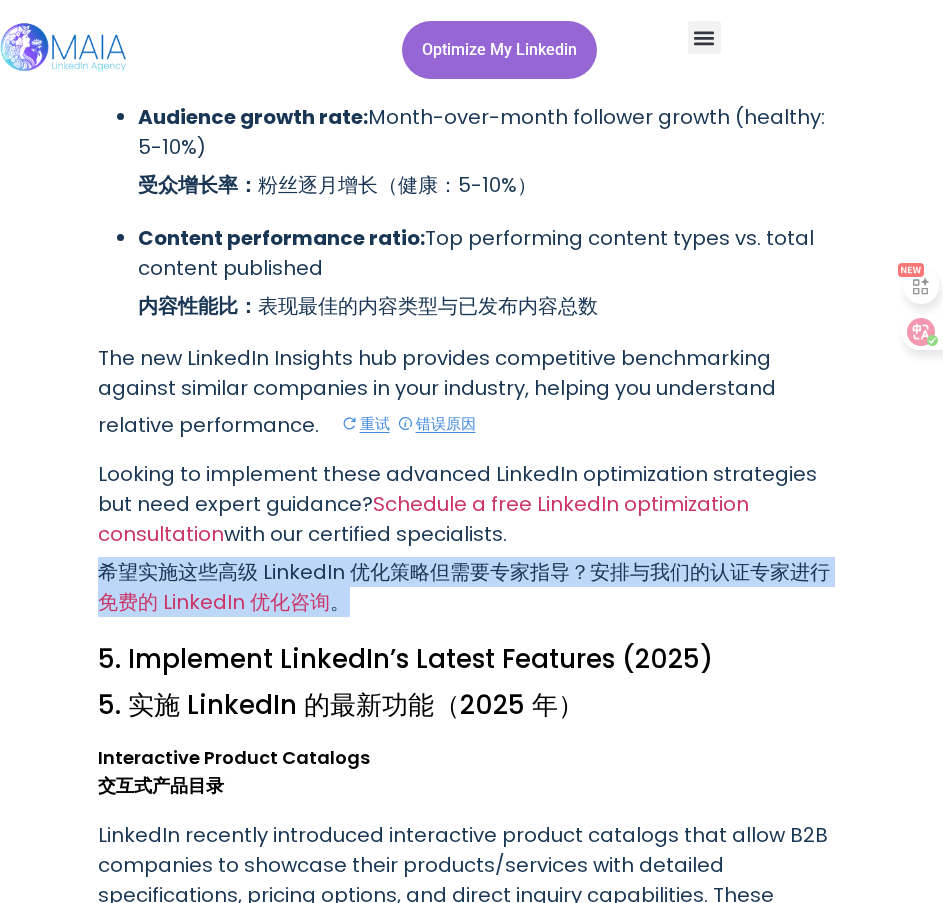drag, startPoint x: 102, startPoint y: 476, endPoint x: 399, endPoint y: 503, distance: 298.22476 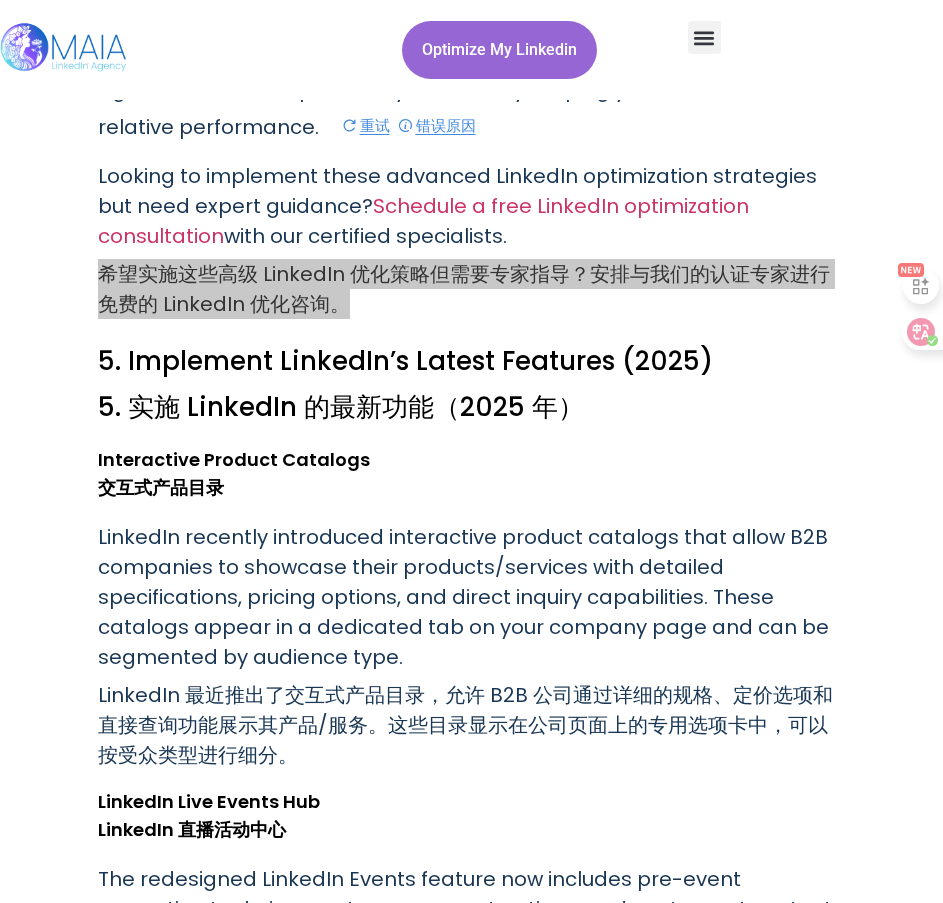 scroll, scrollTop: 9615, scrollLeft: 0, axis: vertical 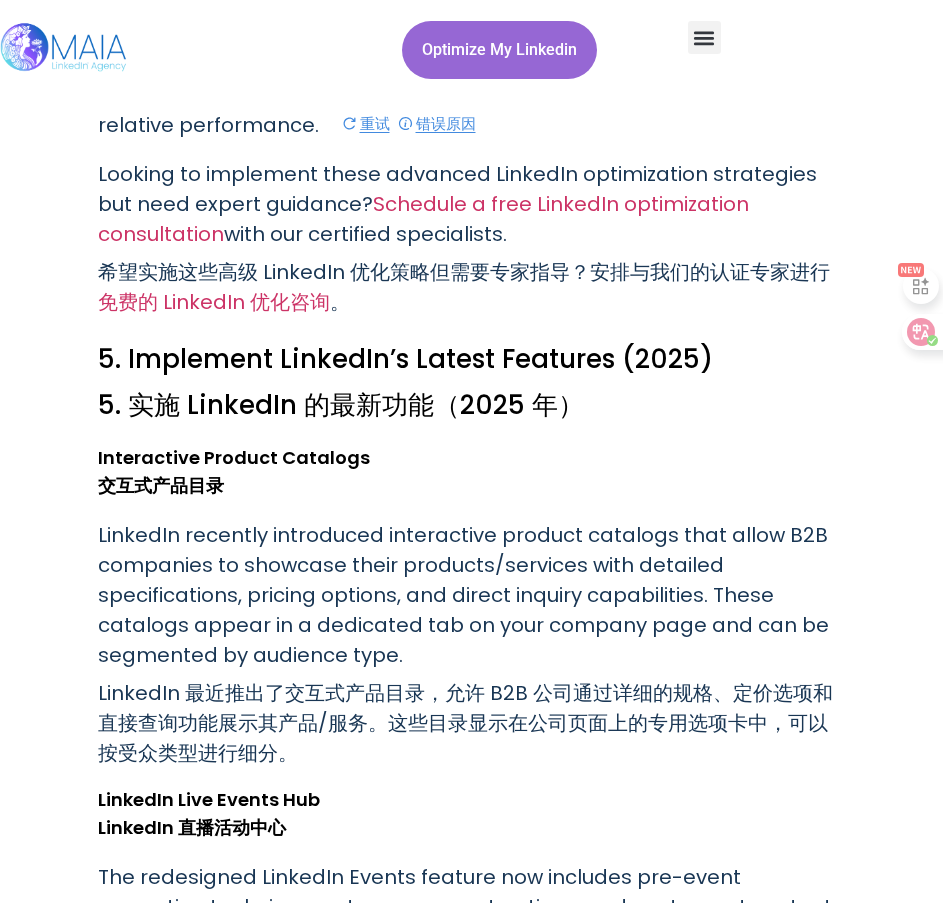 click on "LinkedIn recently introduced interactive product catalogs that allow B2B companies to showcase their products/services with detailed specifications, pricing options, and direct inquiry capabilities. These catalogs appear in a dedicated tab on your company page and can be segmented by audience type. LinkedIn 最近推出了交互式产品目录，允许 B2B 公司通过详细的规格、定价选项和直接查询功能展示其产品/服务。这些目录显示在公司页面上的专用选项卡中，可以按受众类型进行细分。" at bounding box center [472, 648] 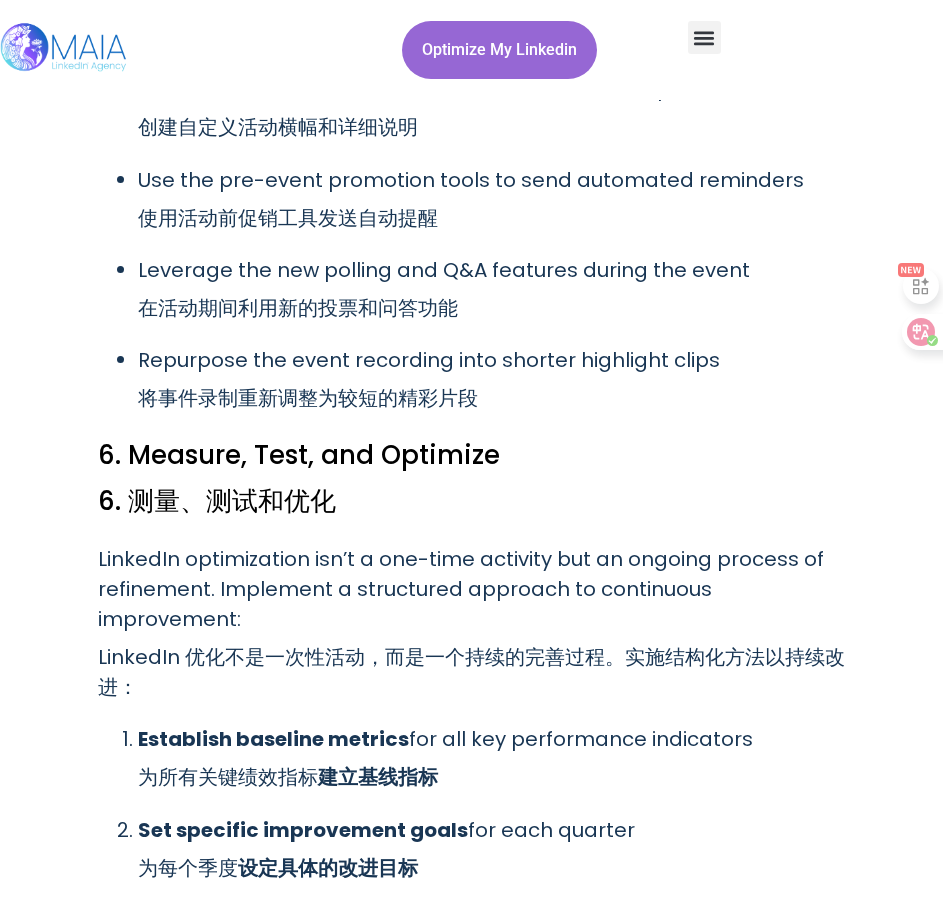 scroll, scrollTop: 10815, scrollLeft: 0, axis: vertical 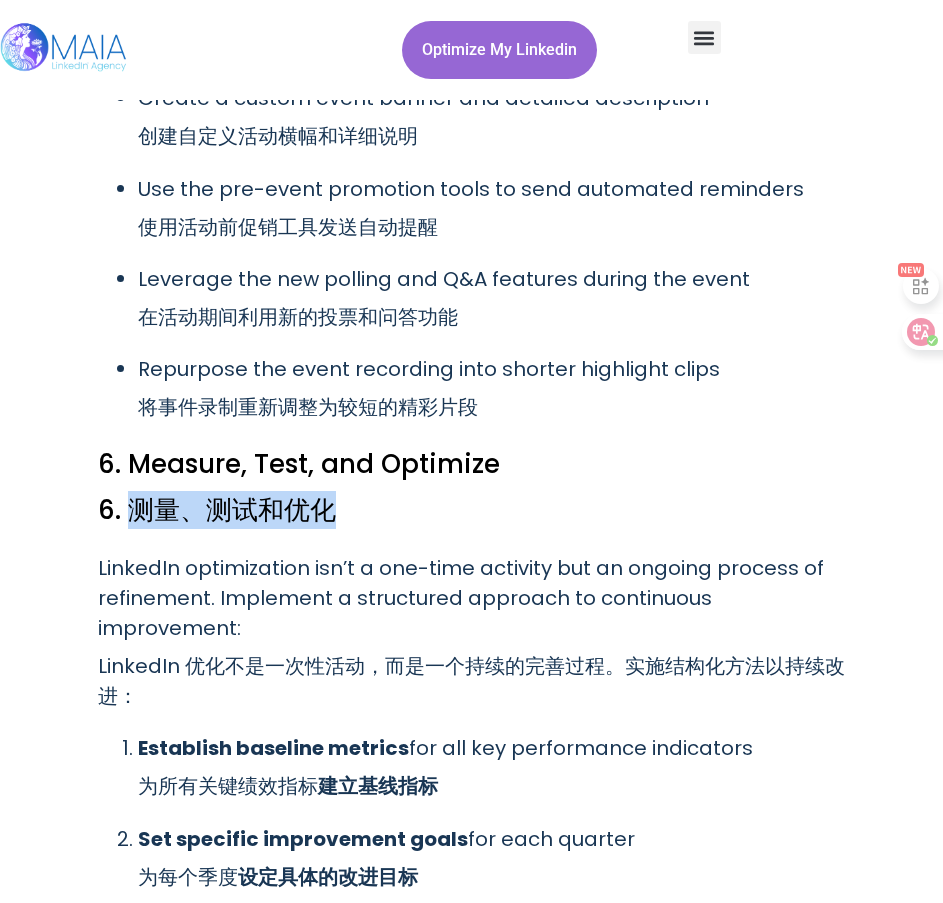 drag, startPoint x: 140, startPoint y: 413, endPoint x: 341, endPoint y: 426, distance: 201.41995 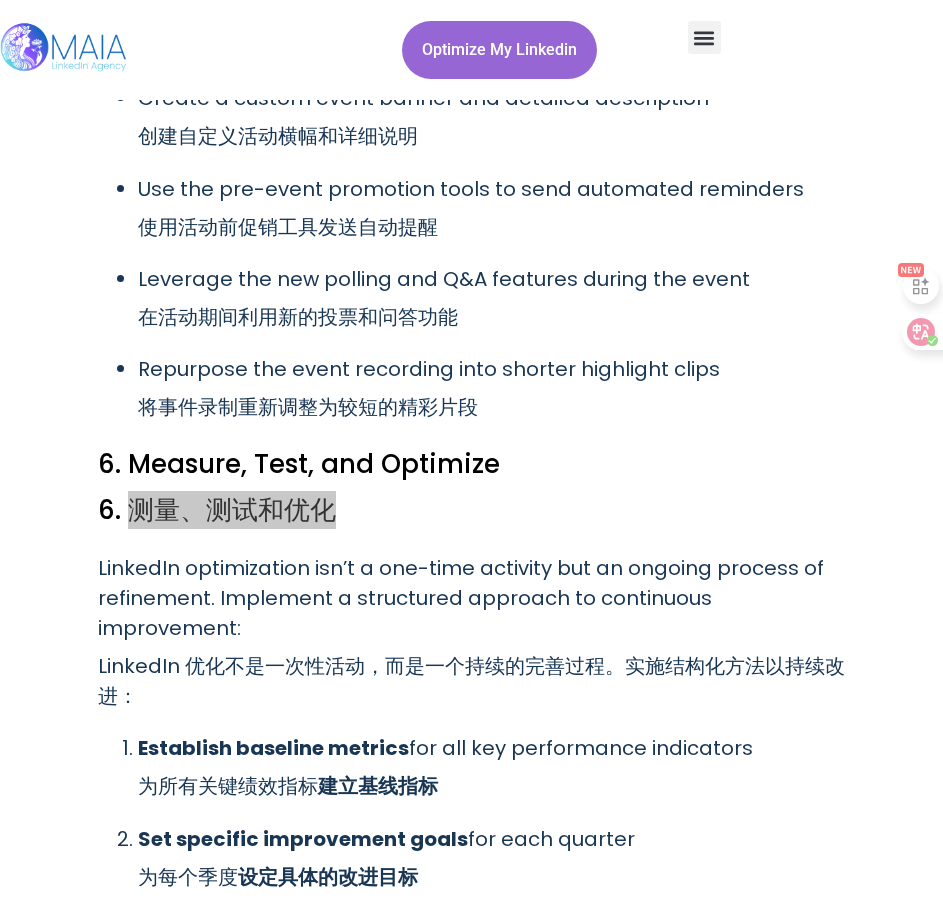 scroll, scrollTop: 11015, scrollLeft: 0, axis: vertical 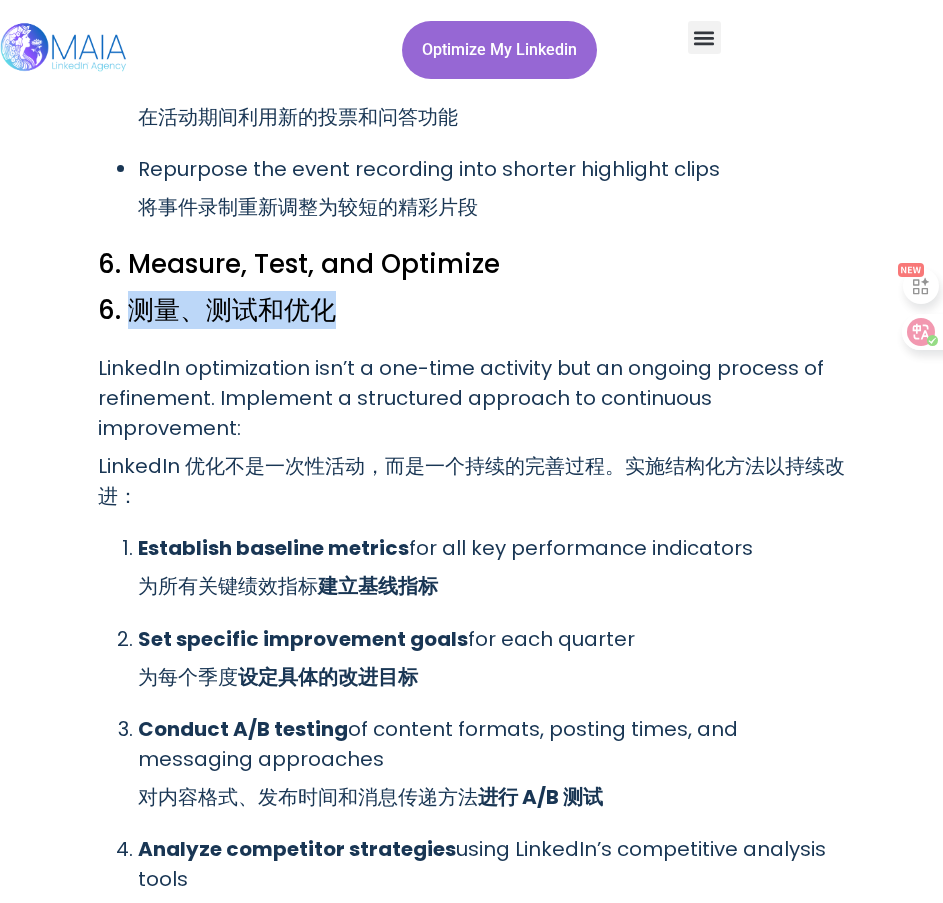 drag, startPoint x: 179, startPoint y: 379, endPoint x: 166, endPoint y: 393, distance: 19.104973 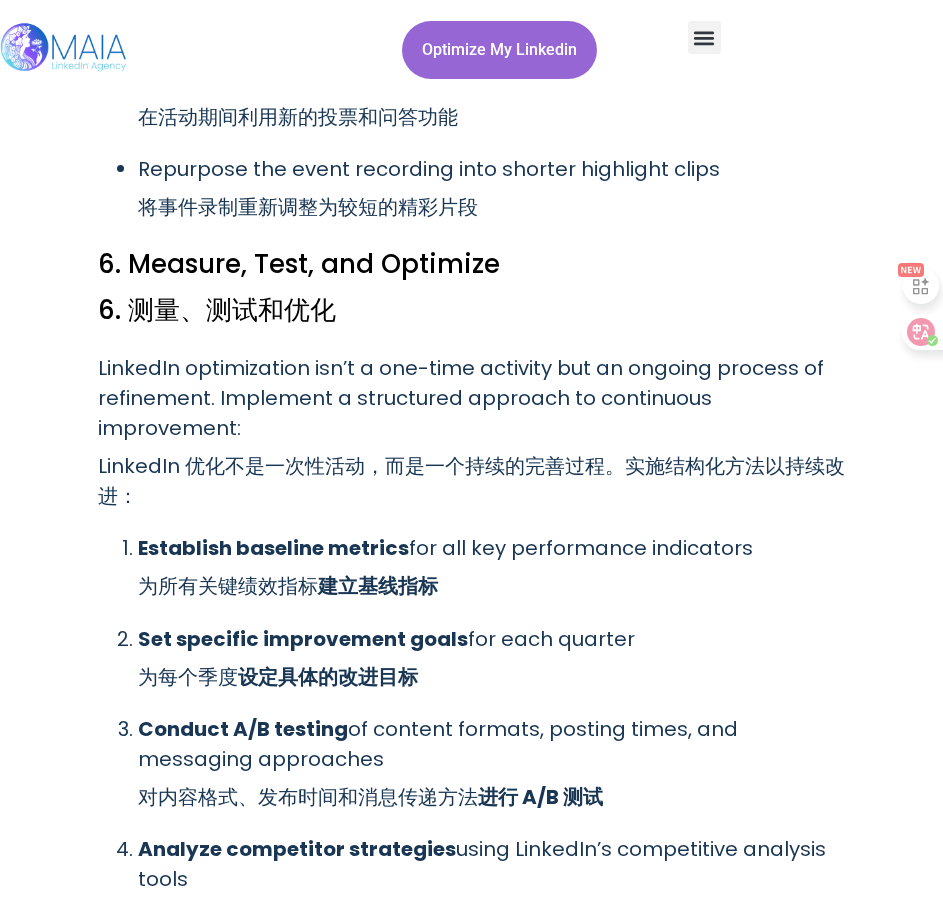 click on "LinkedIn 优化不是一次性活动，而是一个持续的完善过程。实施结构化方法以持续改进：" at bounding box center [471, 481] 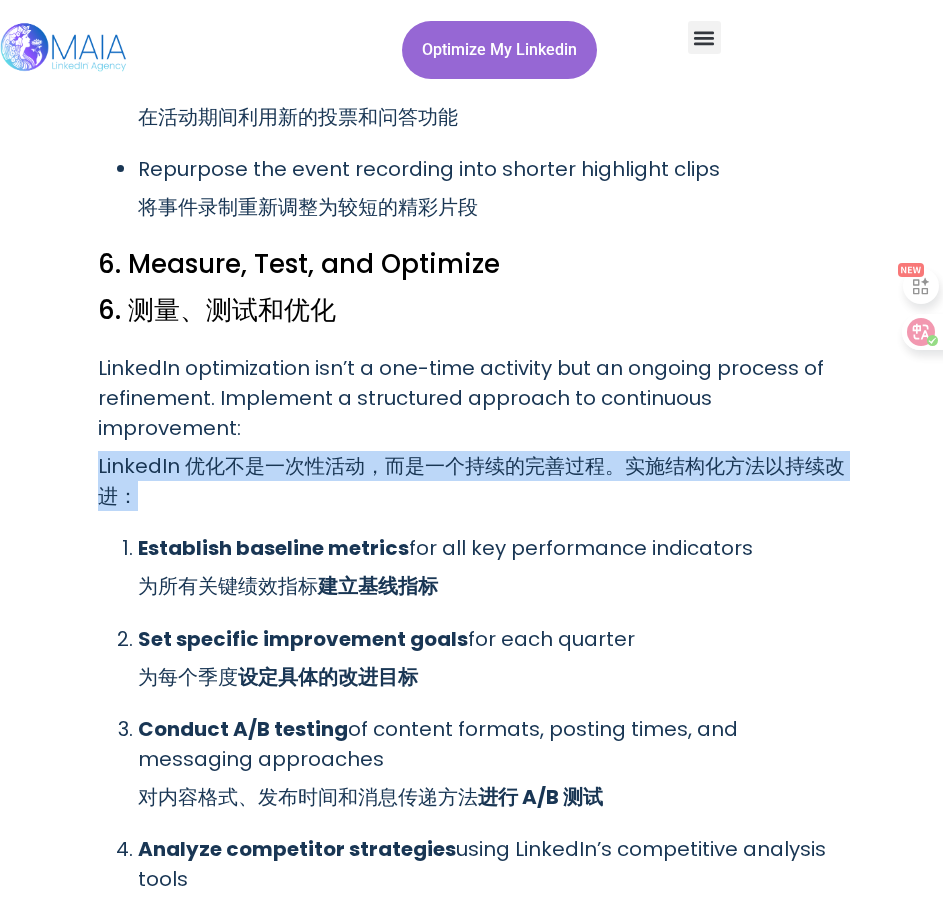 drag, startPoint x: 99, startPoint y: 368, endPoint x: 163, endPoint y: 394, distance: 69.079666 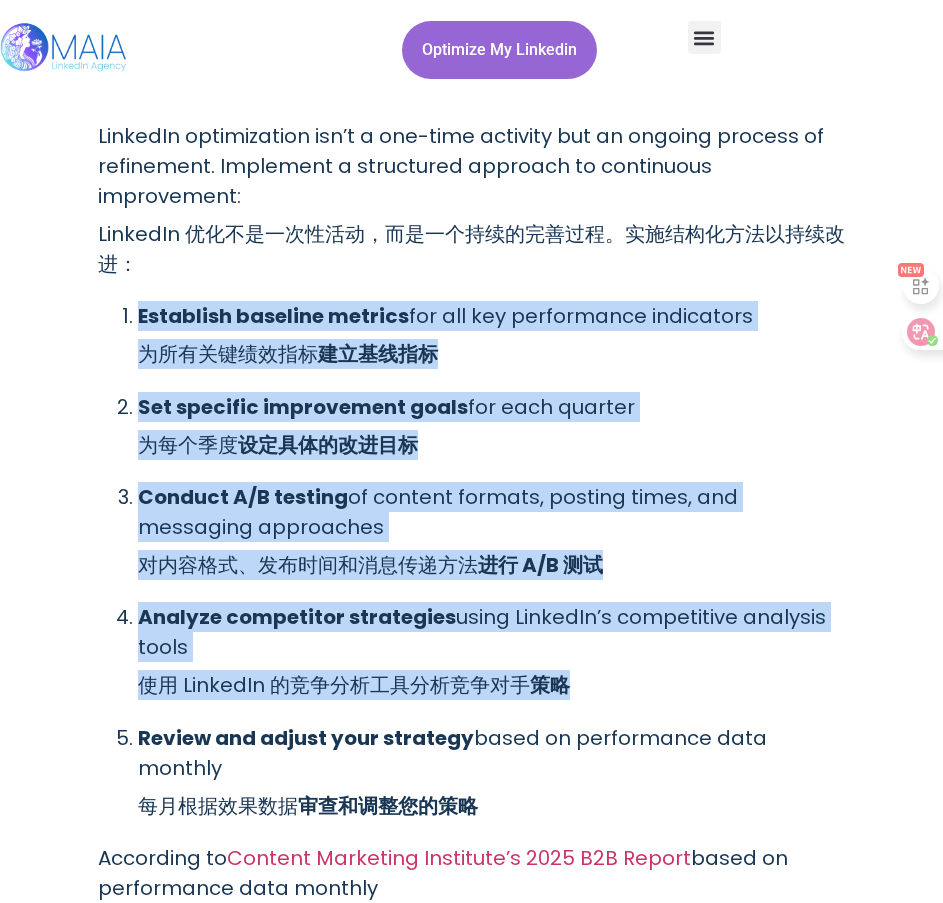 scroll, scrollTop: 11315, scrollLeft: 0, axis: vertical 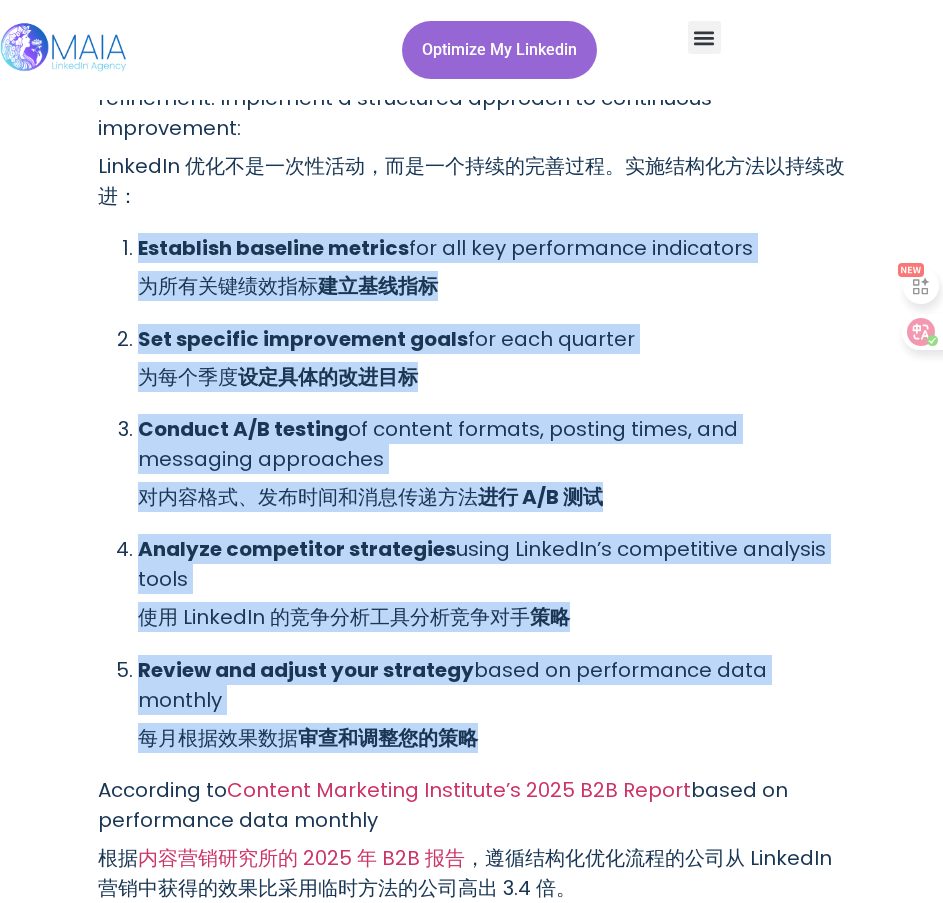 drag, startPoint x: 140, startPoint y: 448, endPoint x: 573, endPoint y: 629, distance: 469.308 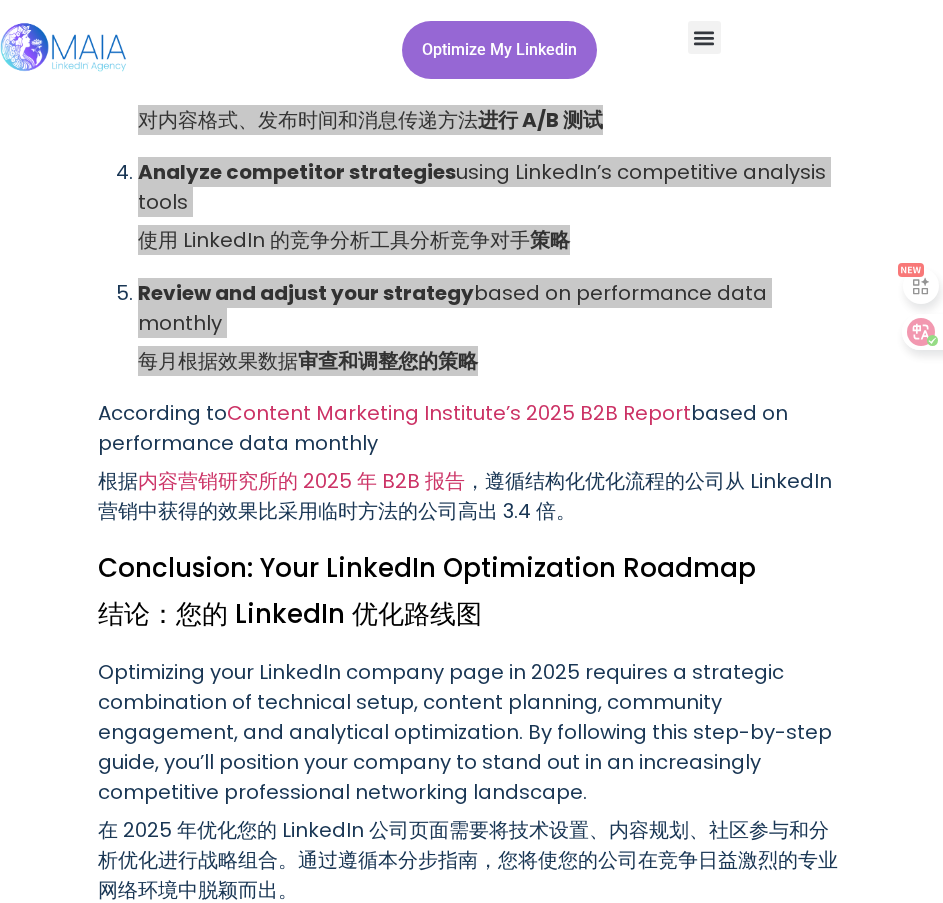 scroll, scrollTop: 11715, scrollLeft: 0, axis: vertical 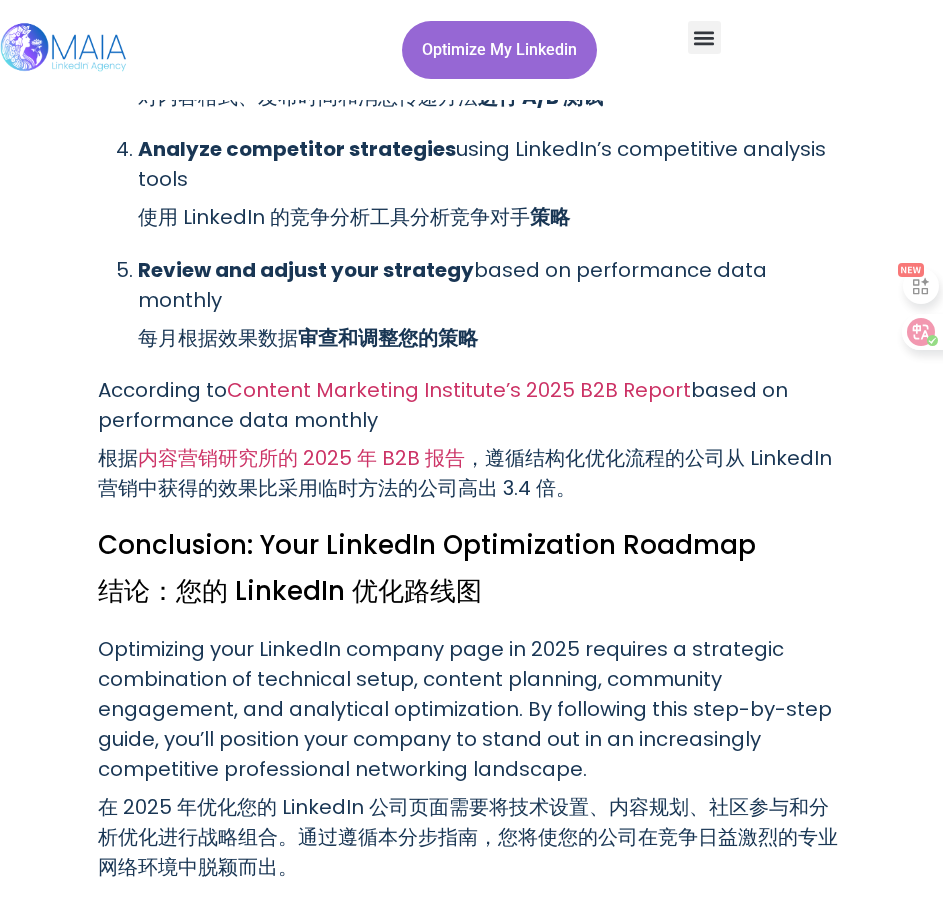 click on "Step-by-Step Guide: Optimizing Your LinkedIn Company Page in 2025 分步指南：2025 年优化您的 LinkedIn 公司页面
LinkedIn remains the premier B2B marketing platform in 2025, with over 1.2 billion professionals now using the platform to connect, learn, and do business. Having a well-optimized company page is no longer optional – it’s essential for establishing your brand presence and generating quality leads in the professional marketplace. 到 2025 年，LinkedIn 仍然是首屈一指的 B2B 营销平台，目前有超过 12 亿专业人士使用该平台进行联系、学习和开展业务。拥有优化良好的公司页面不再是可选的——它对于建立您的品牌形象和在专业市场中产生高质量的潜在客户至关重要。
This comprehensive guide will walk you through the exact steps needed to optimize your LinkedIn company page in 2025, incorporating the latest features and best practices that drive real business results.
Company Logo & Banner" at bounding box center (472, -3973) 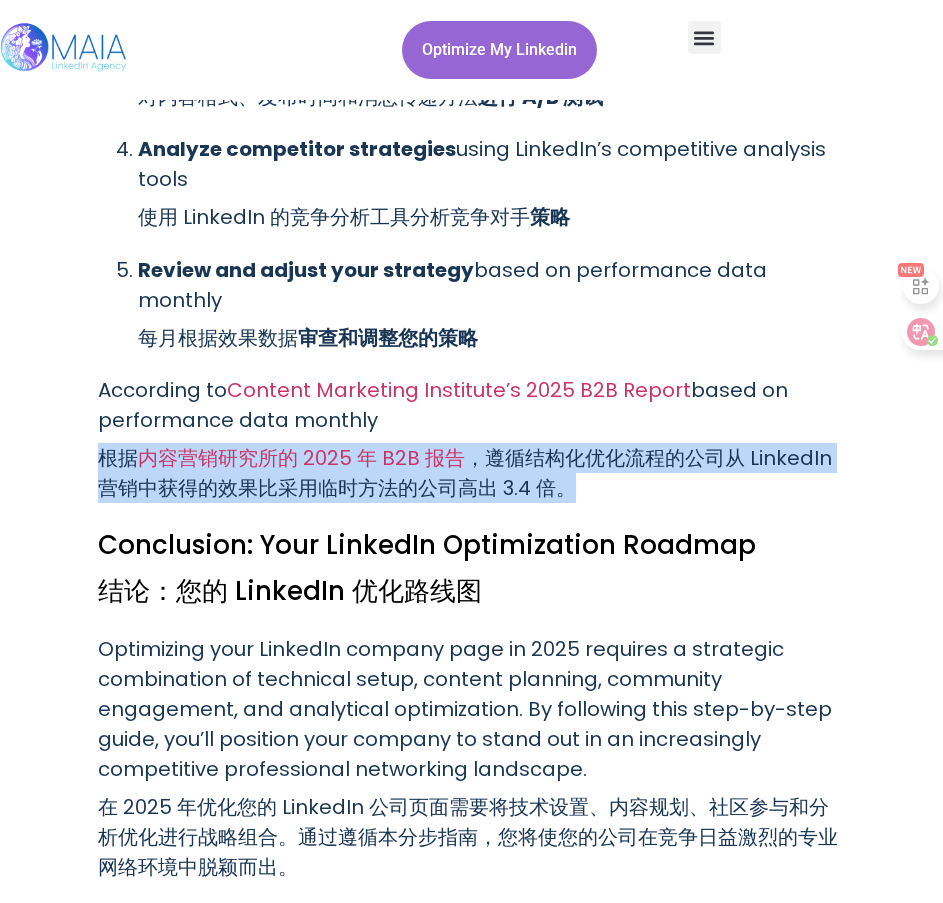 drag, startPoint x: 585, startPoint y: 419, endPoint x: 89, endPoint y: 394, distance: 496.62964 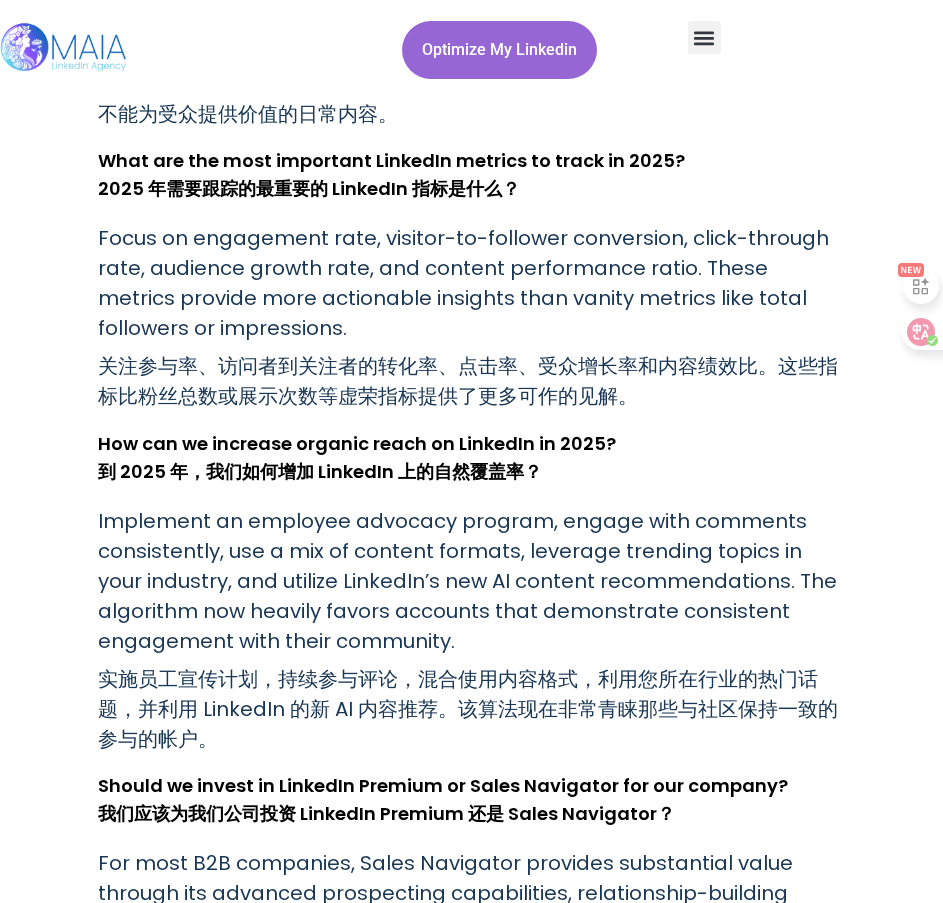 scroll, scrollTop: 13415, scrollLeft: 0, axis: vertical 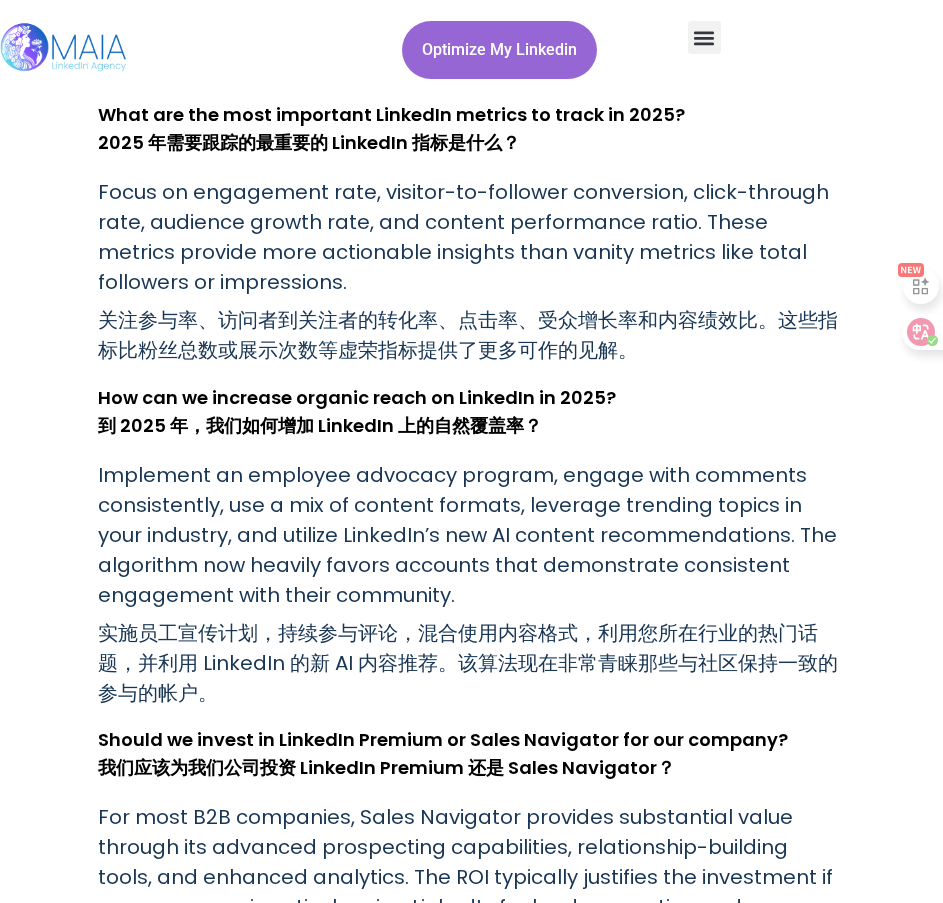 click on "实施员工宣传计划，持续参与评论，混合使用内容格式，利用您所在行业的热门话题，并利用 LinkedIn 的新 AI 内容推荐。该算法现在非常青睐那些与社区保持一致的参与的帐户。" at bounding box center [472, 663] 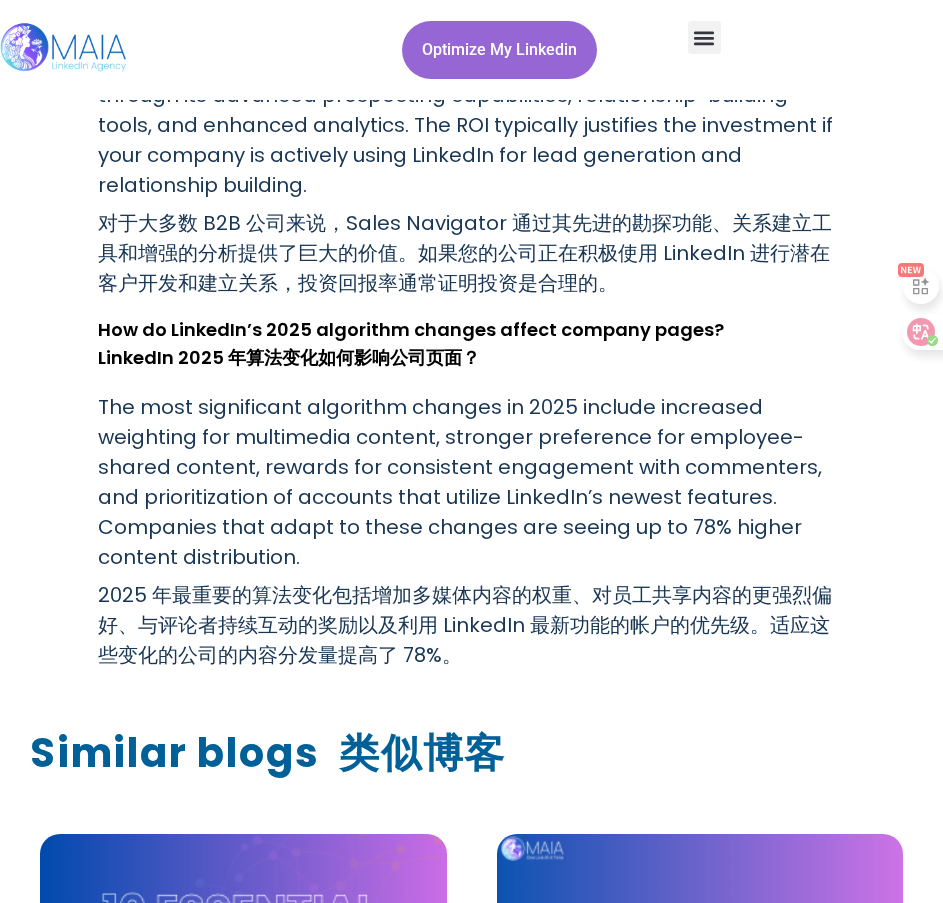scroll, scrollTop: 14115, scrollLeft: 0, axis: vertical 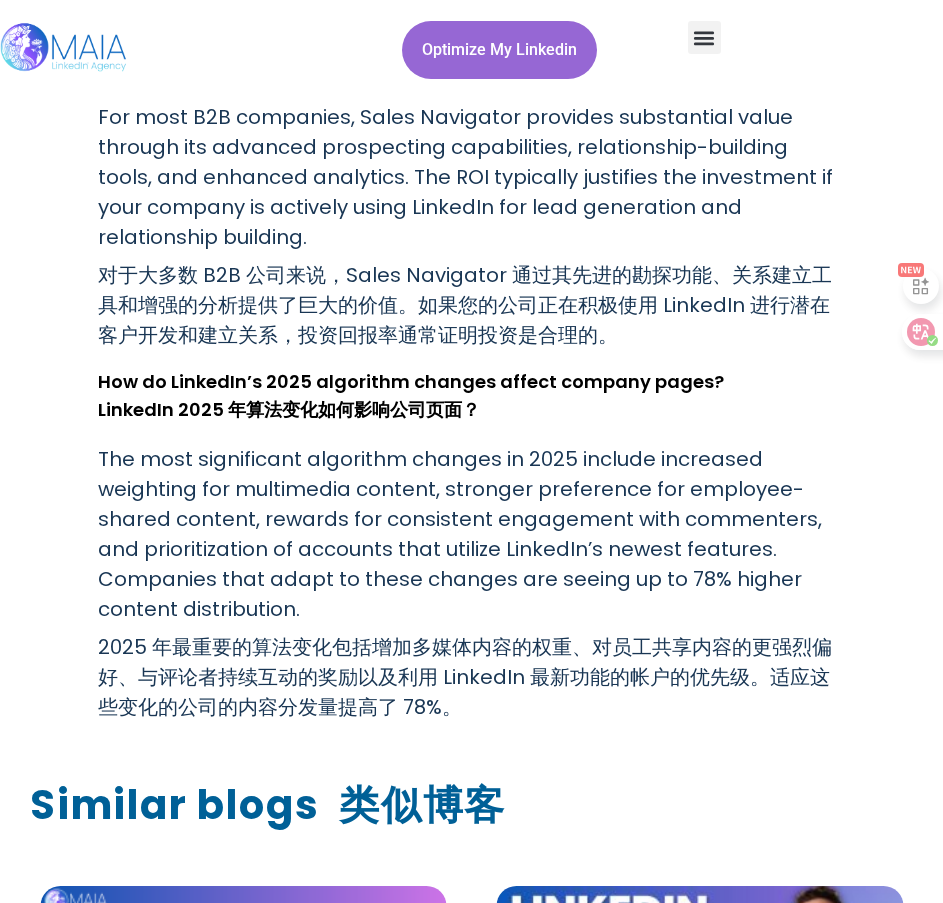 click on "How do LinkedIn’s 2025 algorithm changes affect company pages? LinkedIn 2025 年算法变化如何影响公司页面？" at bounding box center (472, 400) 